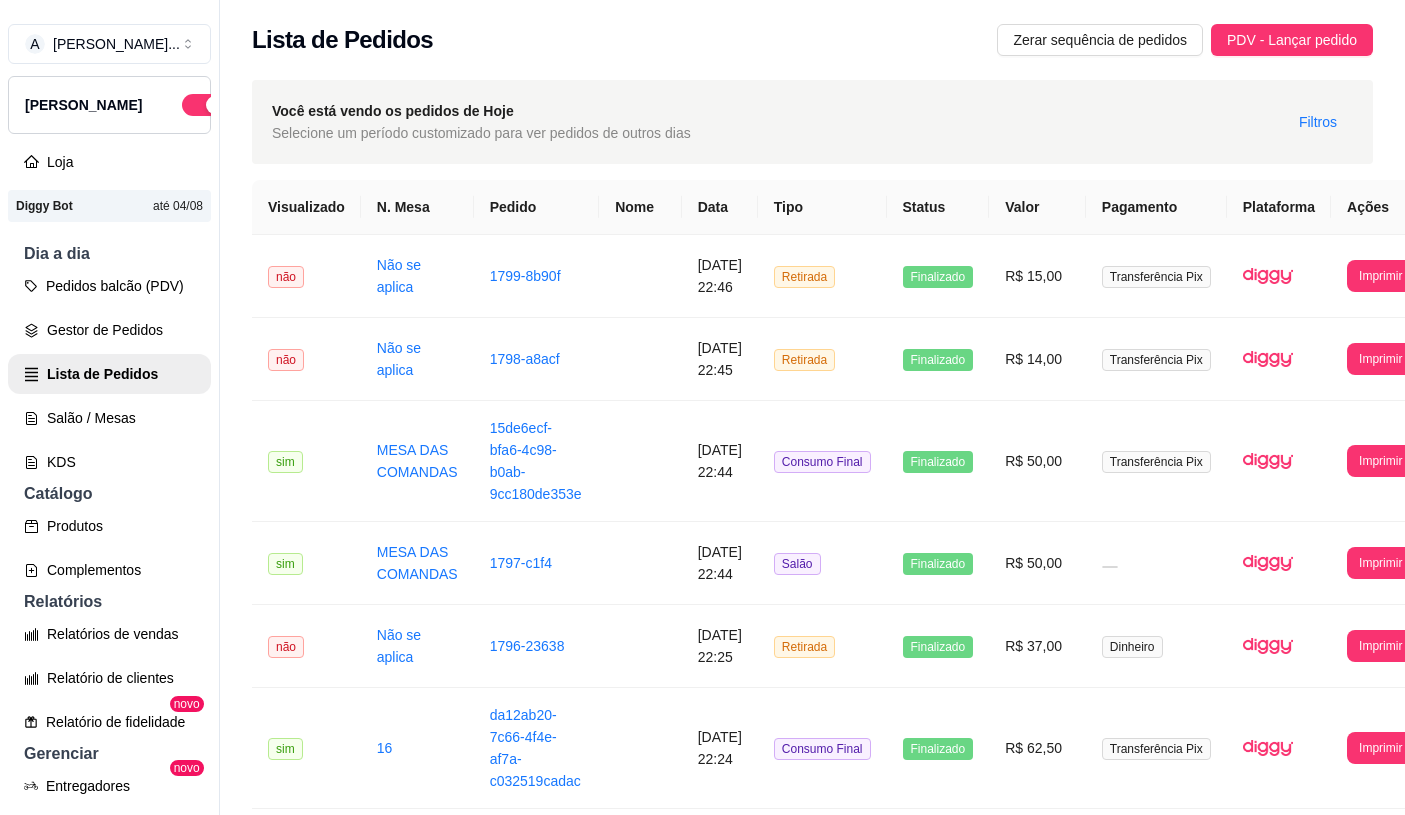 scroll, scrollTop: 32, scrollLeft: 0, axis: vertical 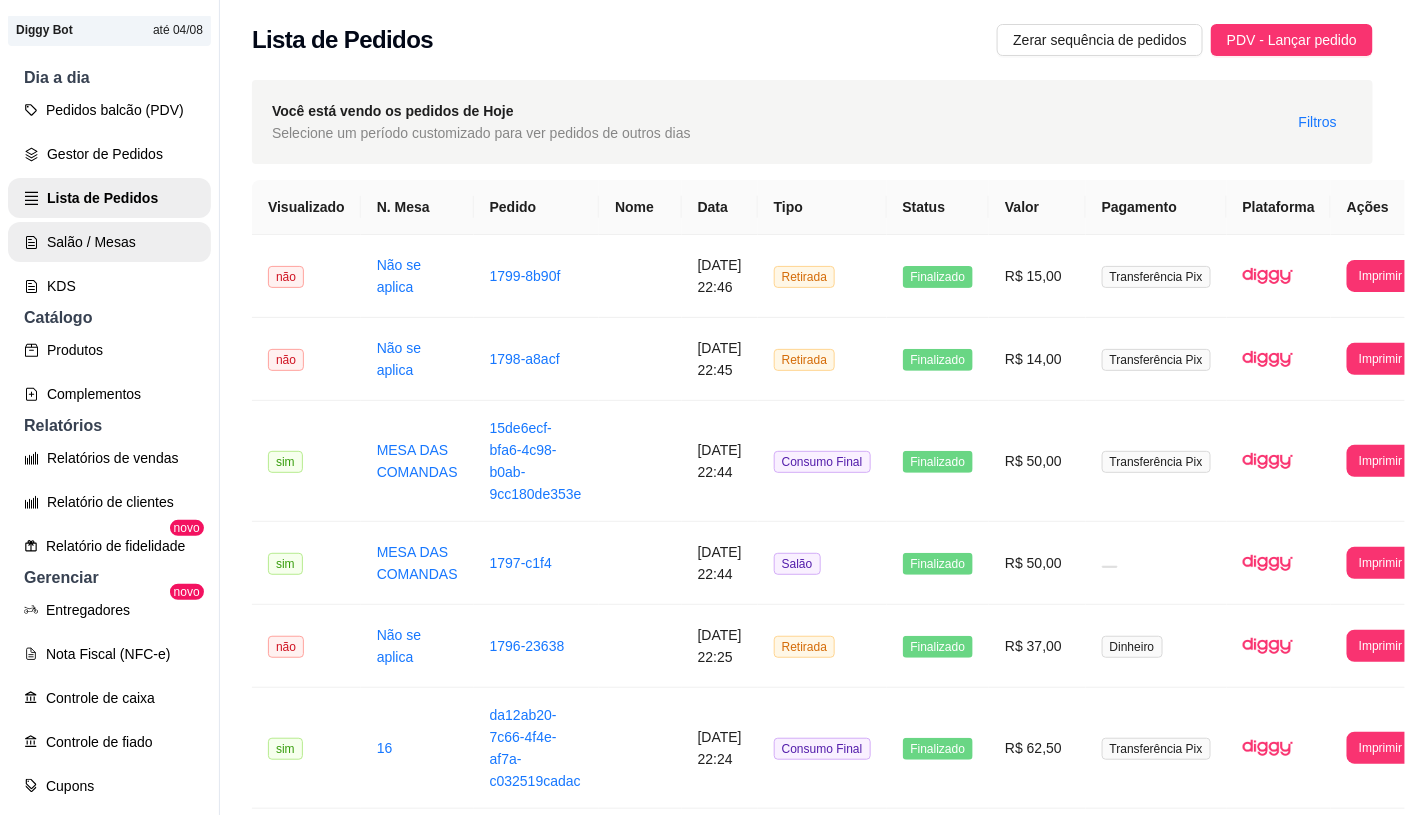 click on "Salão / Mesas" at bounding box center [109, 242] 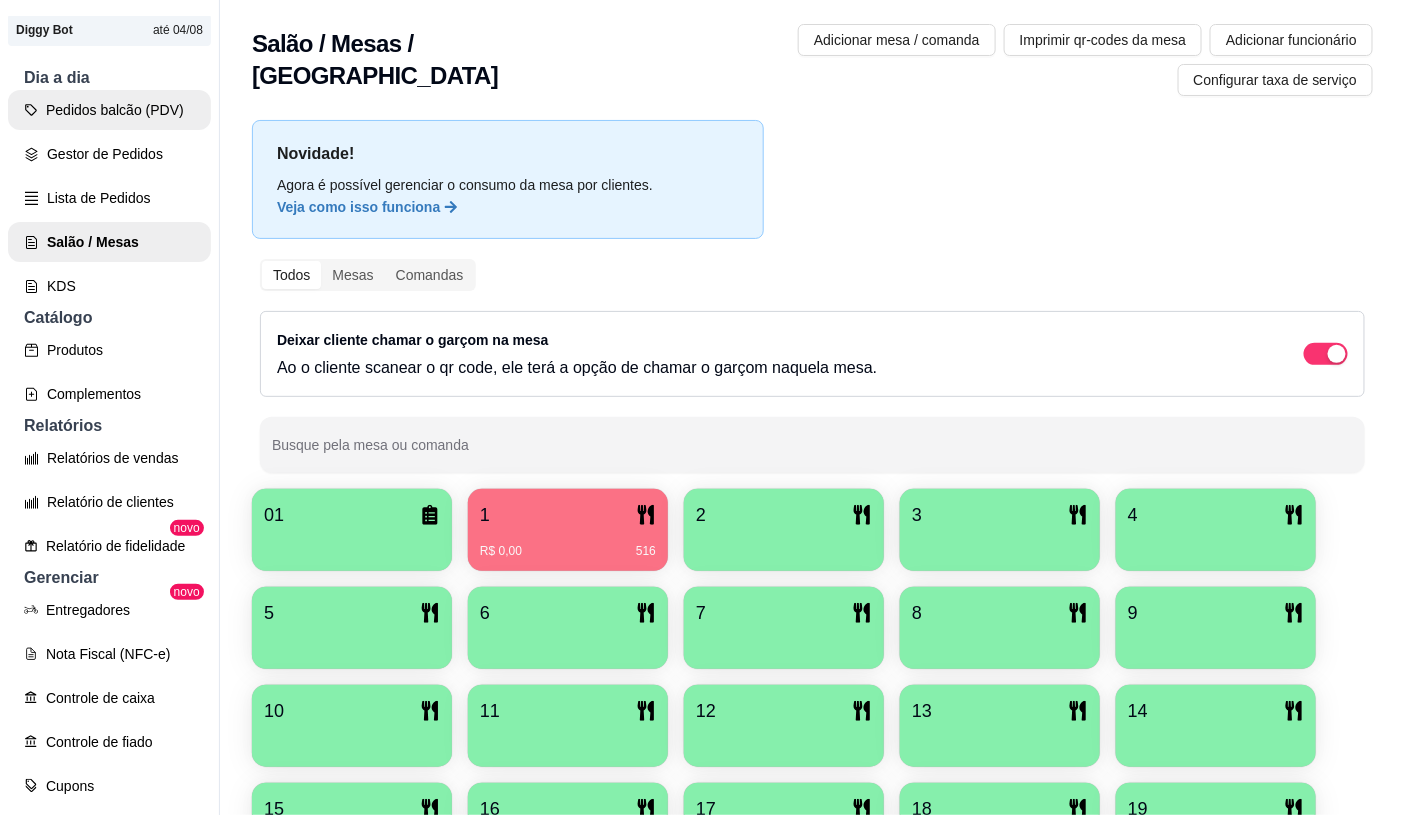 click on "Pedidos balcão (PDV)" at bounding box center [109, 110] 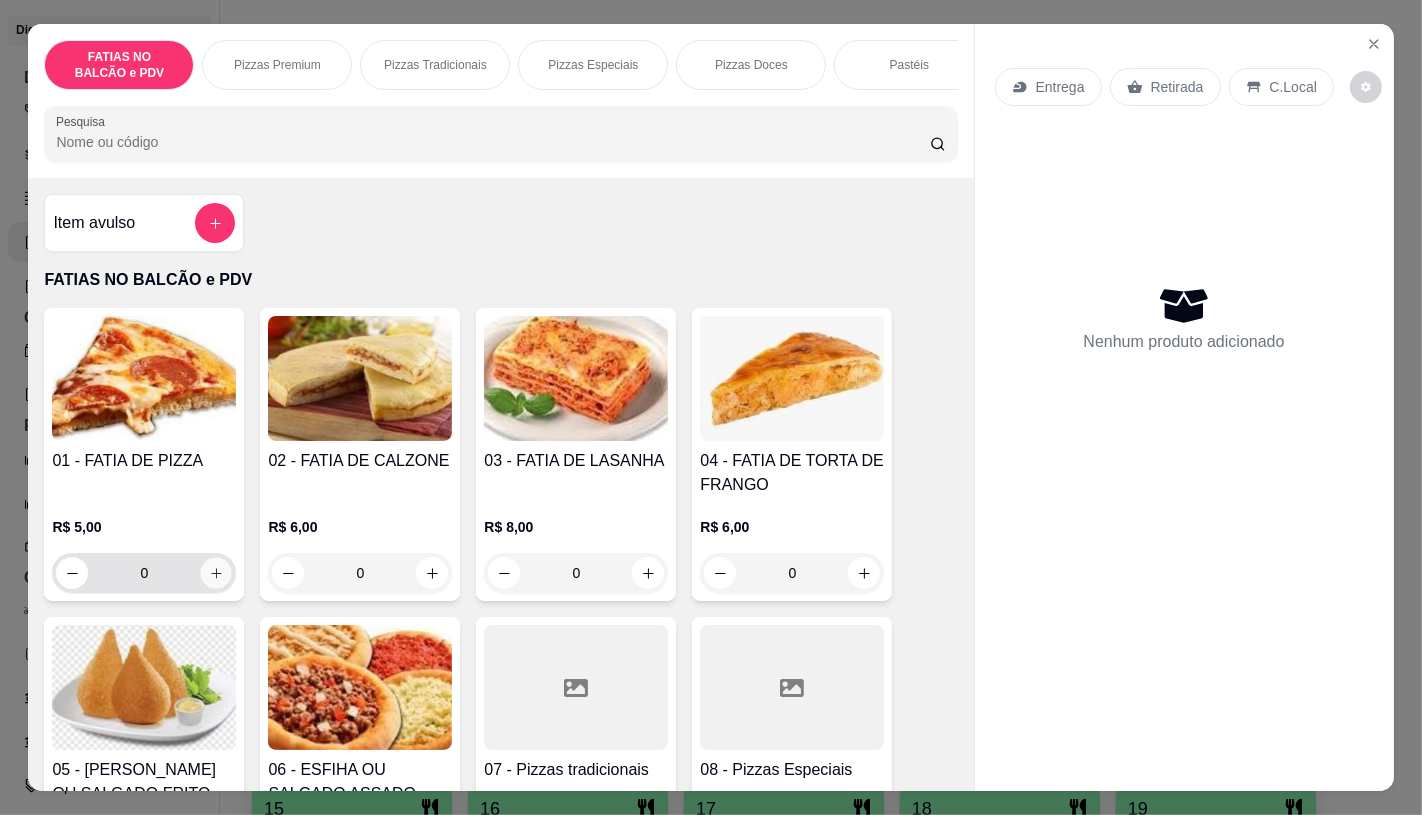 click at bounding box center [216, 573] 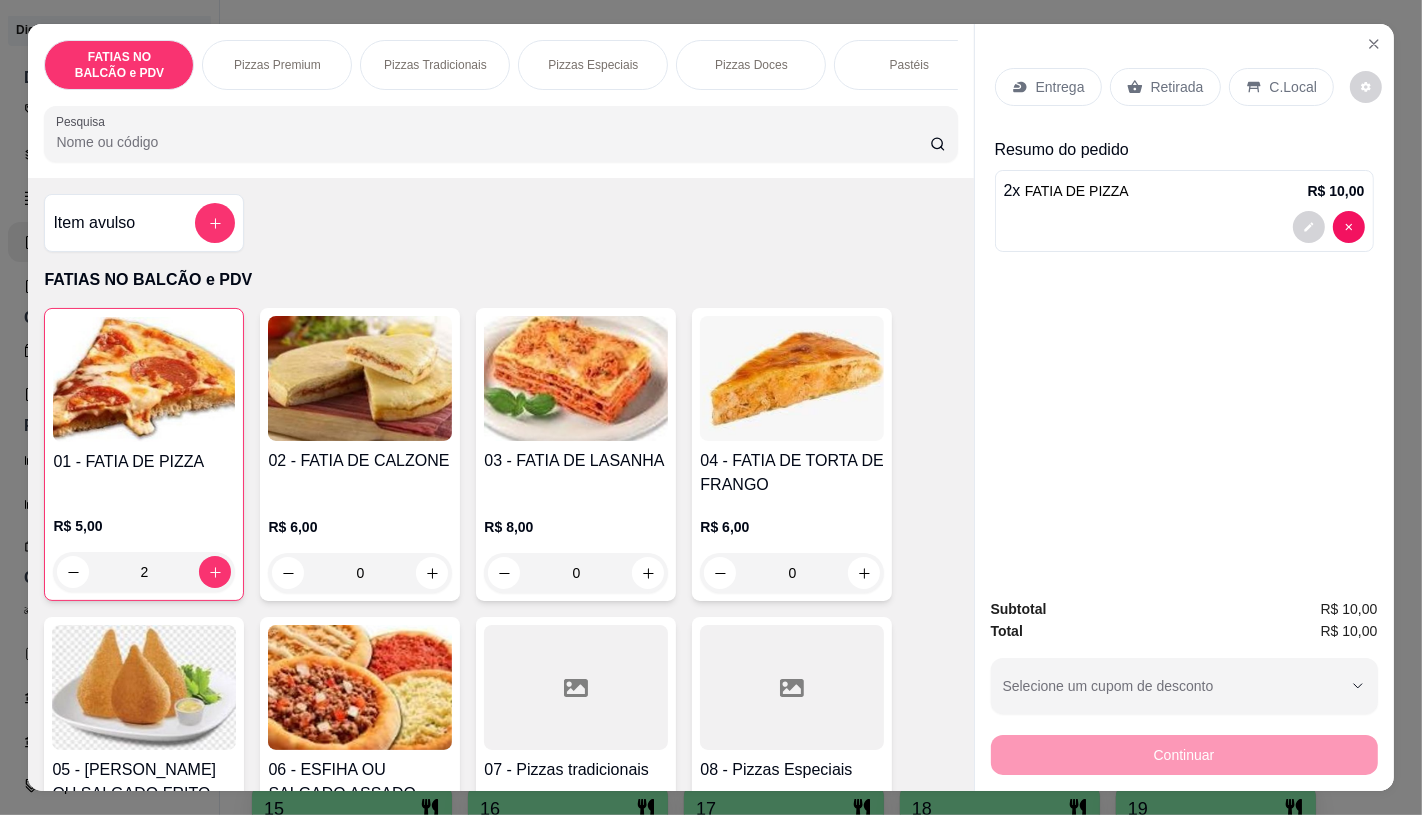 click on "Retirada" at bounding box center (1177, 87) 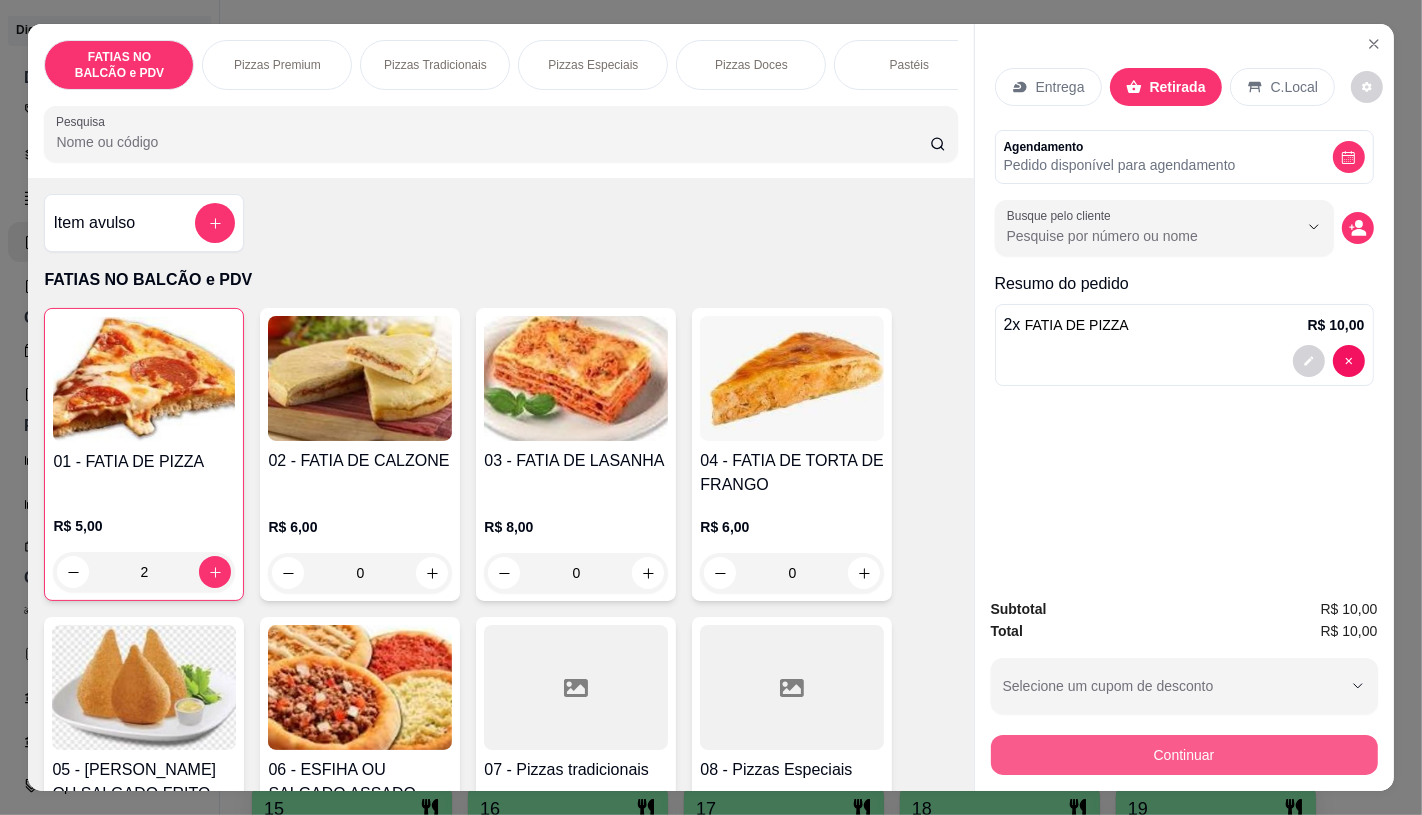 click on "Continuar" at bounding box center [1184, 755] 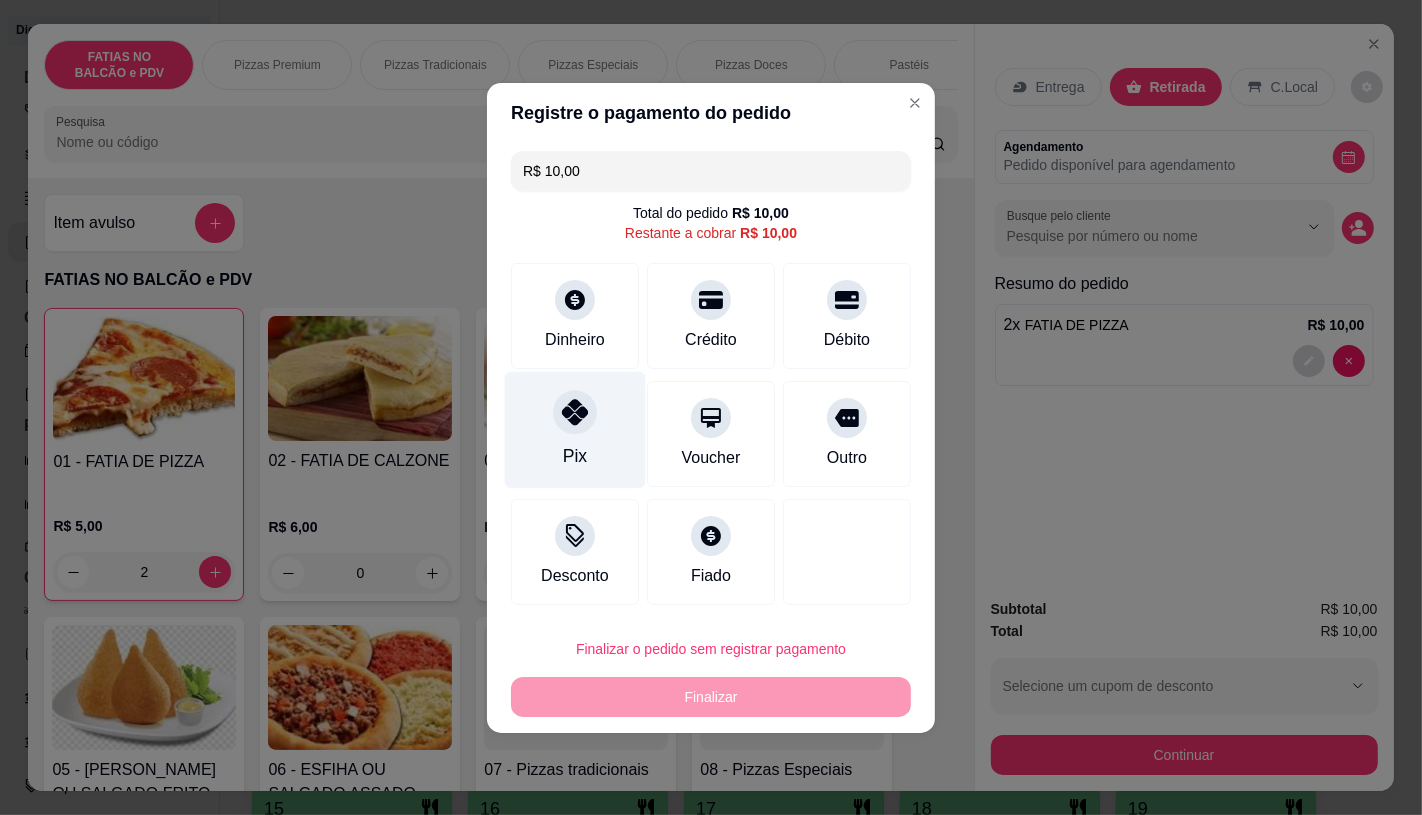 click on "Pix" at bounding box center (575, 429) 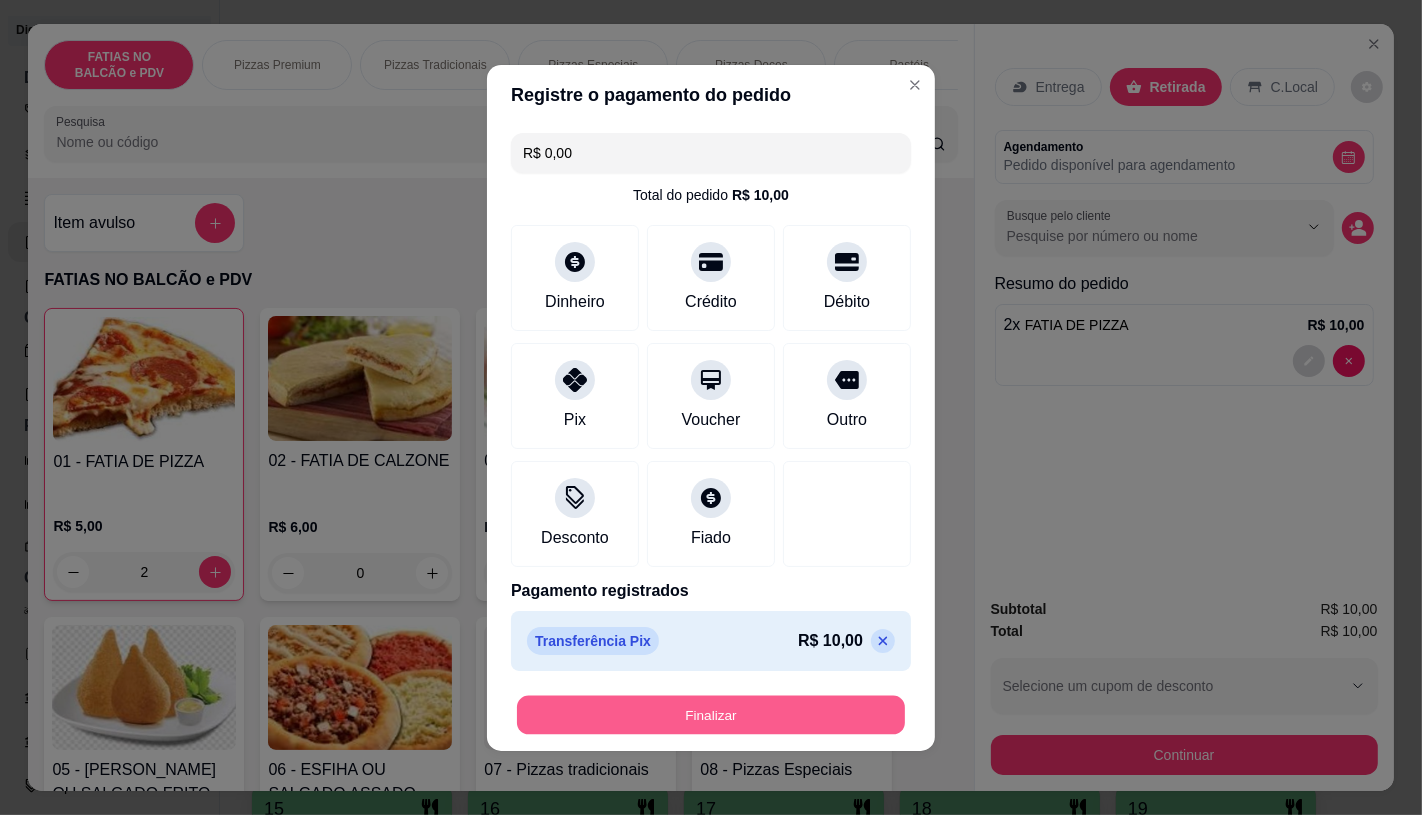 click on "Finalizar" at bounding box center [711, 714] 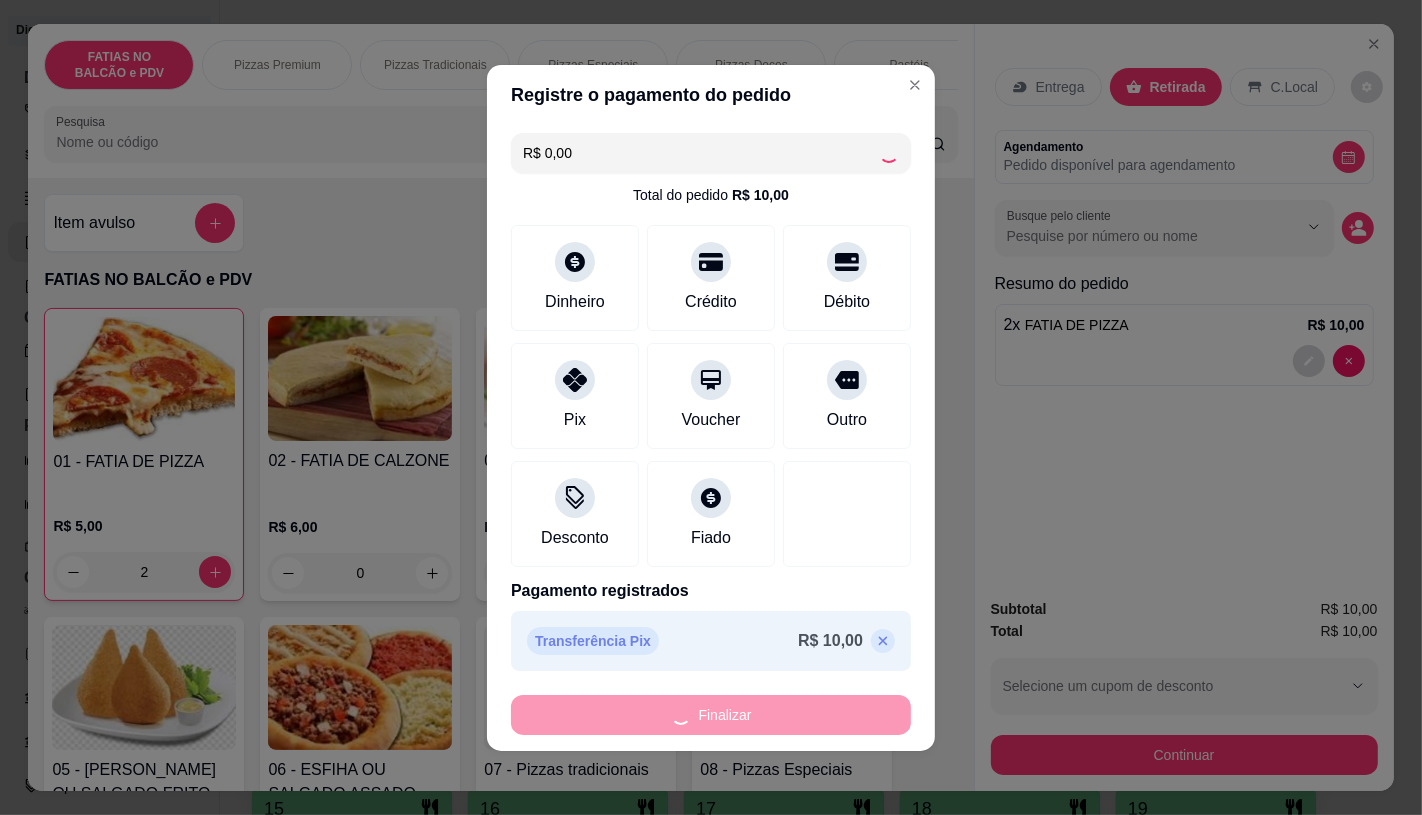type on "0" 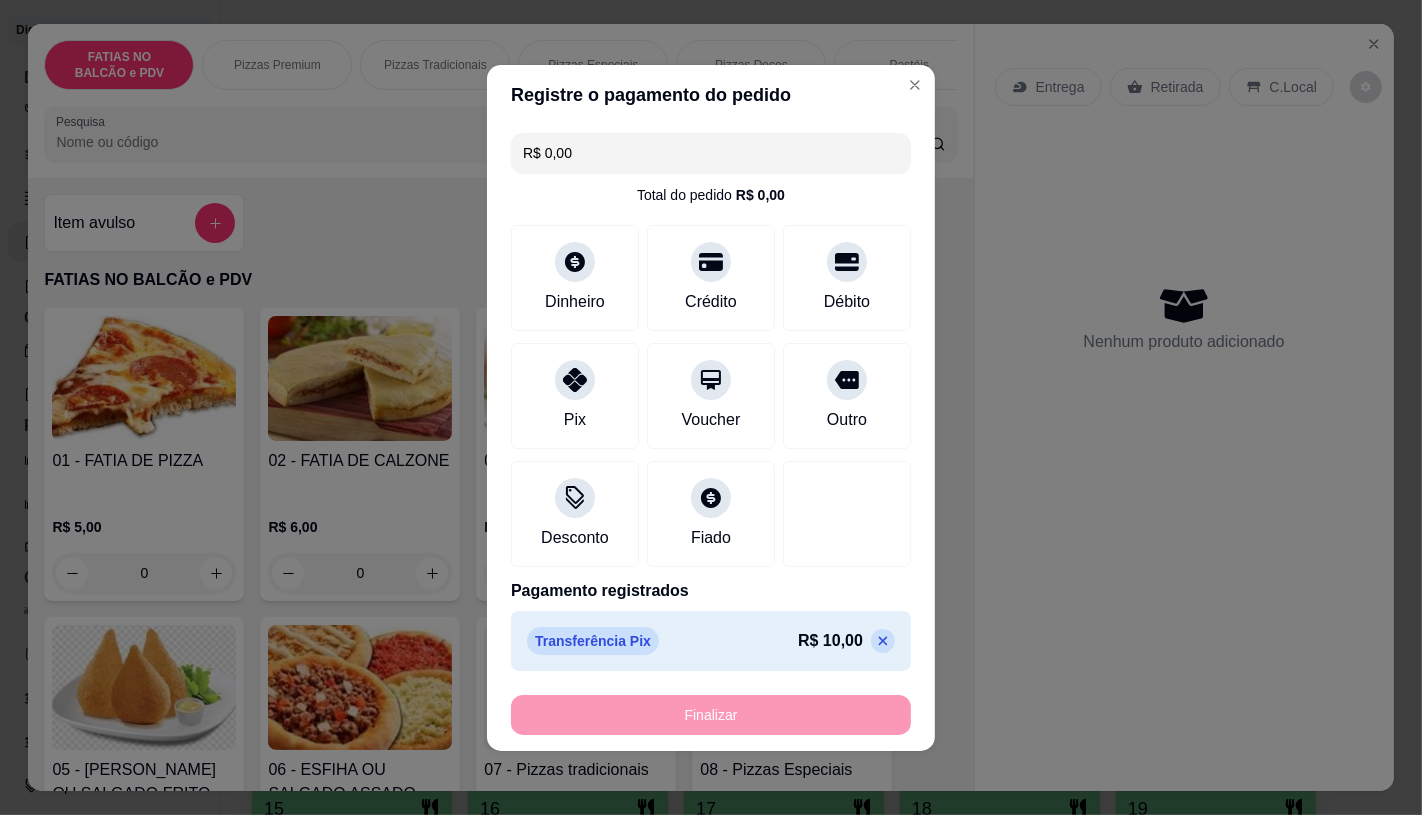 type on "-R$ 10,00" 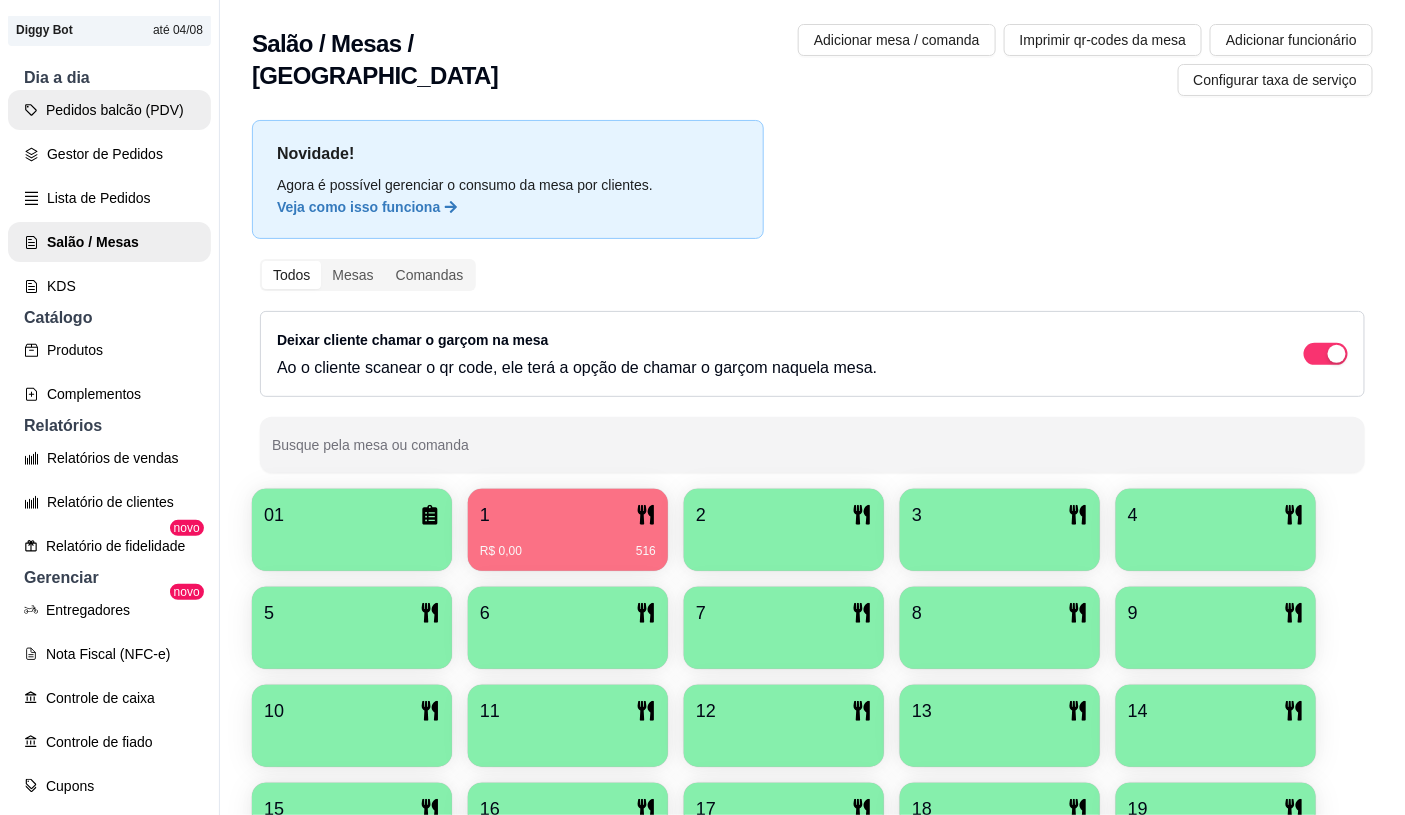click on "Pedidos balcão (PDV)" at bounding box center (109, 110) 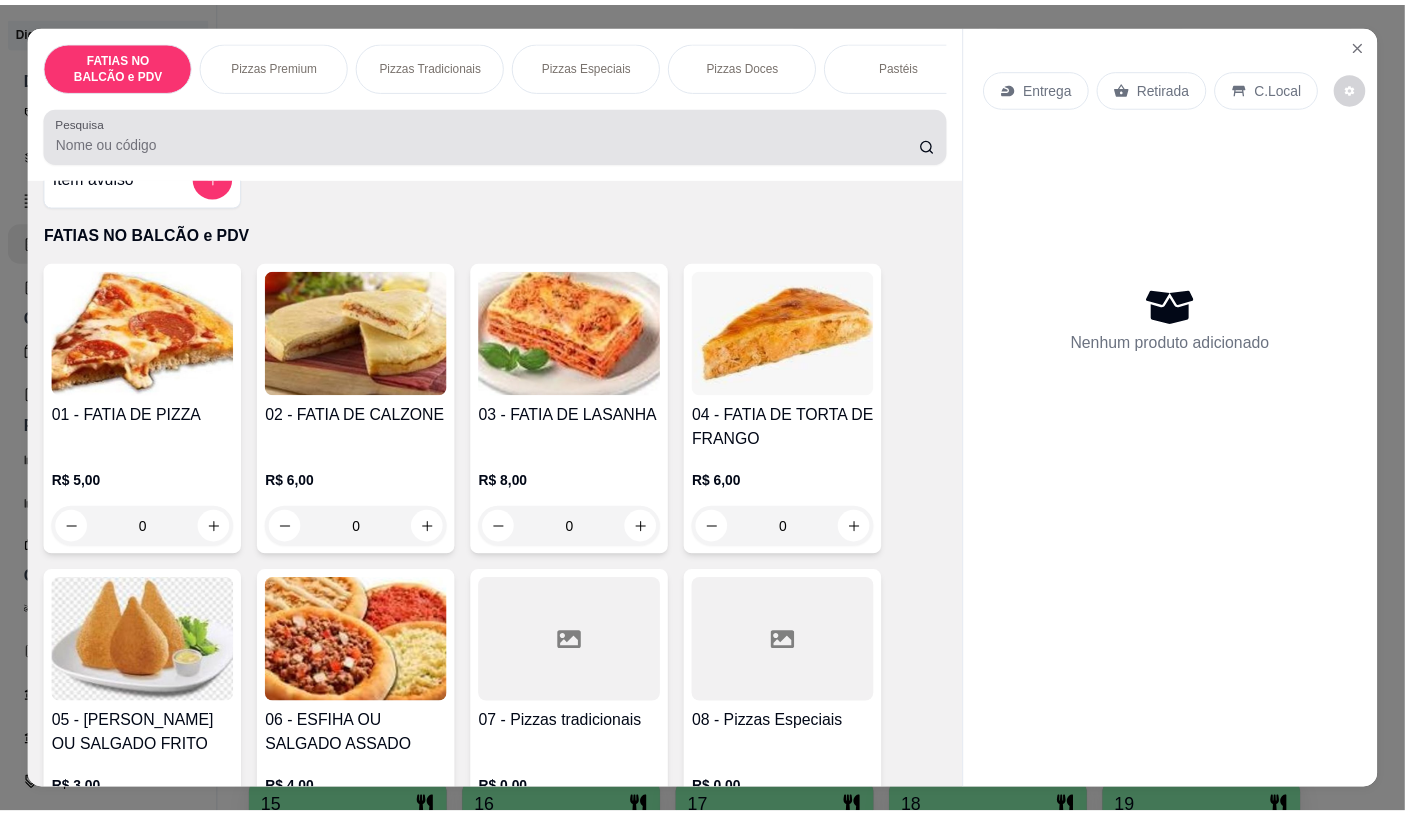 scroll, scrollTop: 111, scrollLeft: 0, axis: vertical 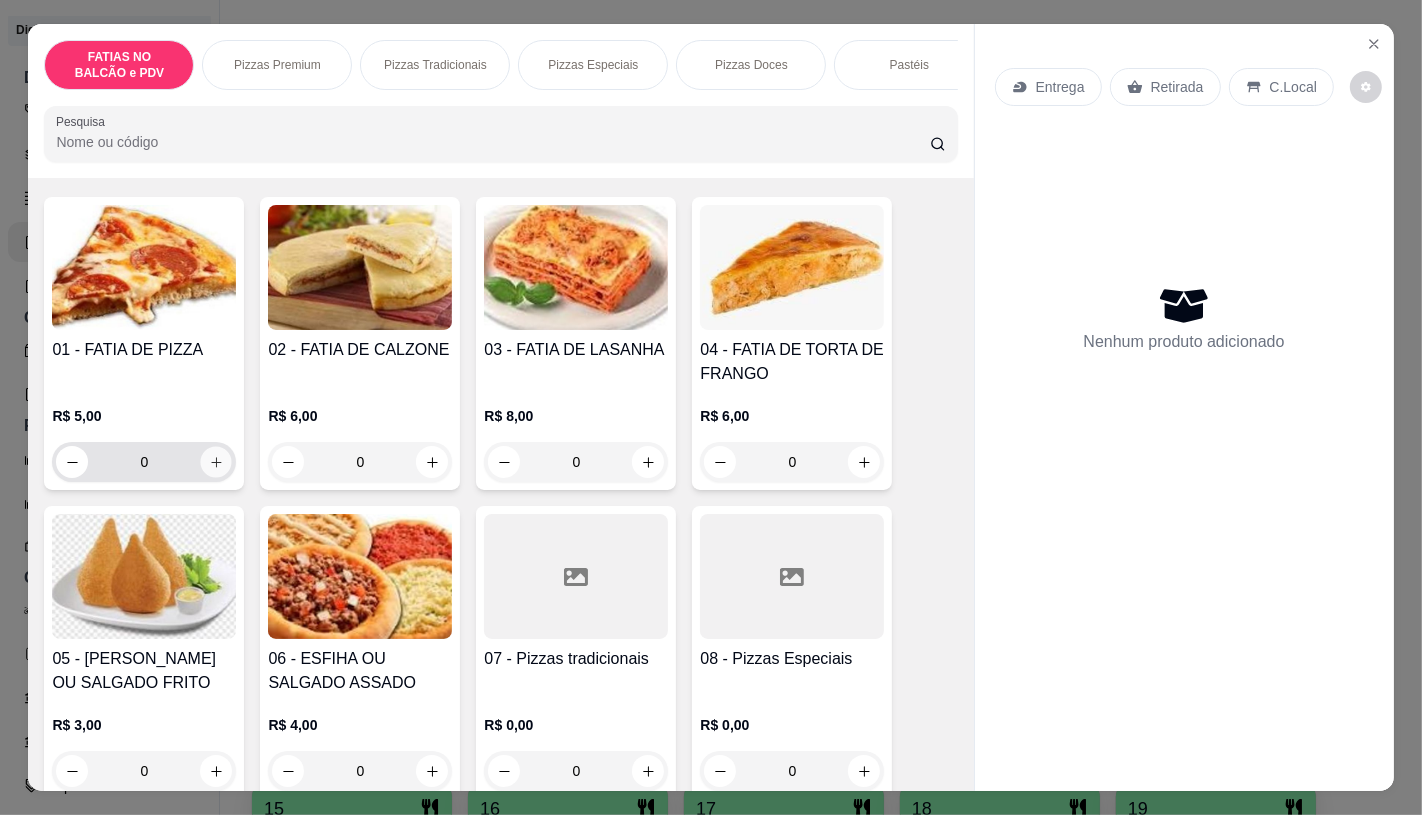 click 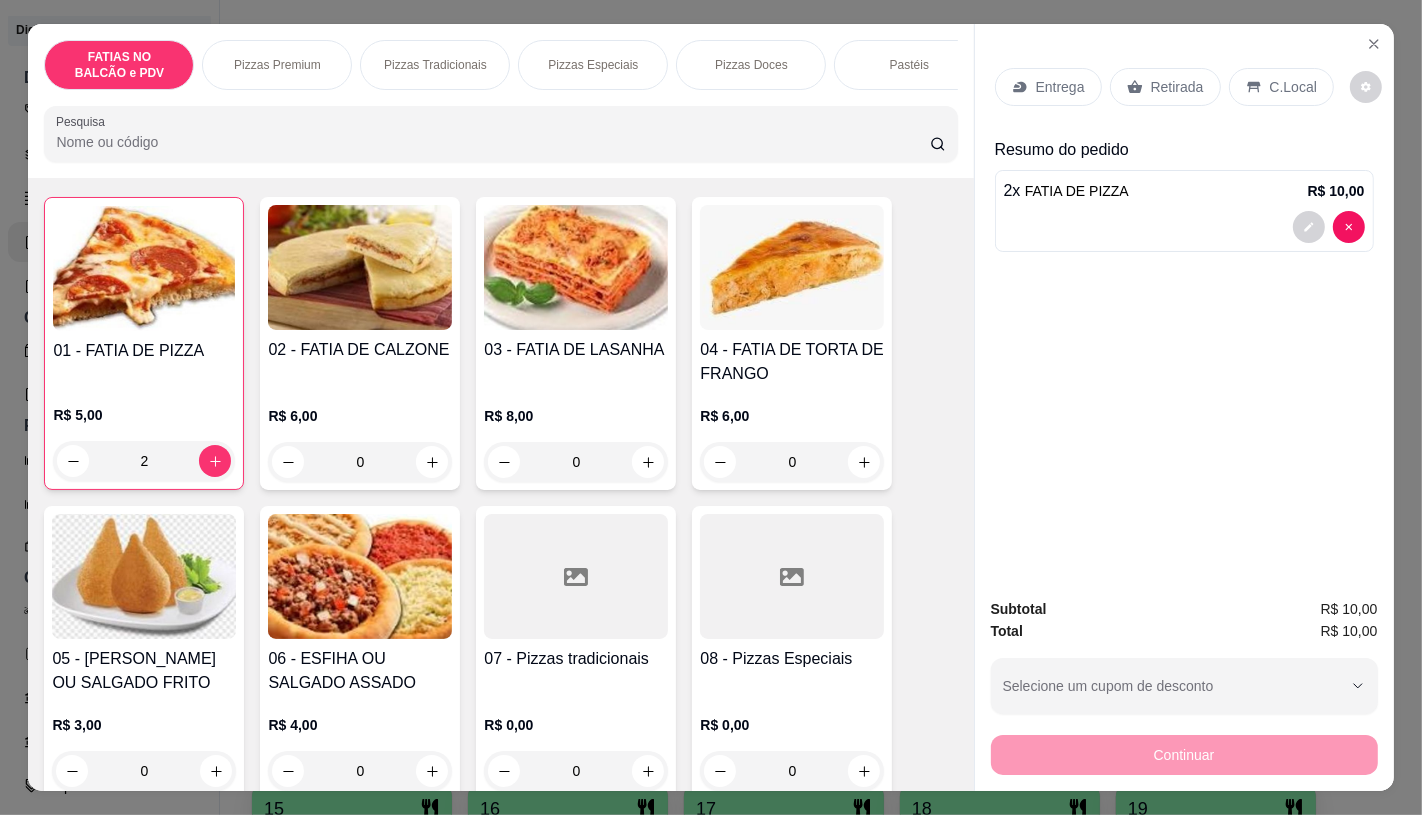 click 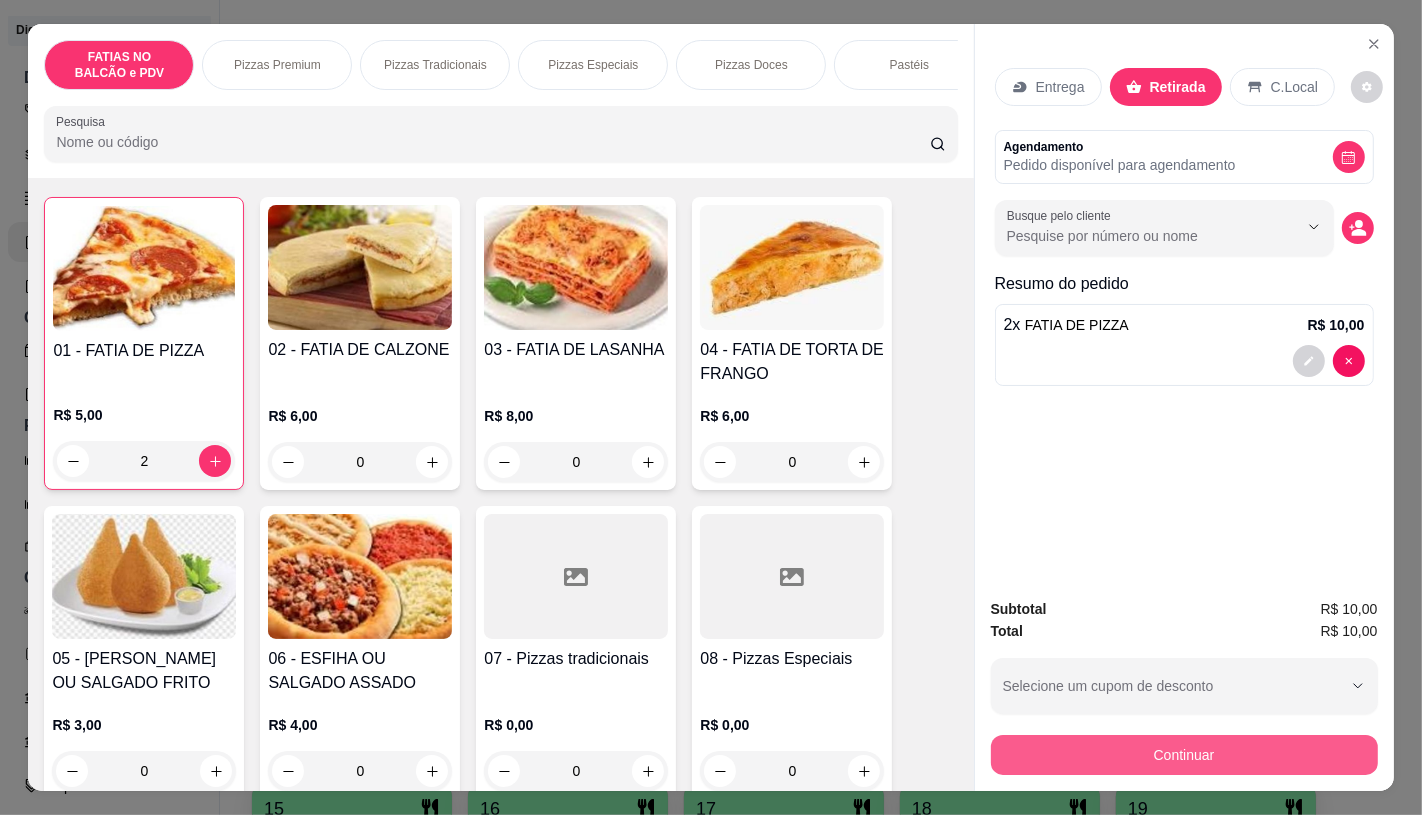 click on "Continuar" at bounding box center [1184, 755] 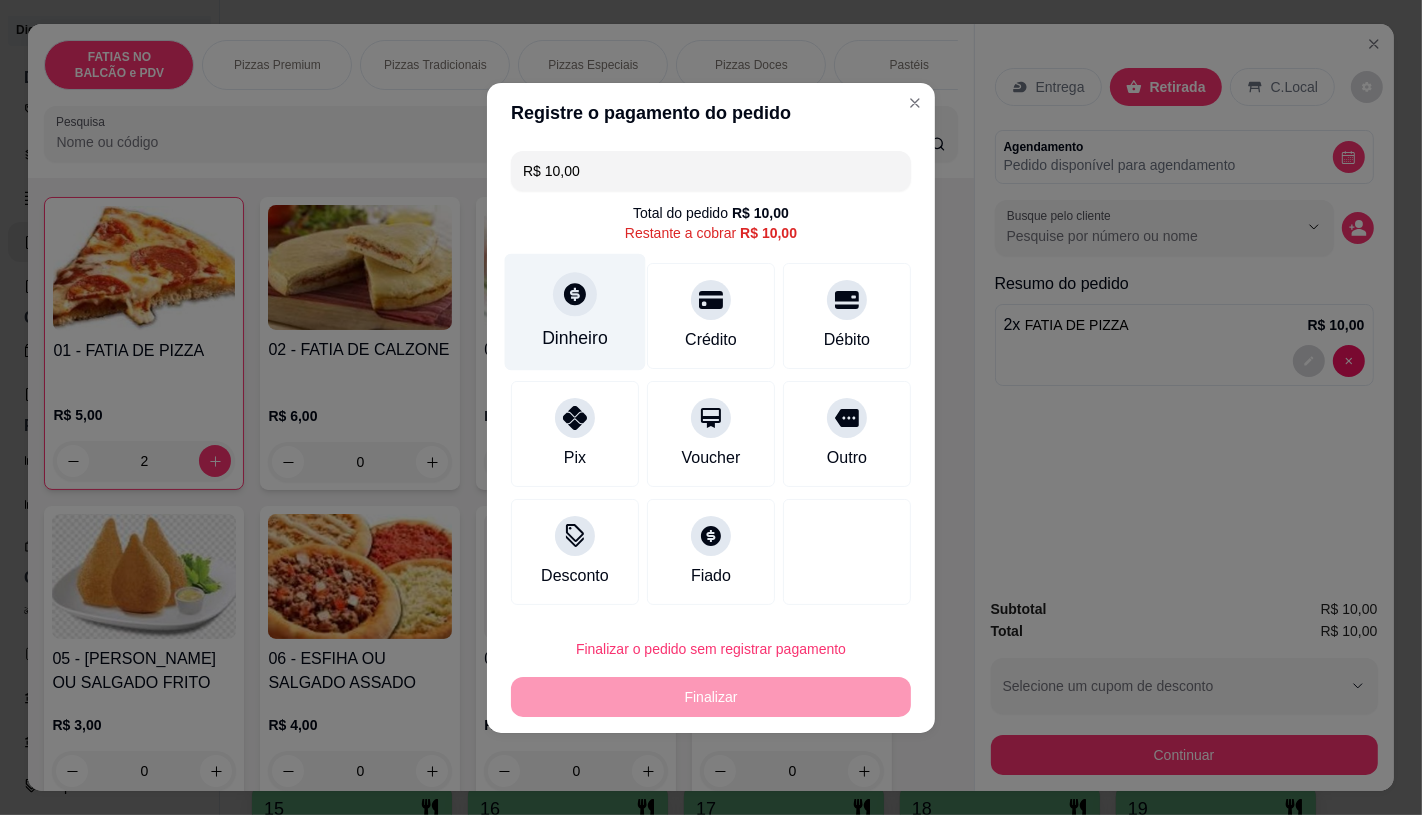 click on "Dinheiro" at bounding box center [575, 338] 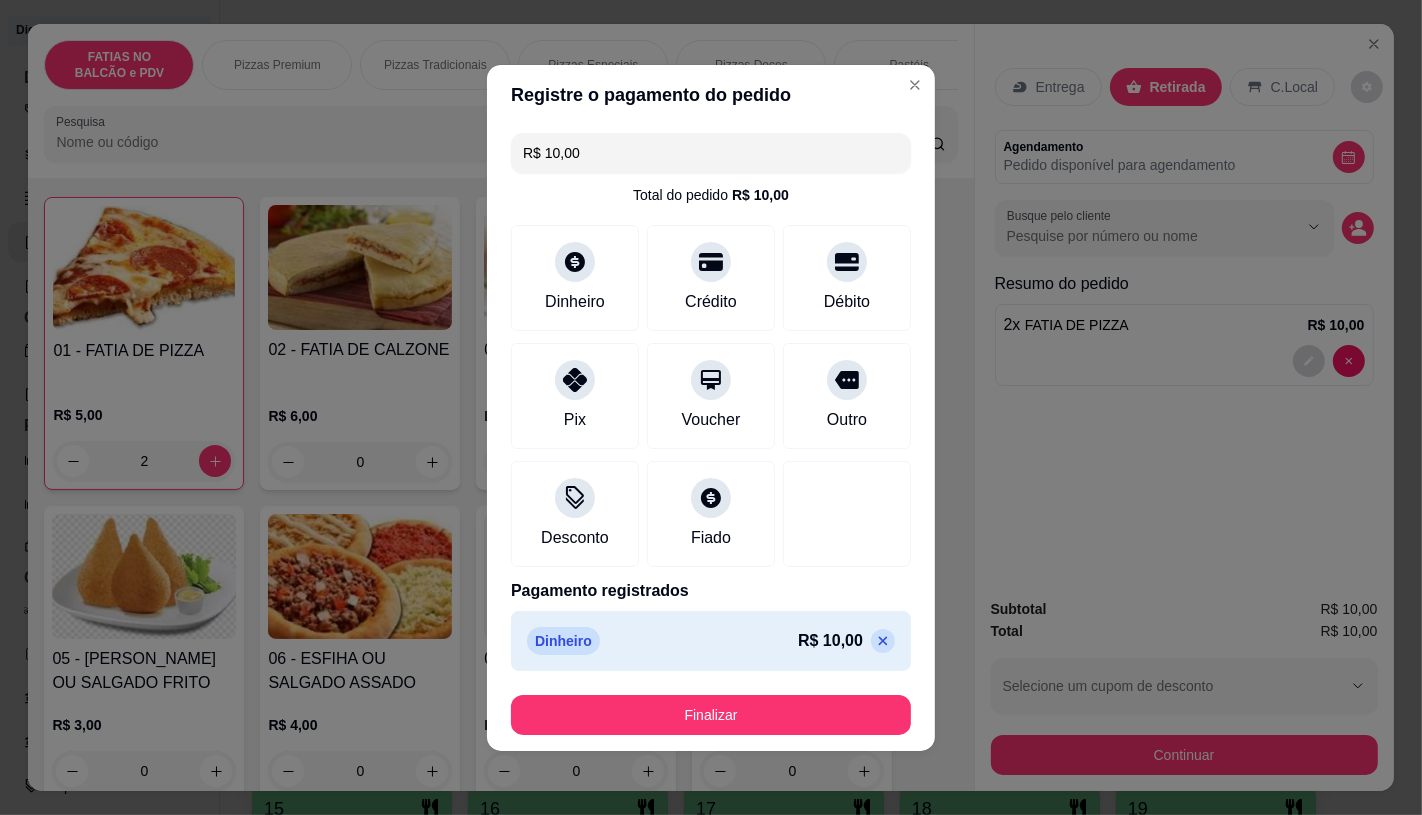 type on "R$ 0,00" 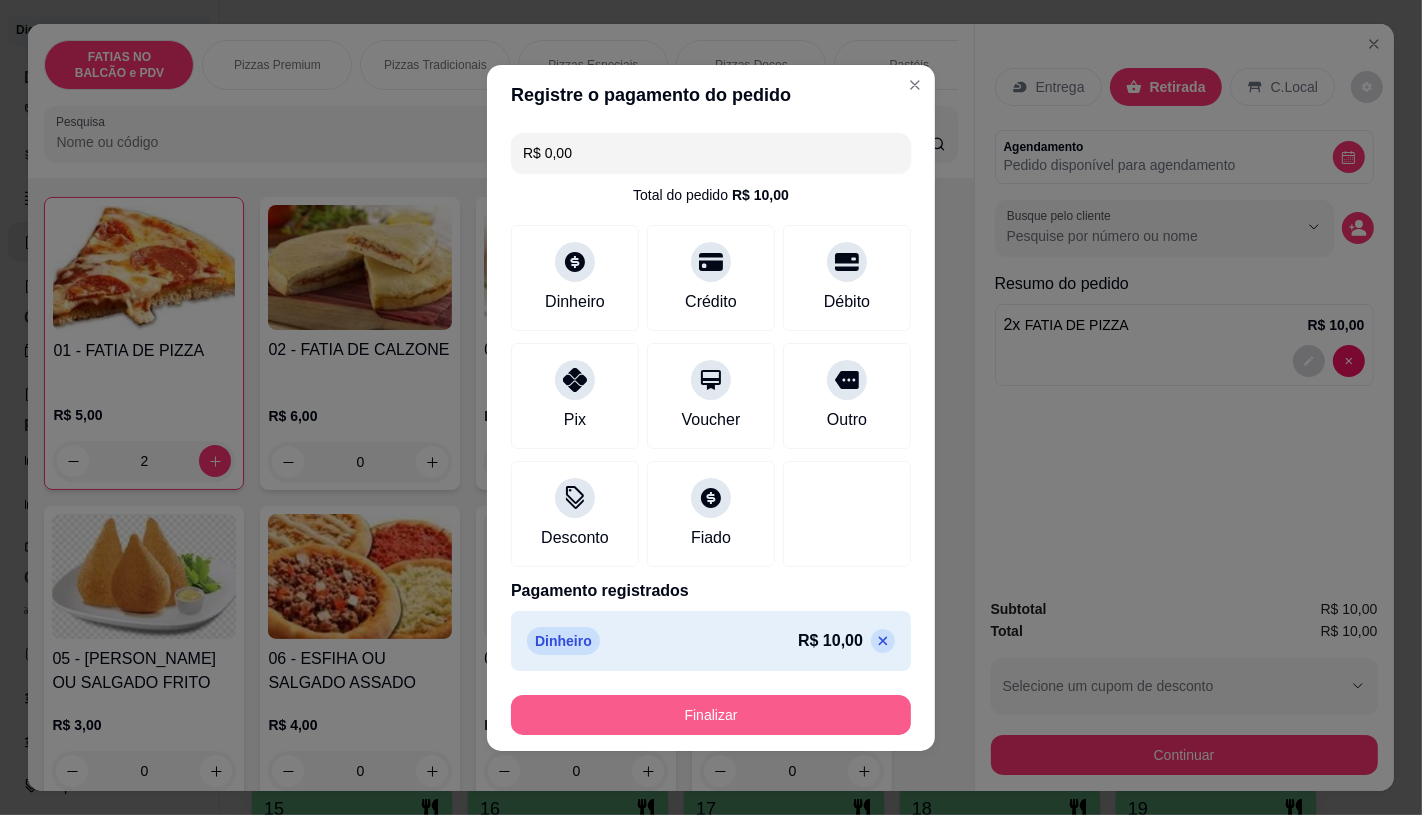 click on "Finalizar" at bounding box center [711, 715] 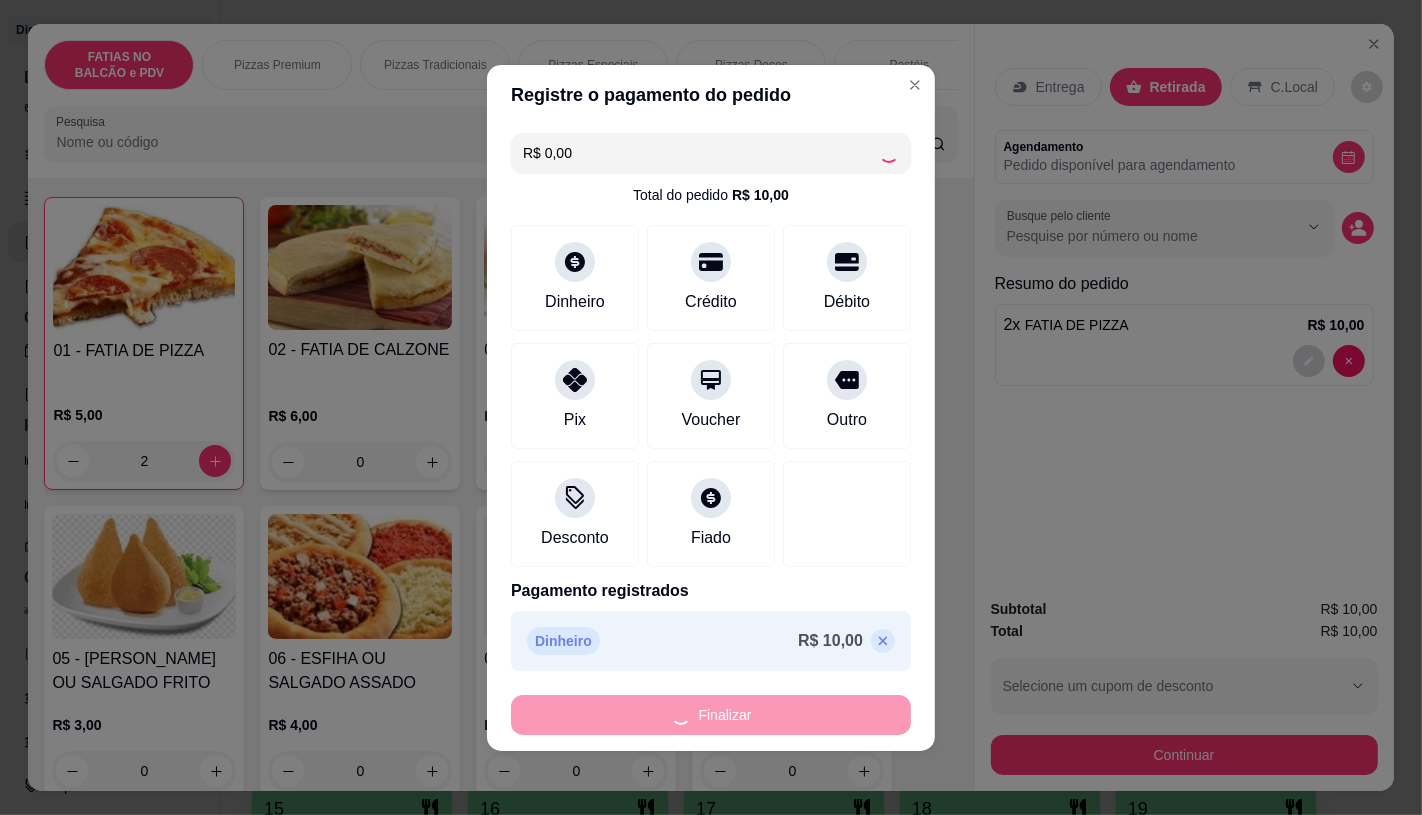 type on "0" 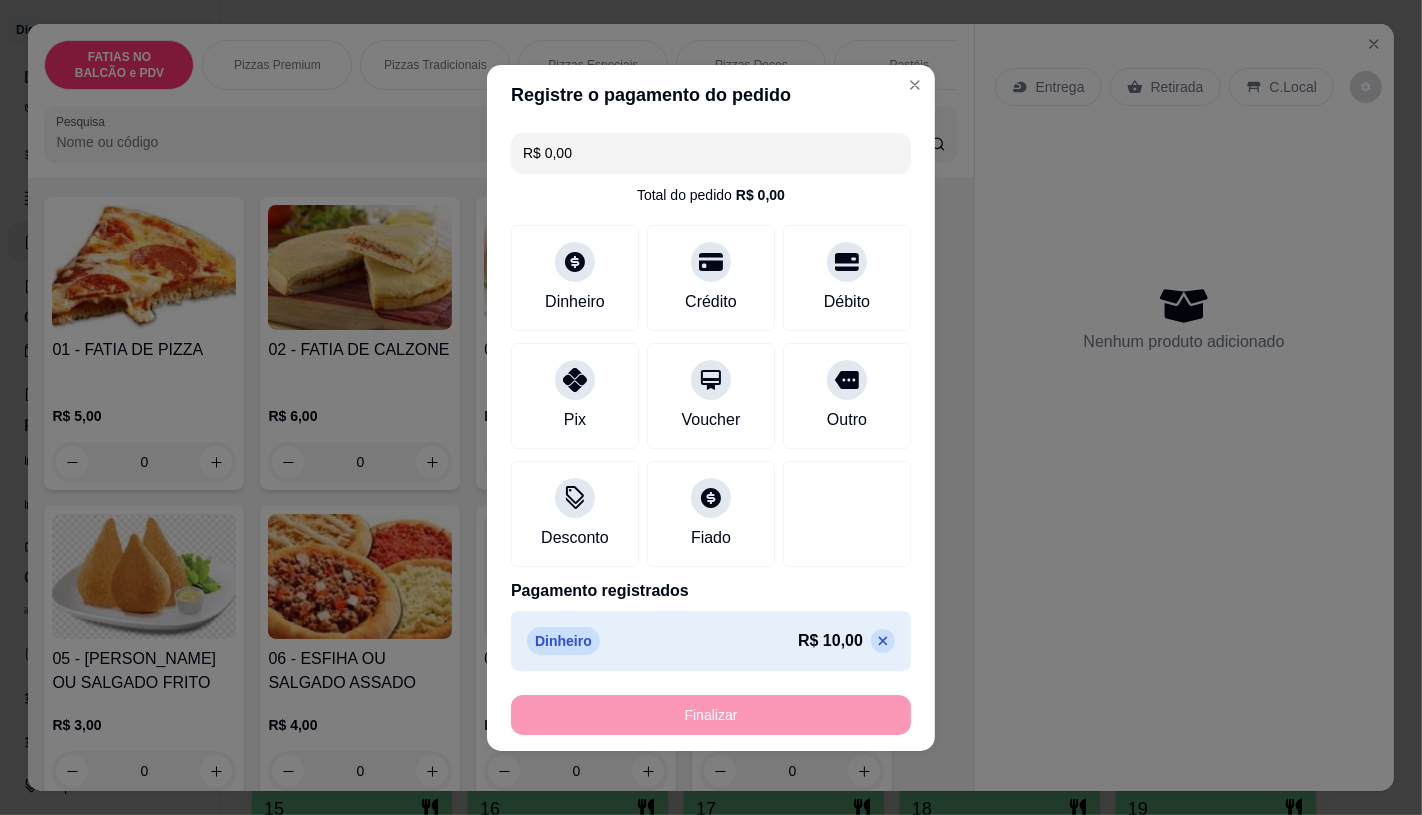 type on "-R$ 10,00" 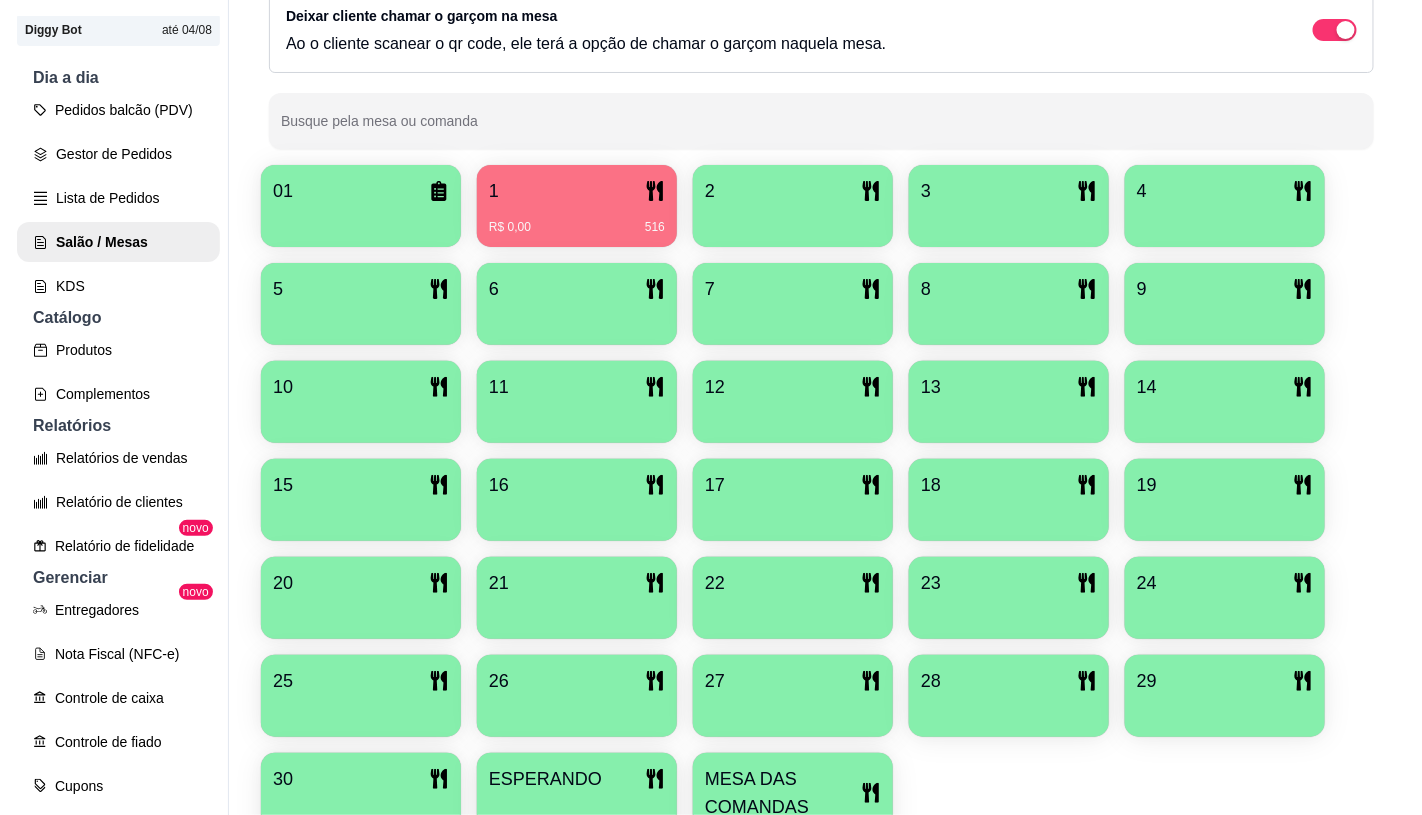 scroll, scrollTop: 333, scrollLeft: 0, axis: vertical 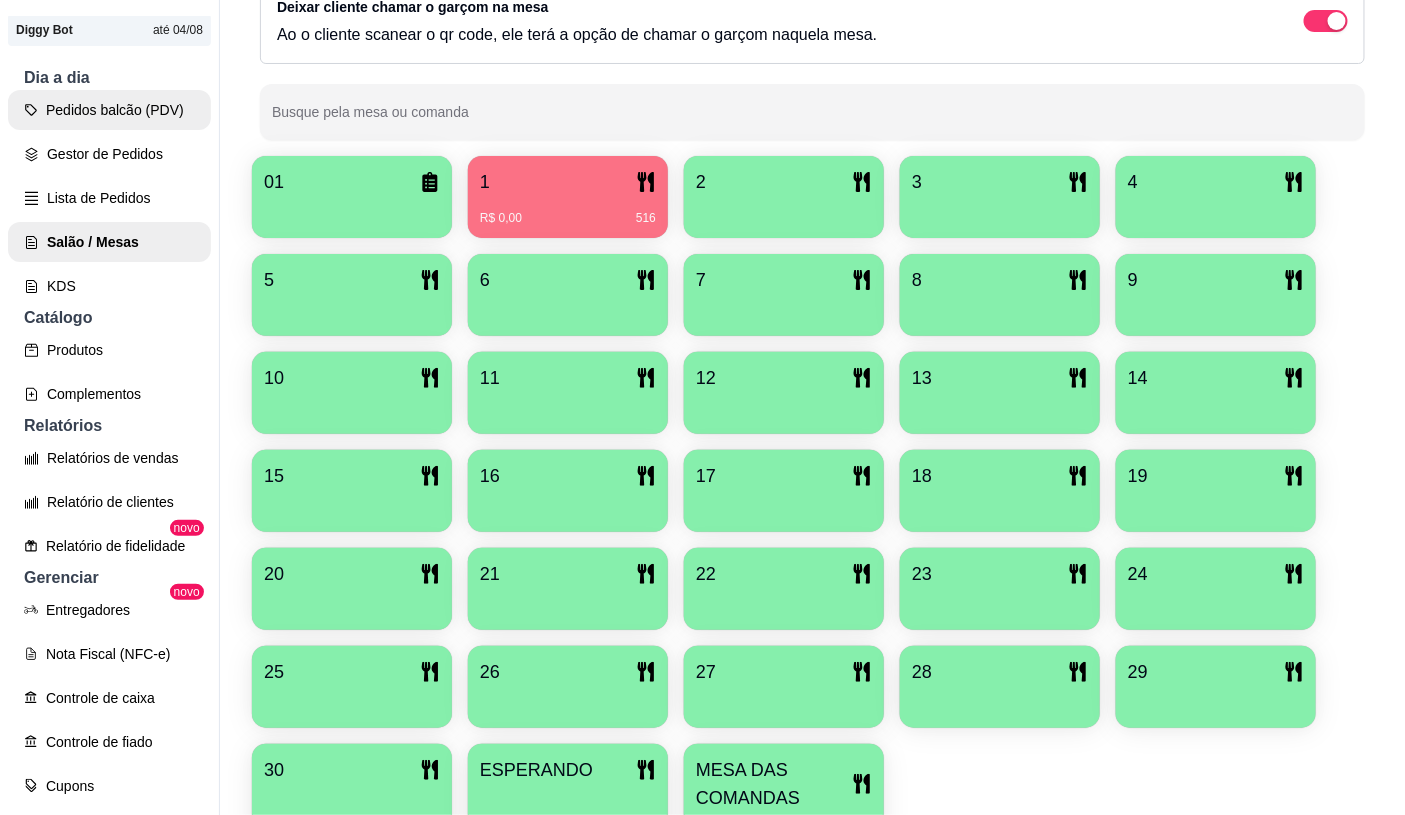 click on "Pedidos balcão (PDV)" at bounding box center [109, 110] 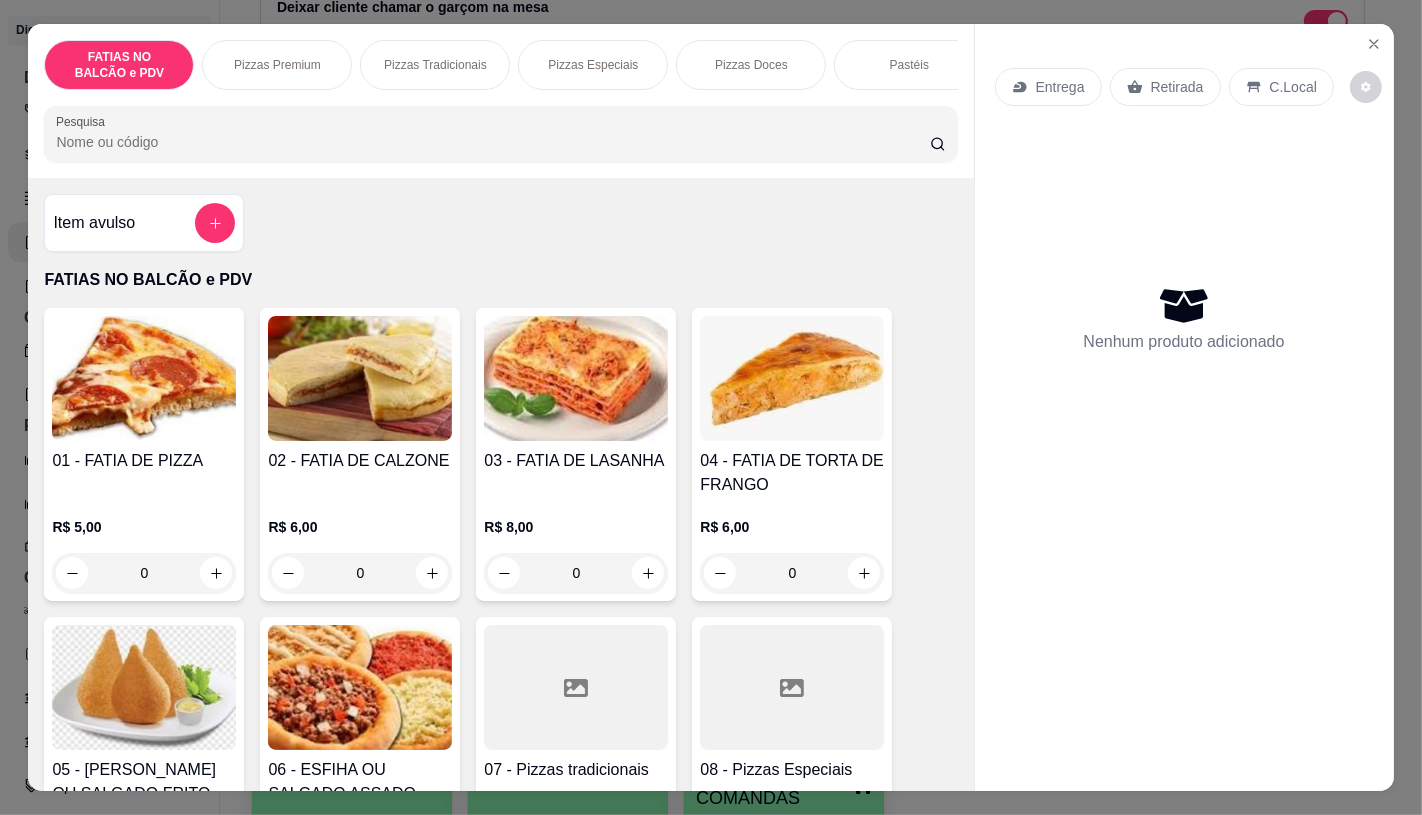click on "Pastéis" at bounding box center (909, 65) 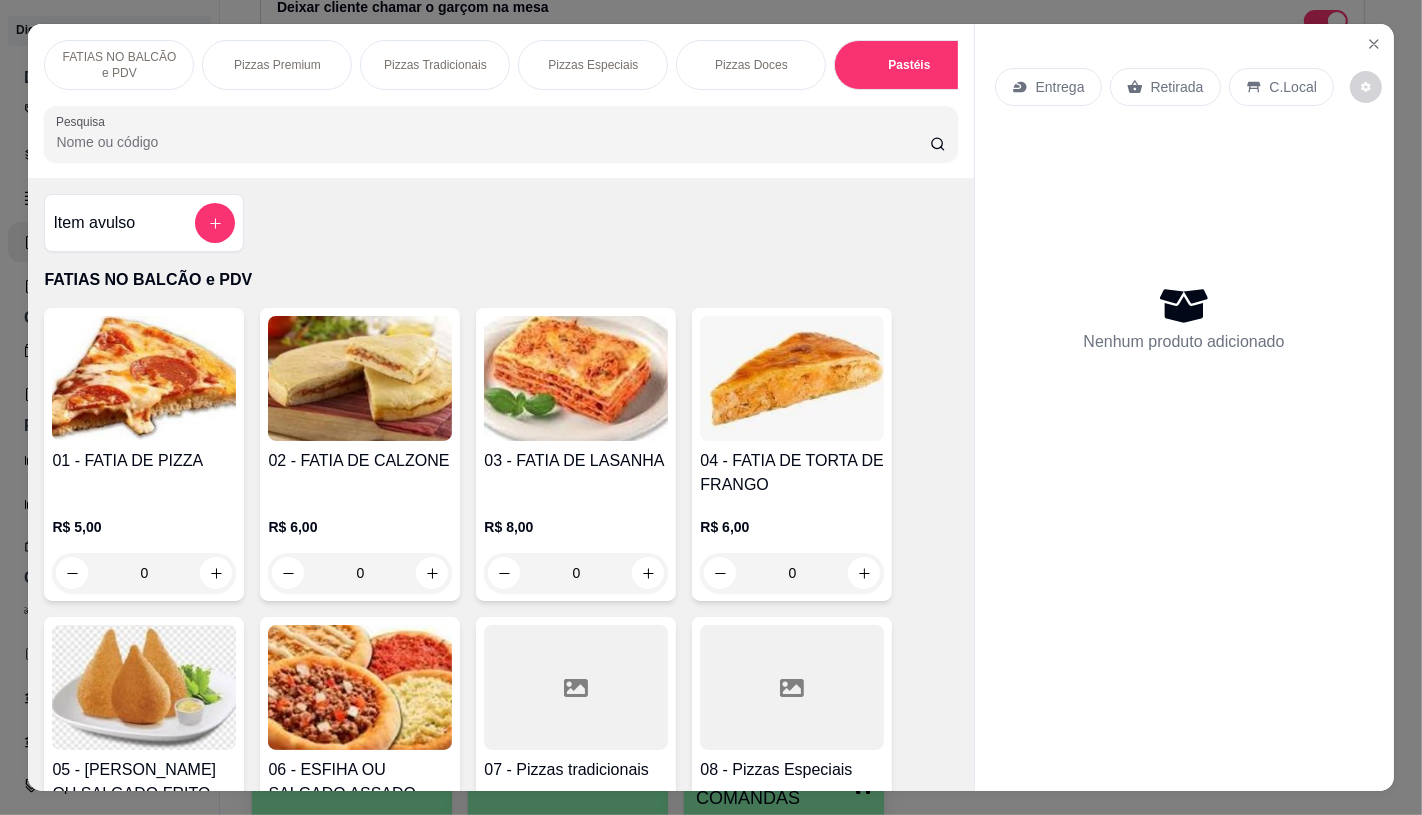 scroll, scrollTop: 3971, scrollLeft: 0, axis: vertical 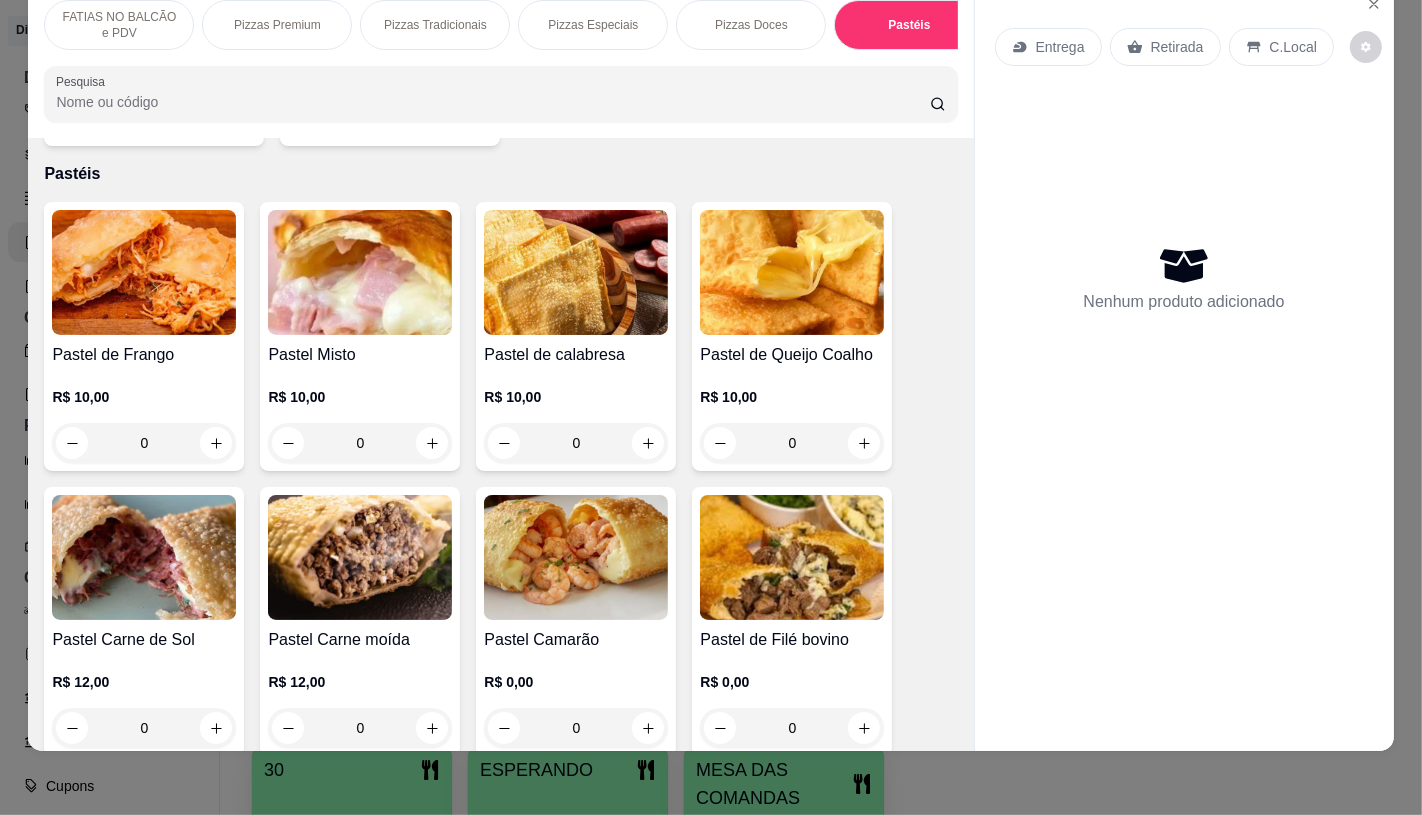 click at bounding box center (360, 272) 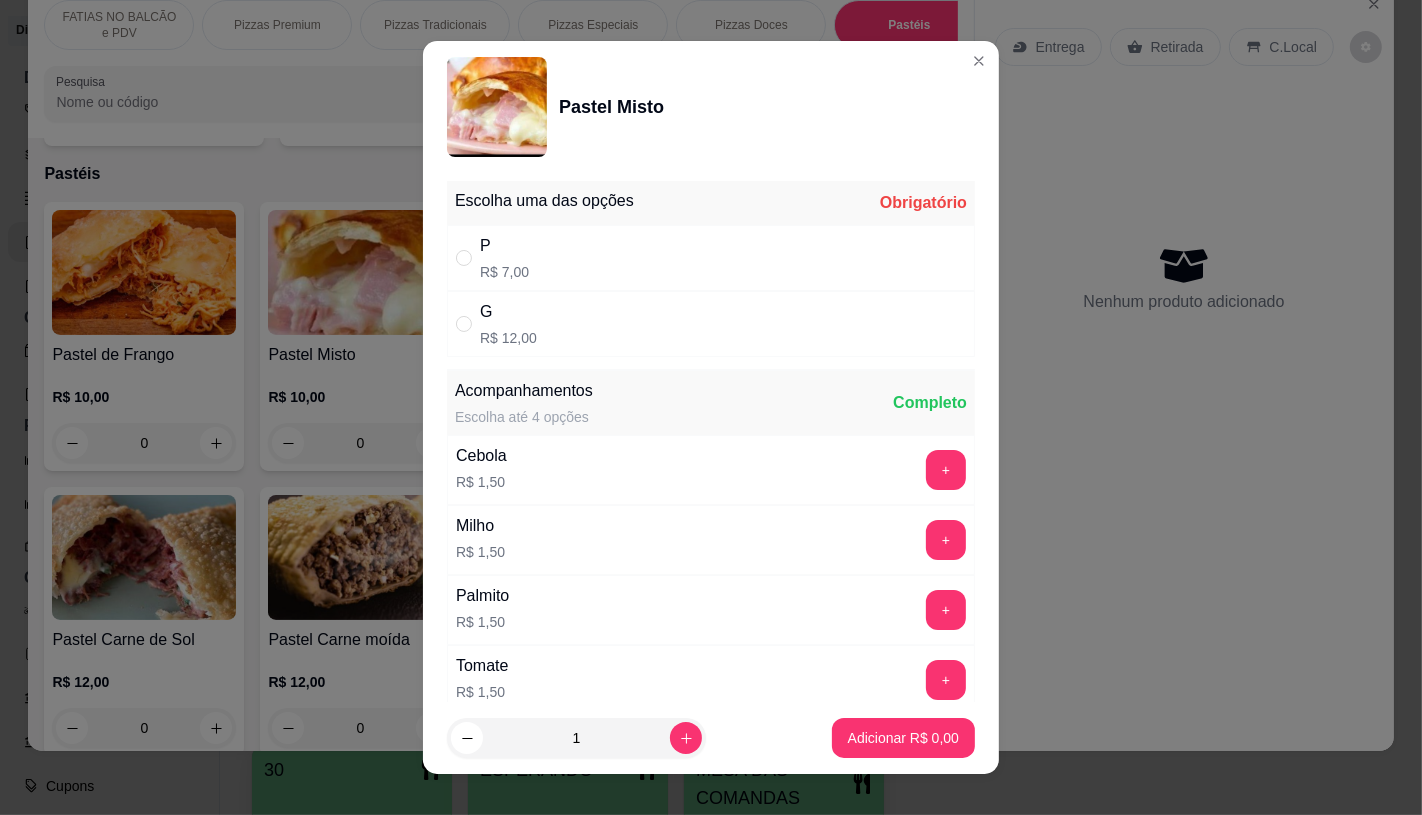 click on "P" at bounding box center (504, 246) 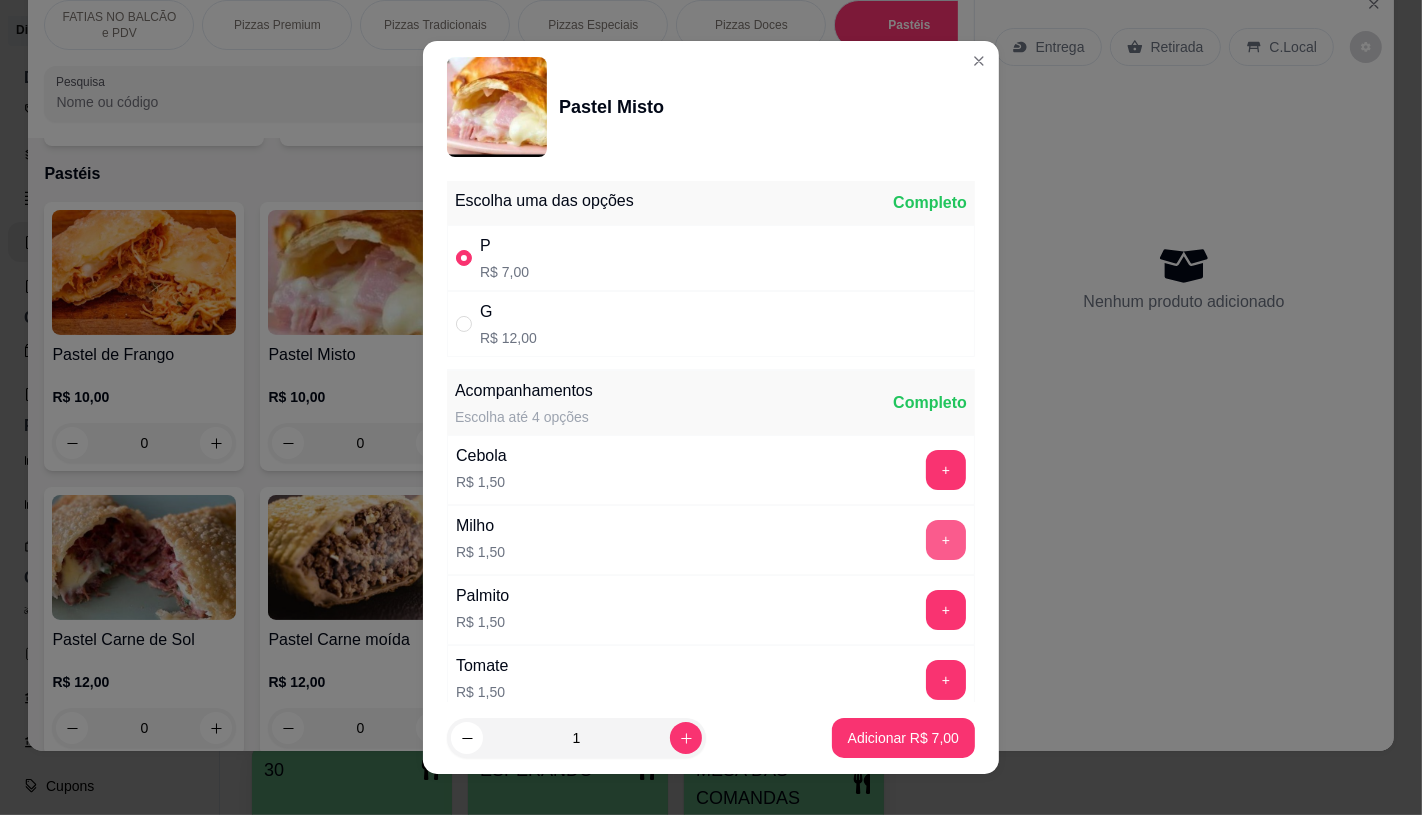 click on "+" at bounding box center [946, 540] 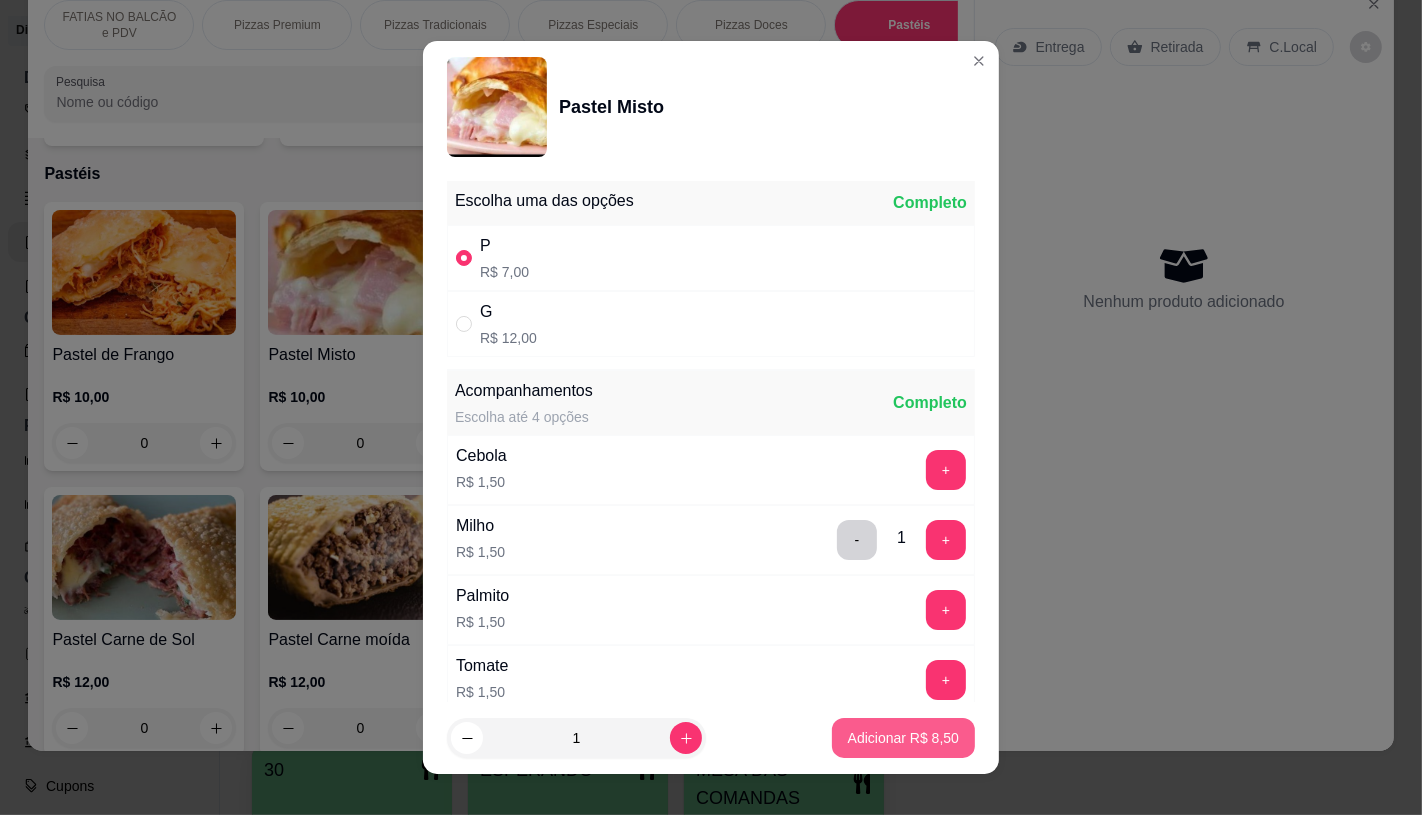 click on "Adicionar   R$ 8,50" at bounding box center [903, 738] 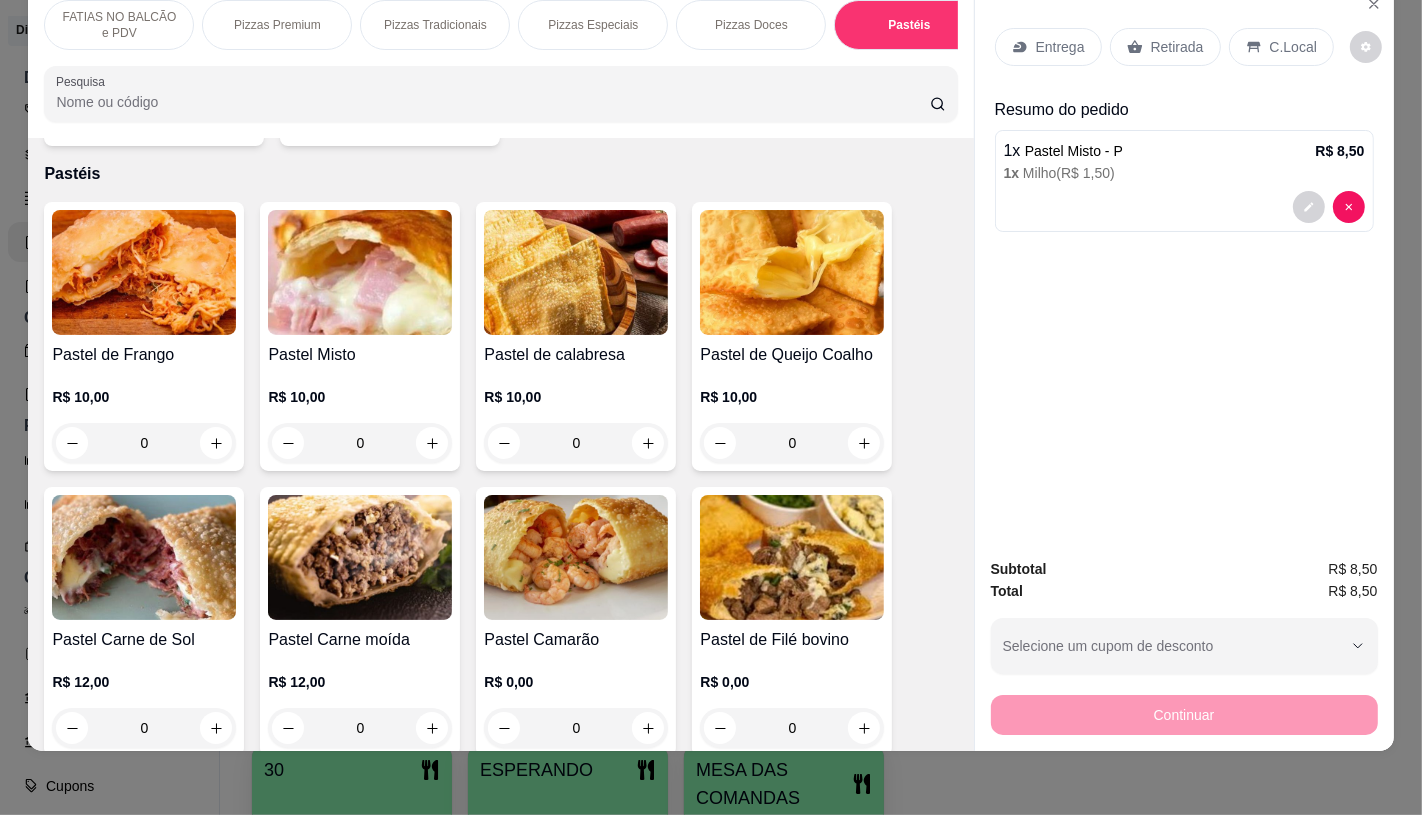 click on "Retirada" at bounding box center (1165, 47) 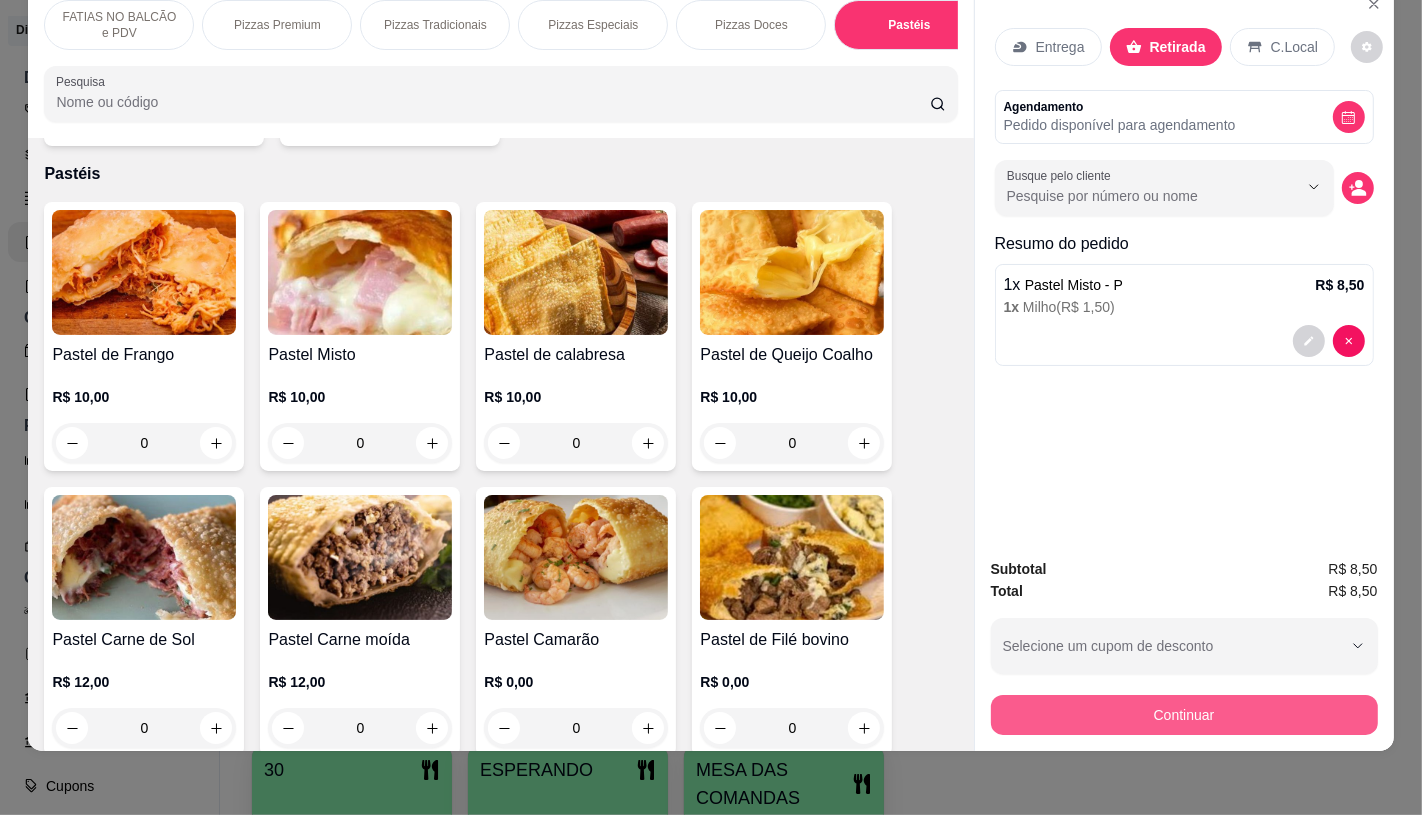 click on "Continuar" at bounding box center (1184, 715) 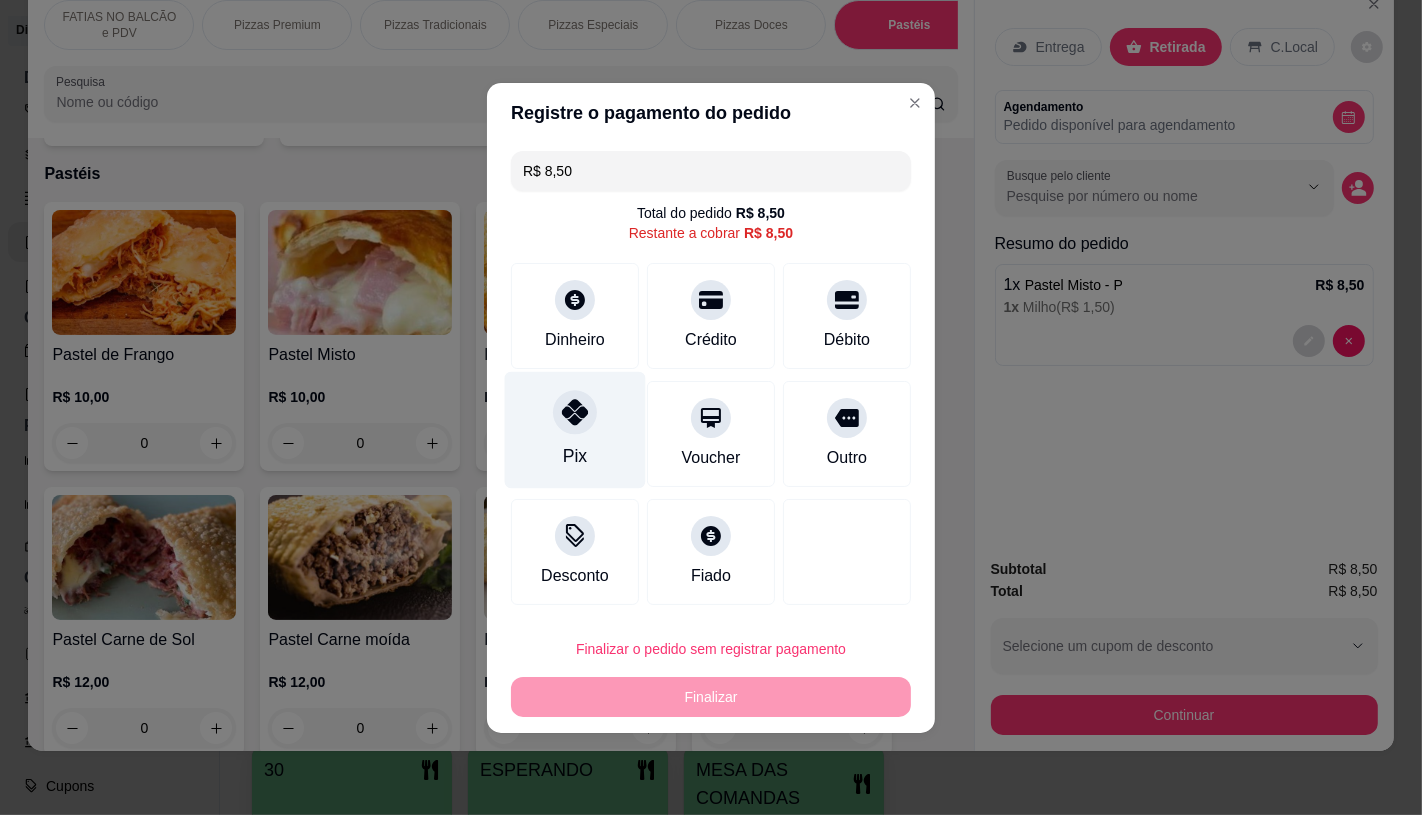 click on "Pix" at bounding box center [575, 429] 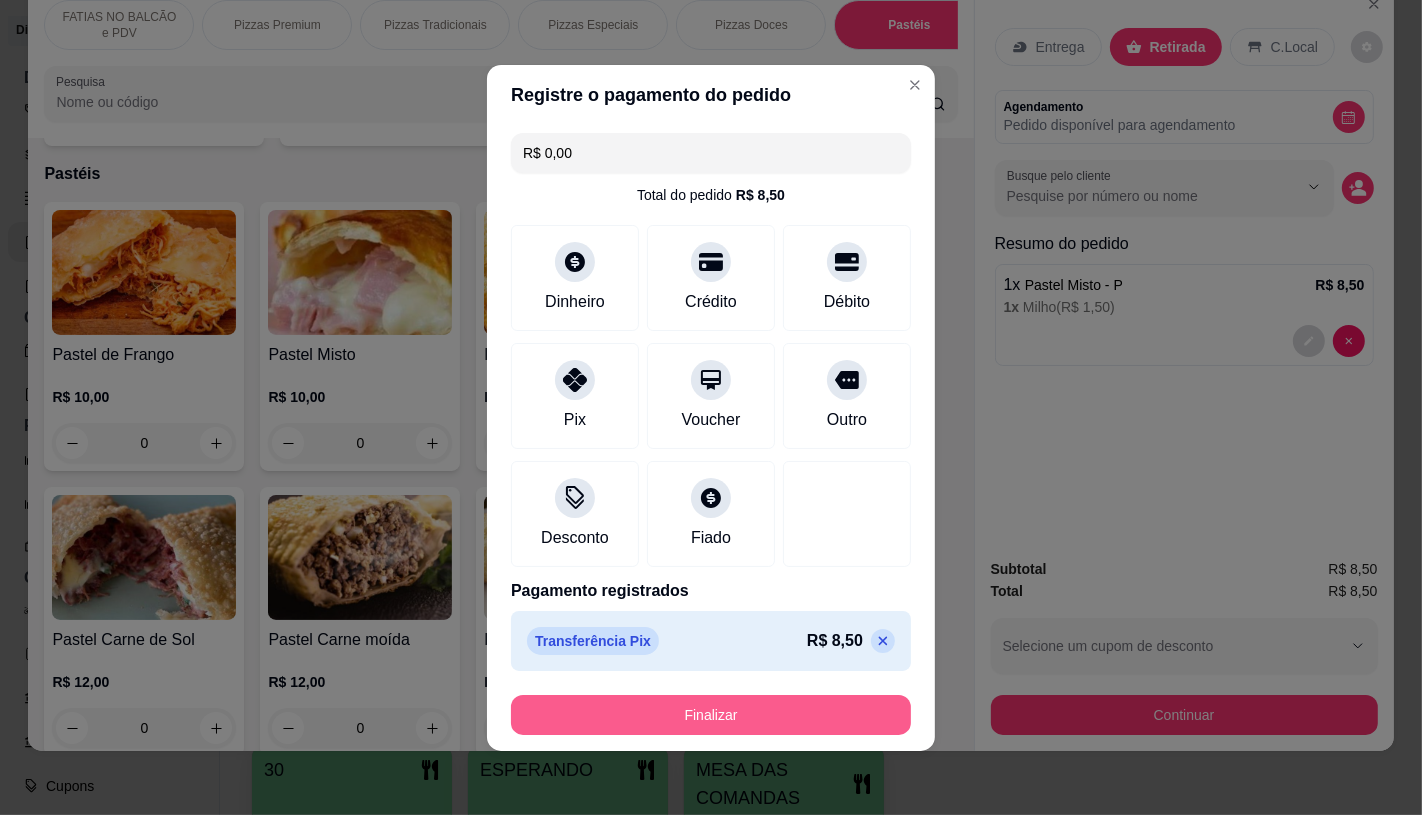 click on "Finalizar" at bounding box center [711, 715] 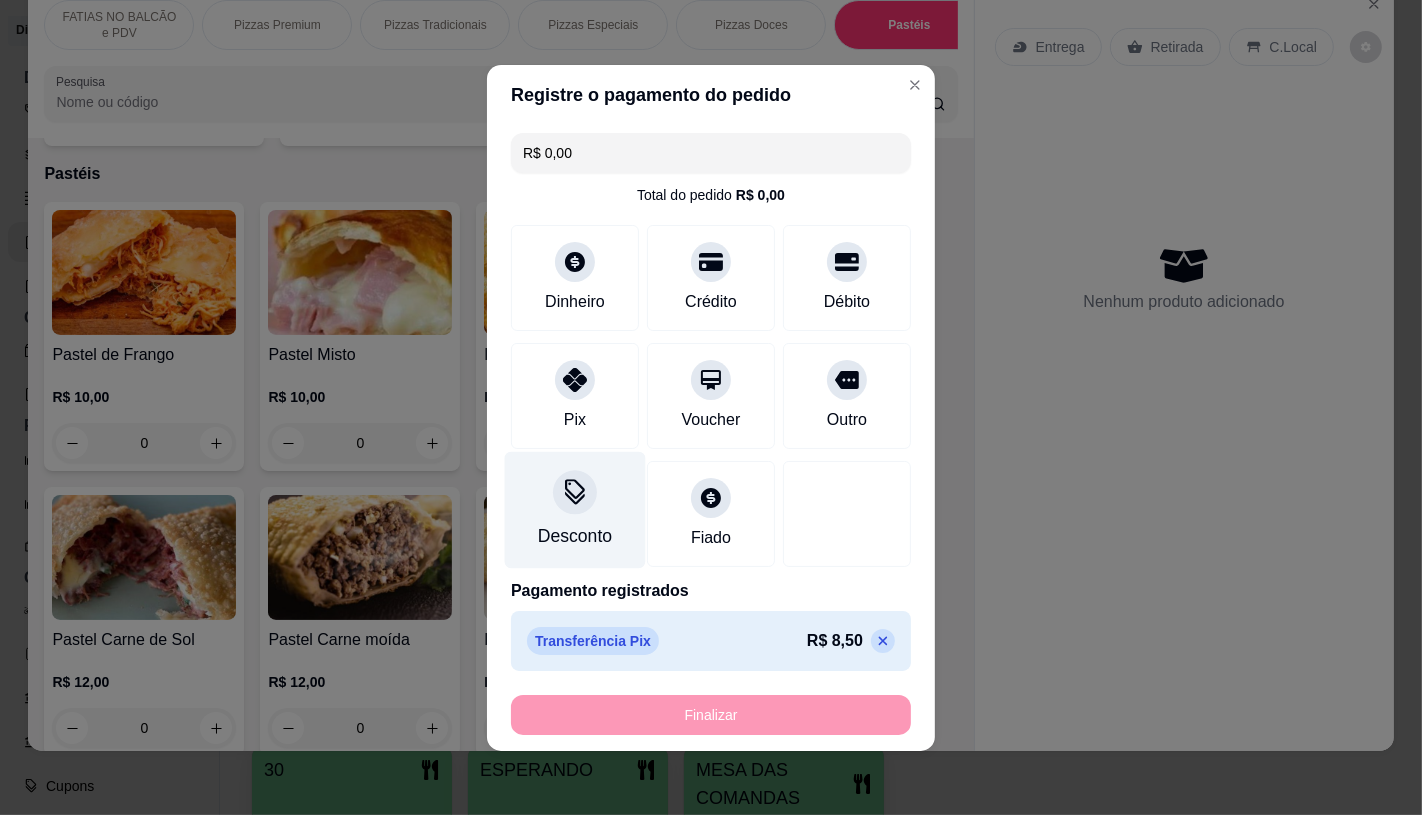 type on "-R$ 8,50" 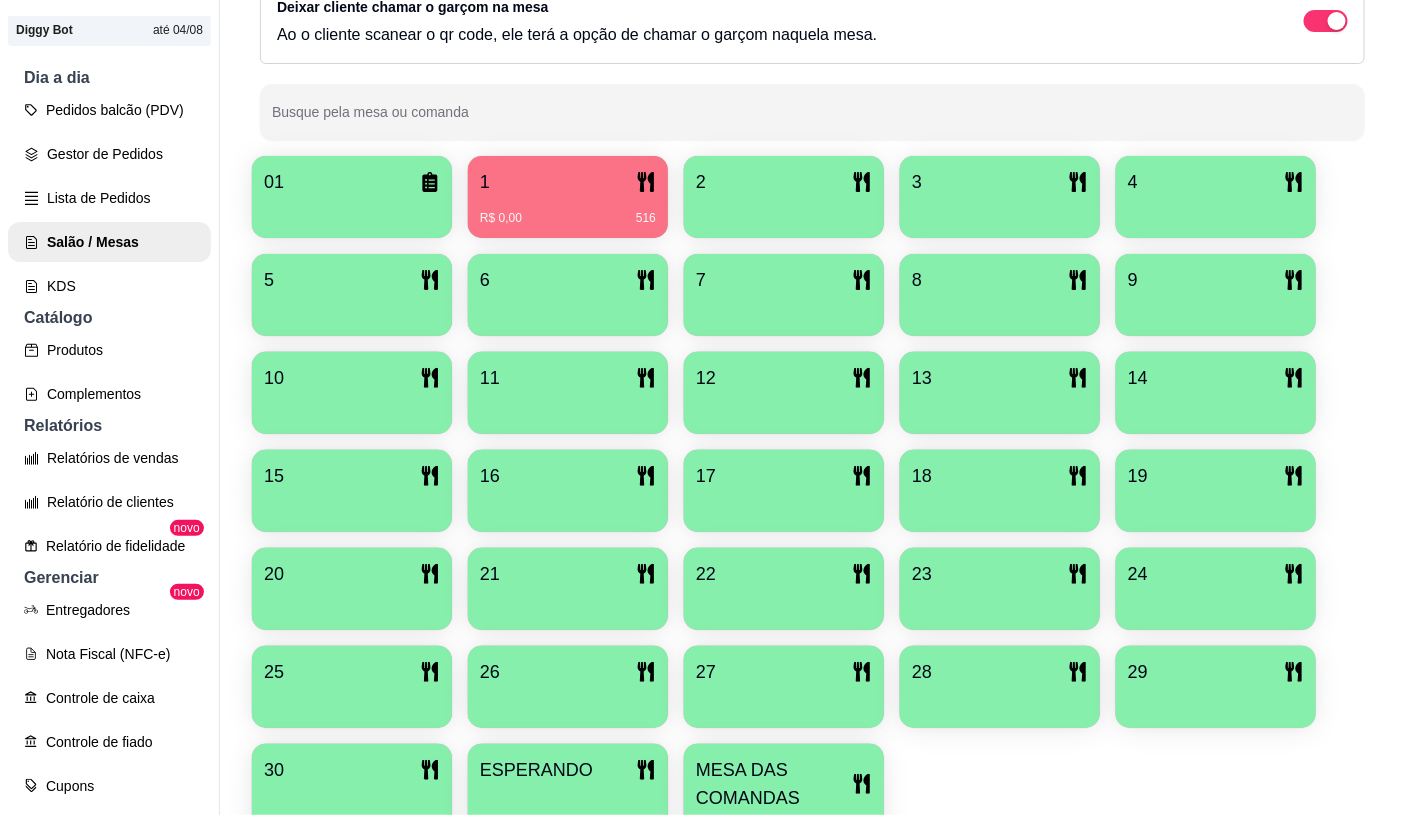 click on "MESA DAS COMANDAS" at bounding box center (784, 799) 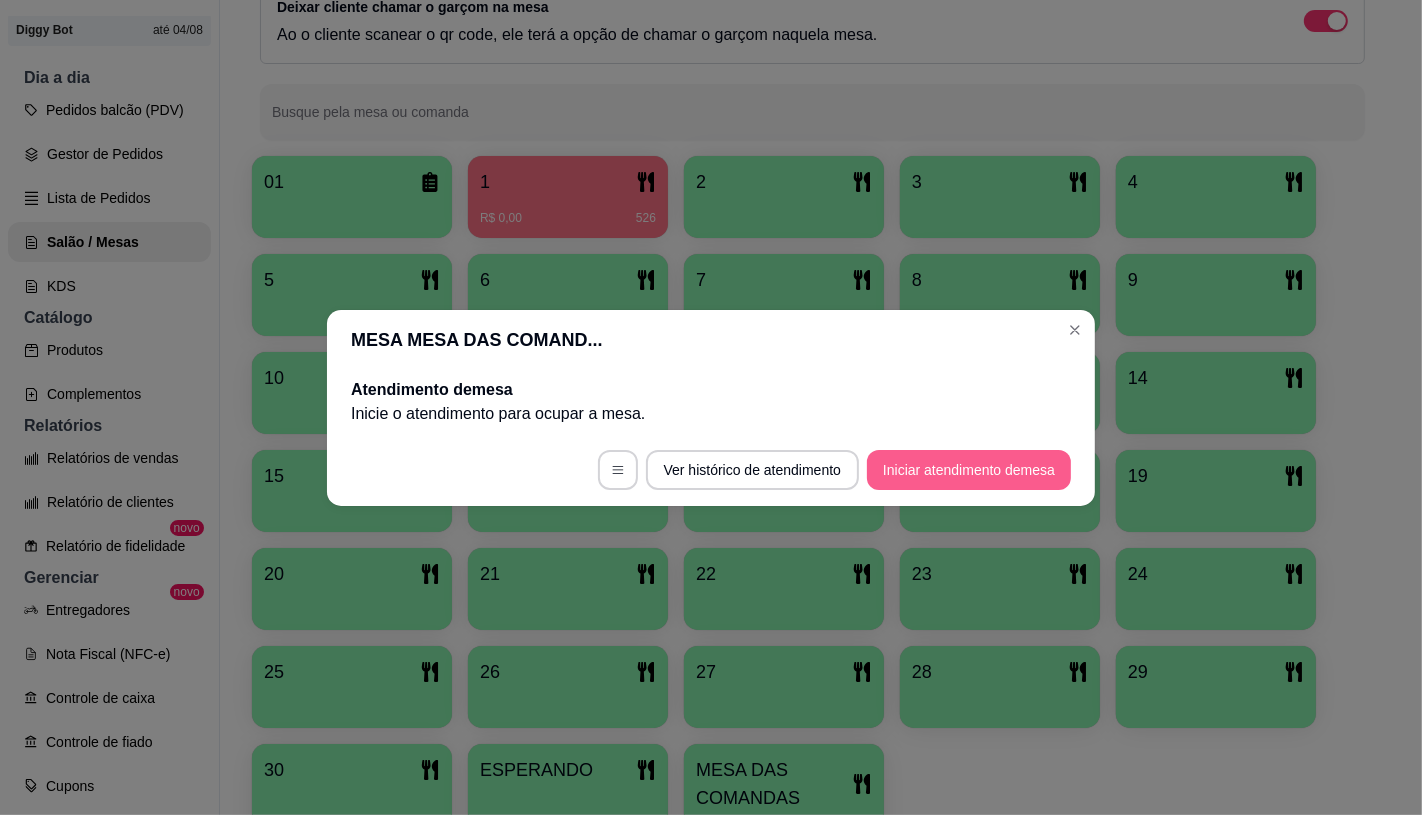 click on "Iniciar atendimento de  mesa" at bounding box center (969, 470) 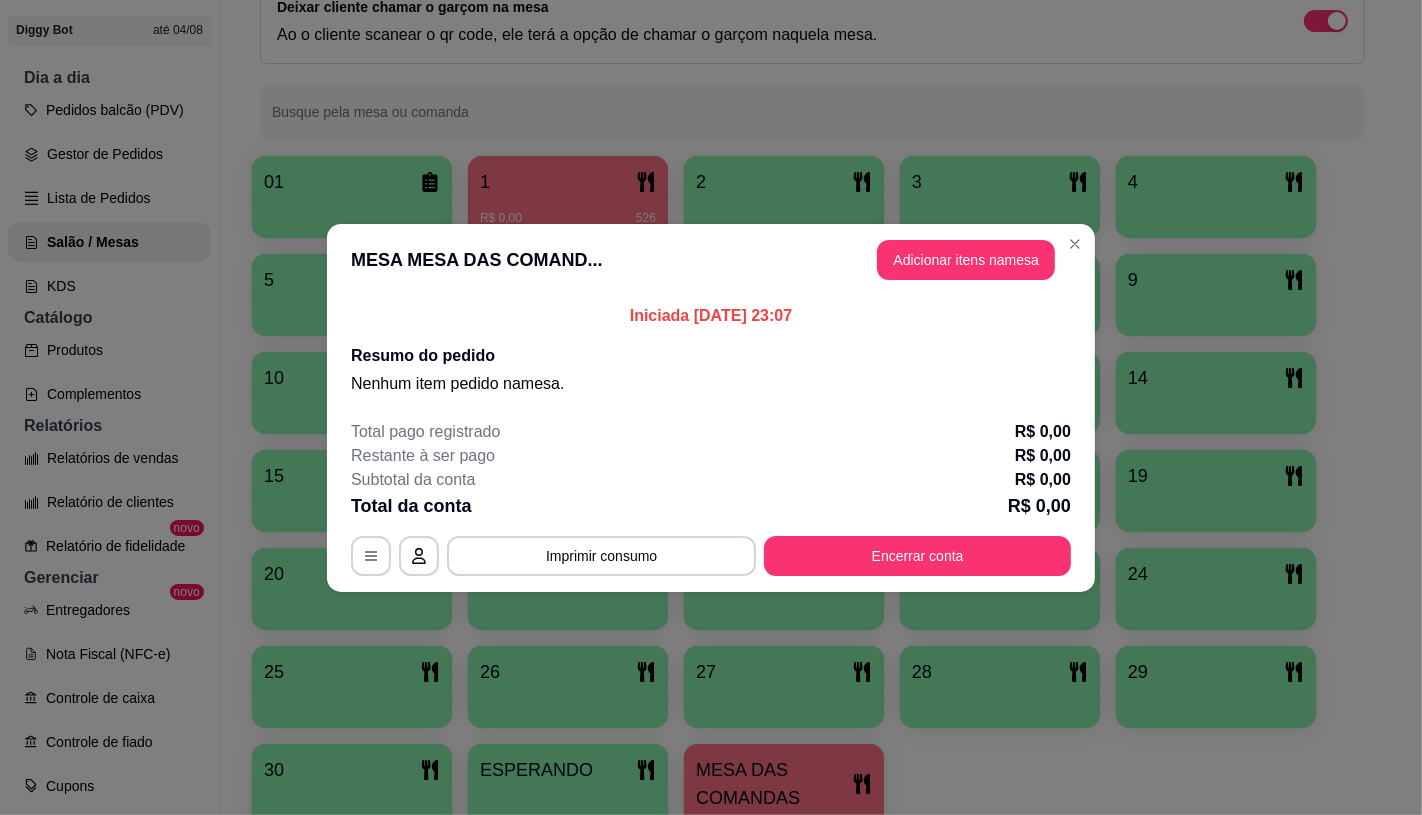 click on "Adicionar itens na  mesa" at bounding box center [966, 260] 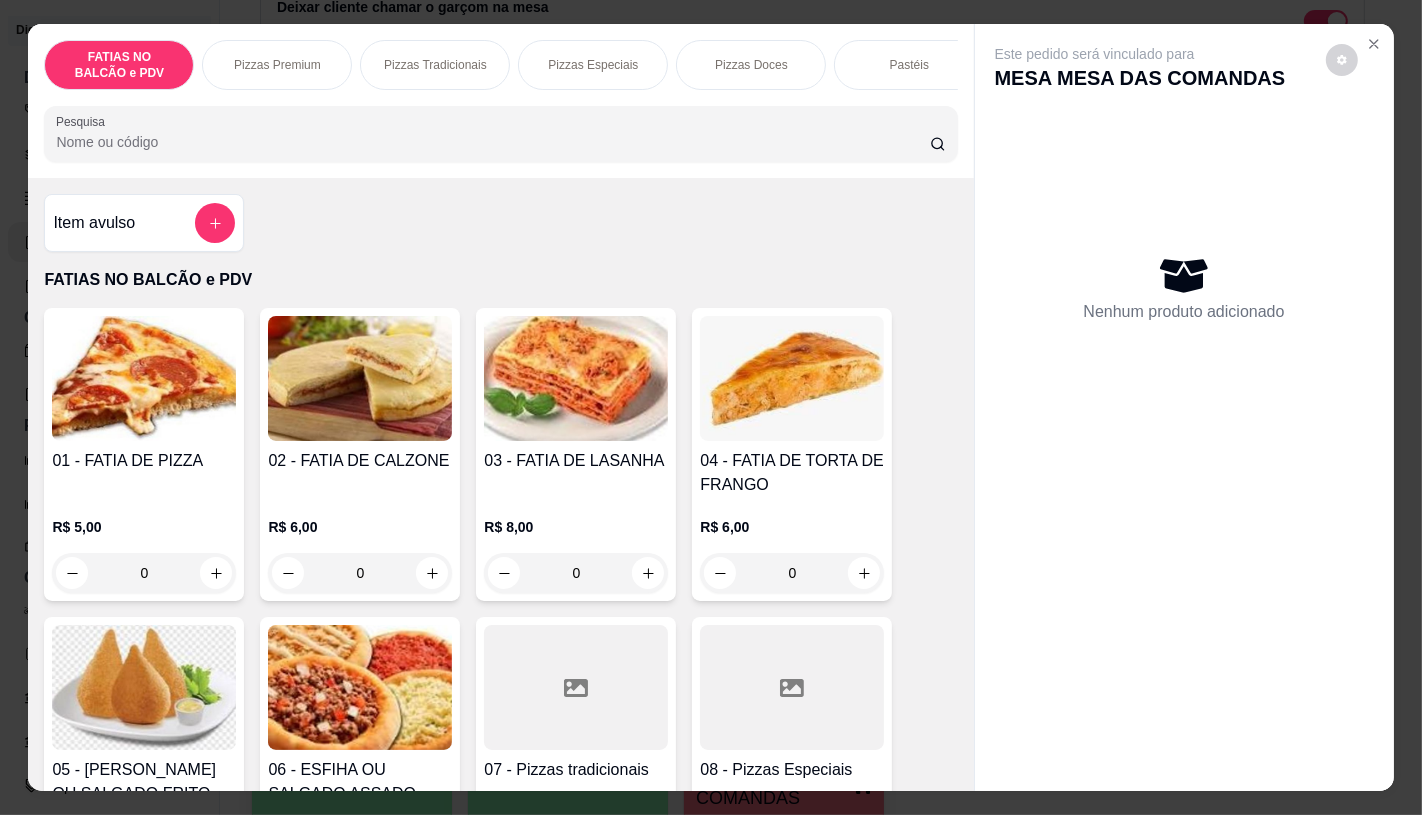 click 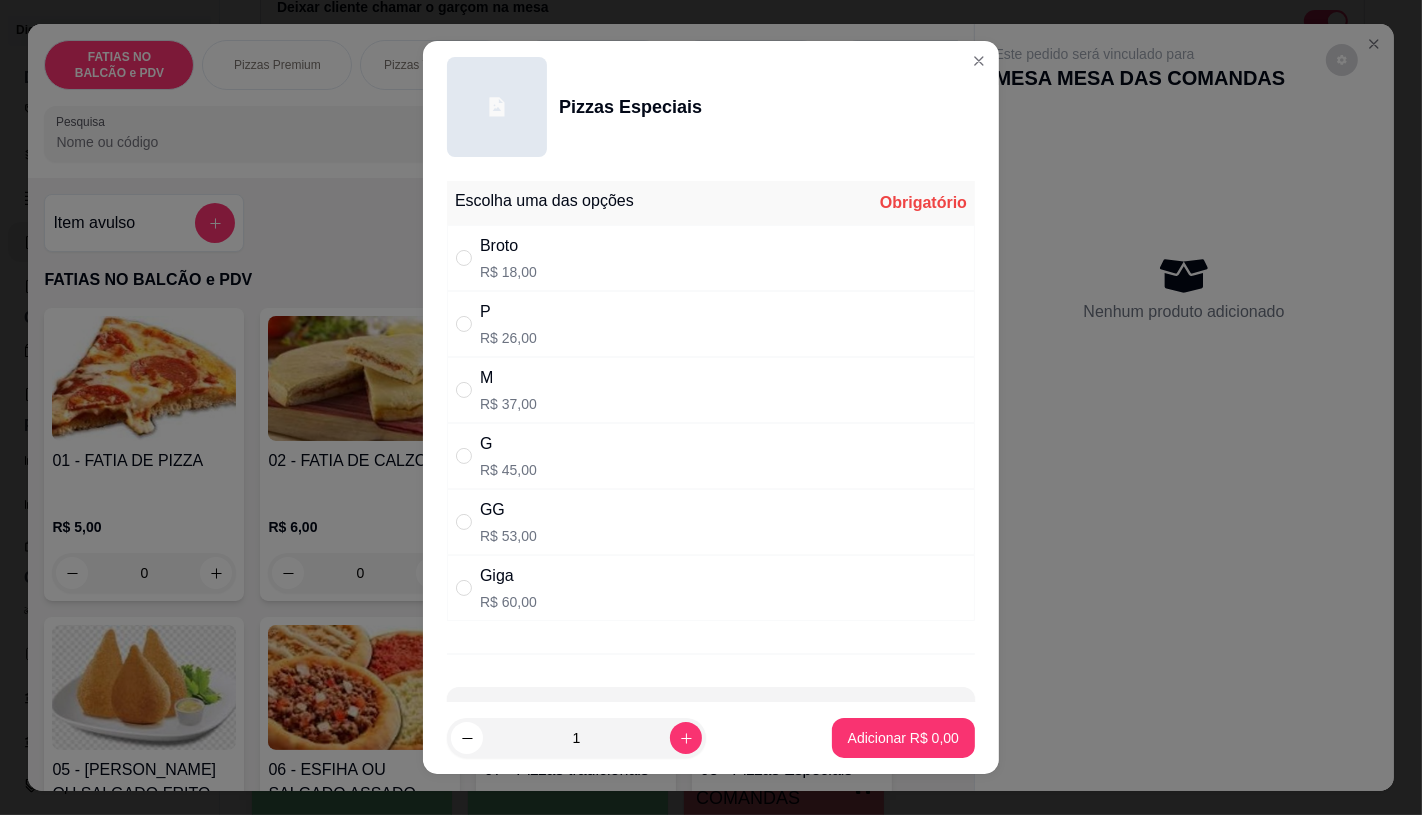 click on "G" at bounding box center [508, 444] 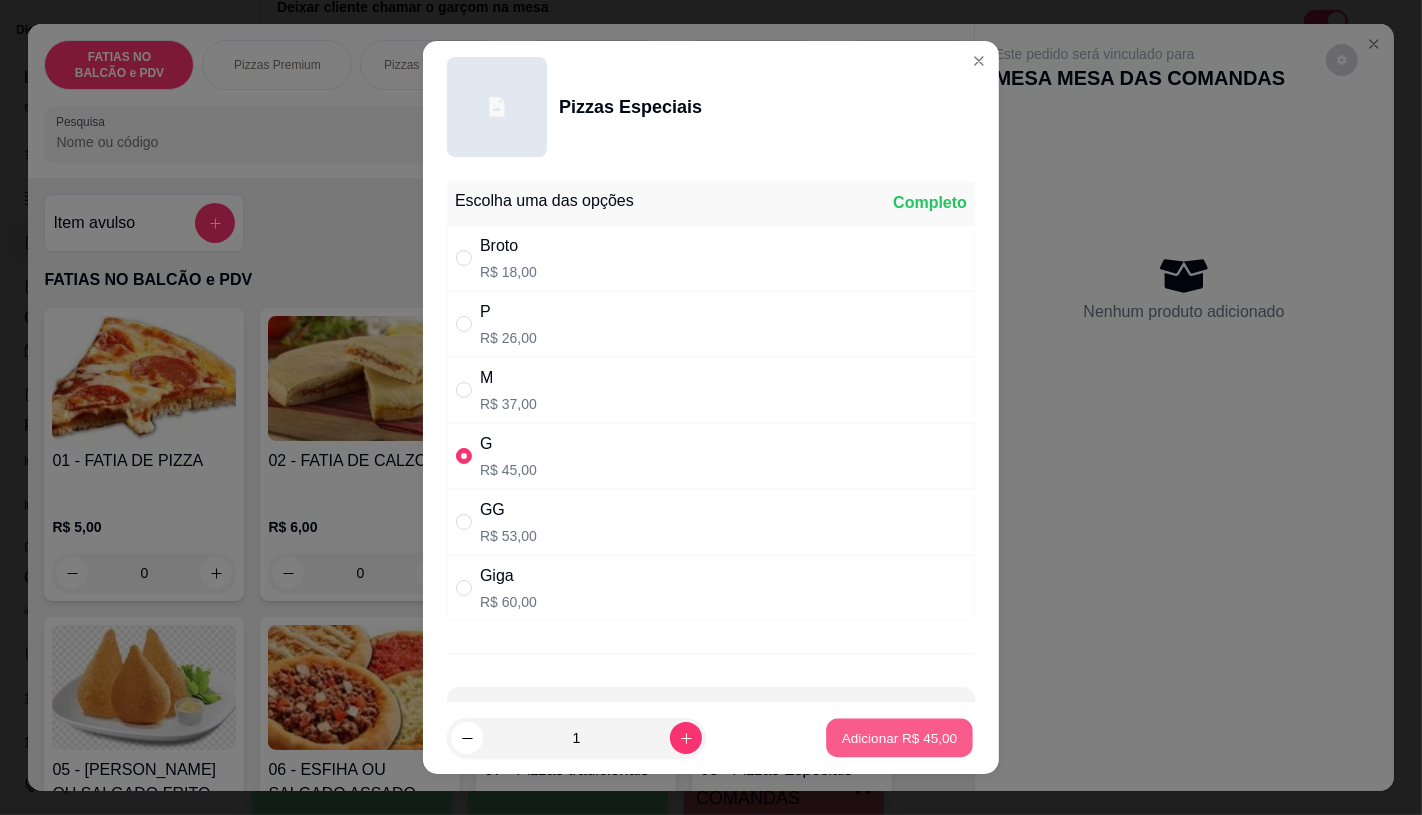 click on "Adicionar   R$ 45,00" at bounding box center [900, 738] 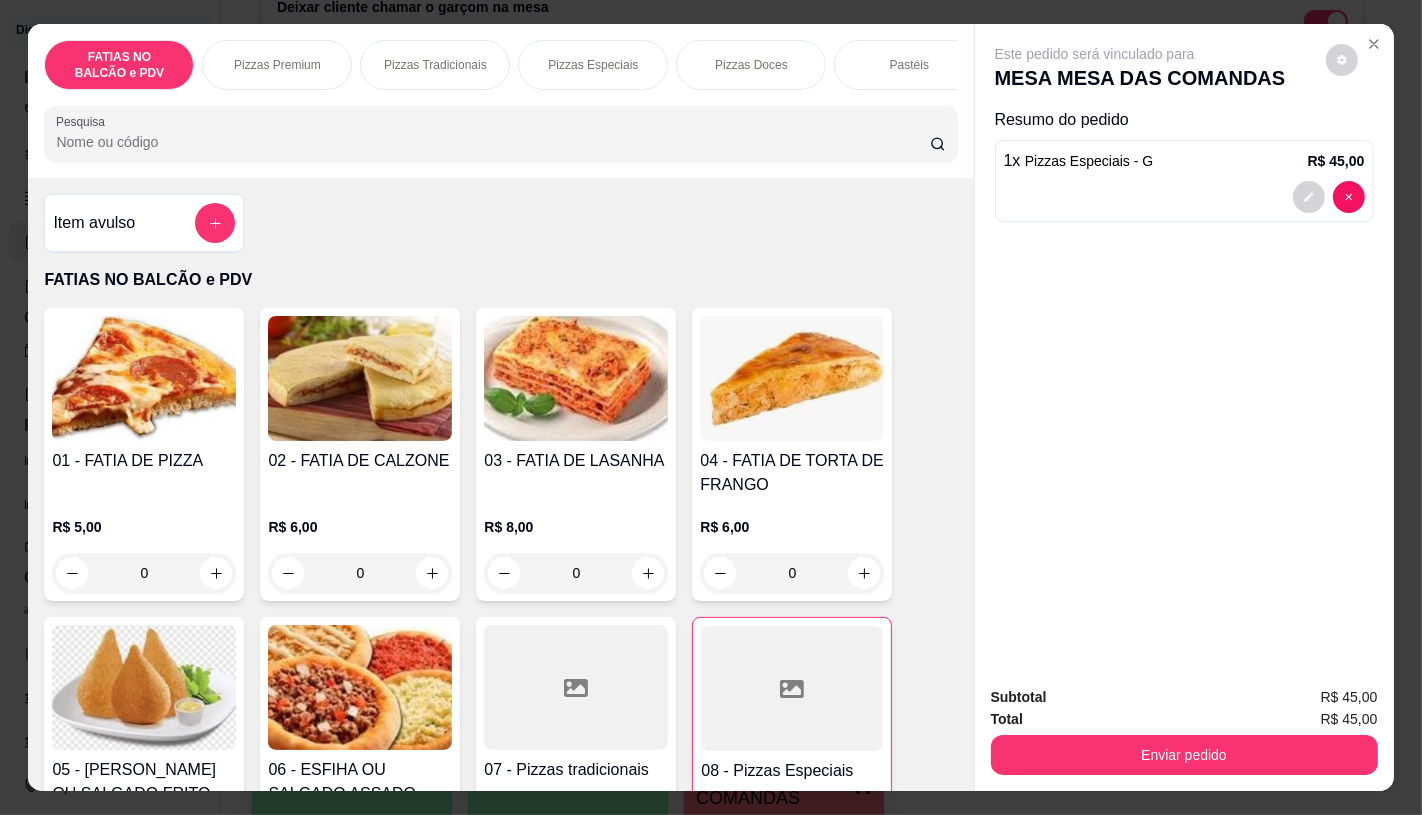scroll, scrollTop: 0, scrollLeft: 2080, axis: horizontal 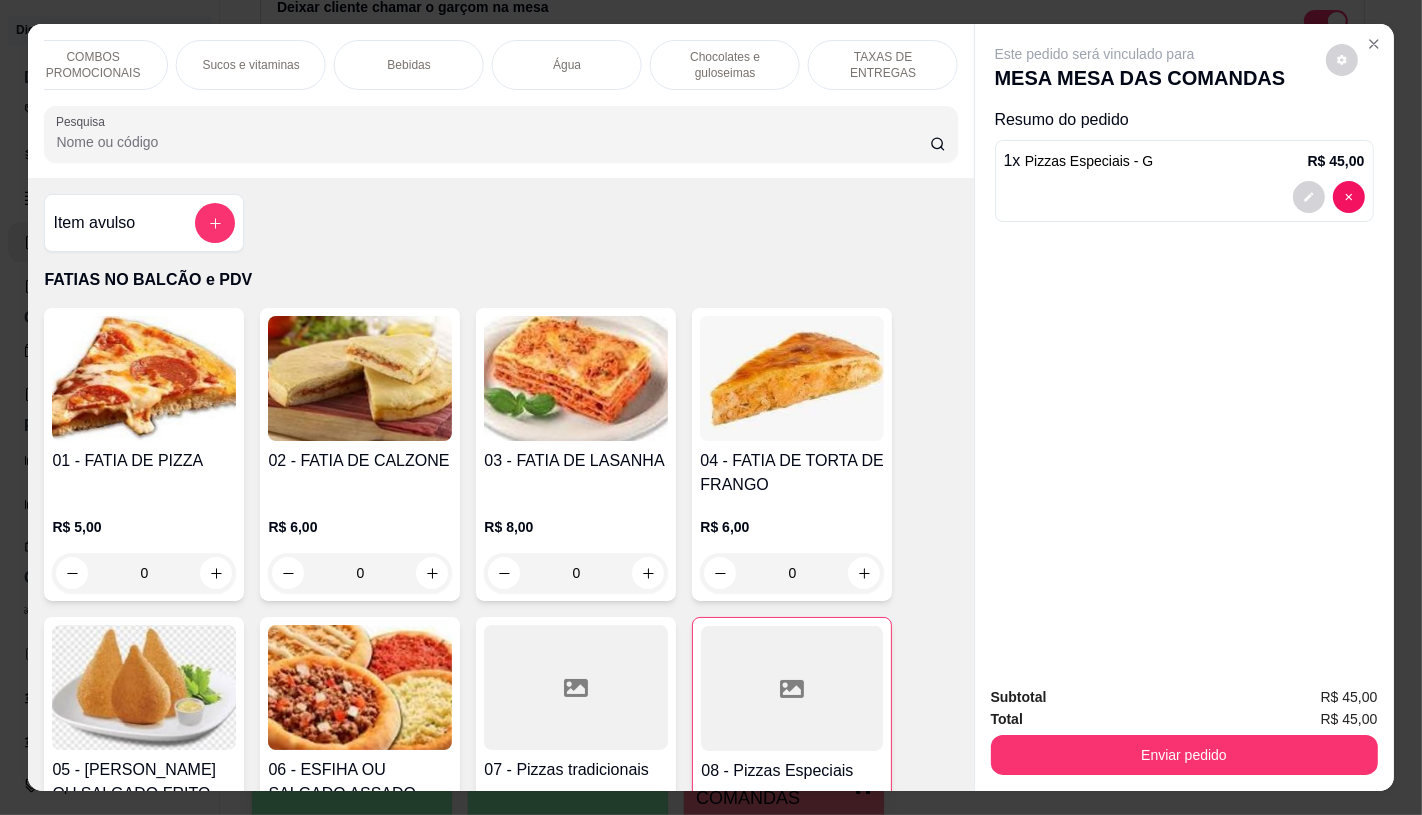 click on "TAXAS DE ENTREGAS" at bounding box center [883, 65] 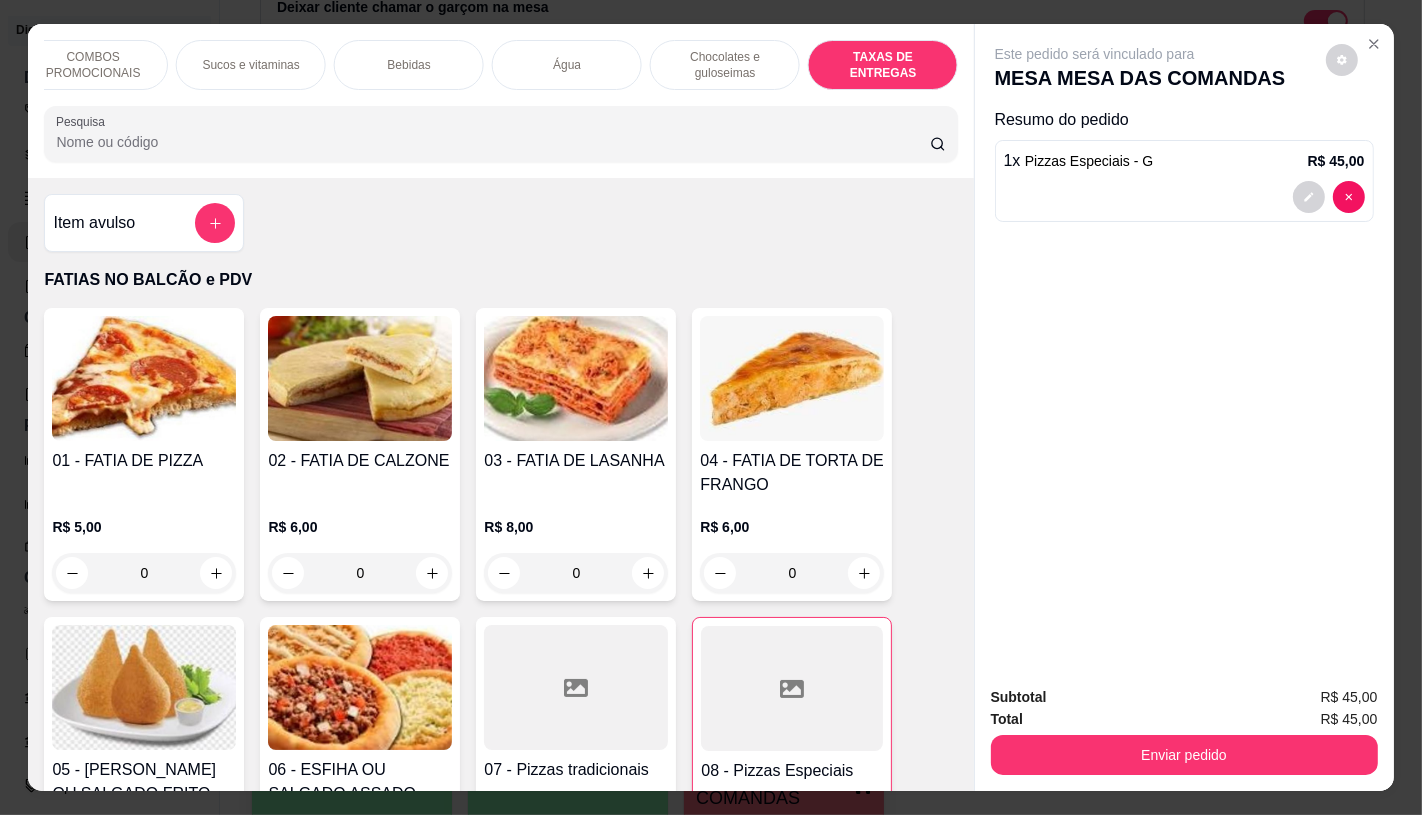 scroll, scrollTop: 13373, scrollLeft: 0, axis: vertical 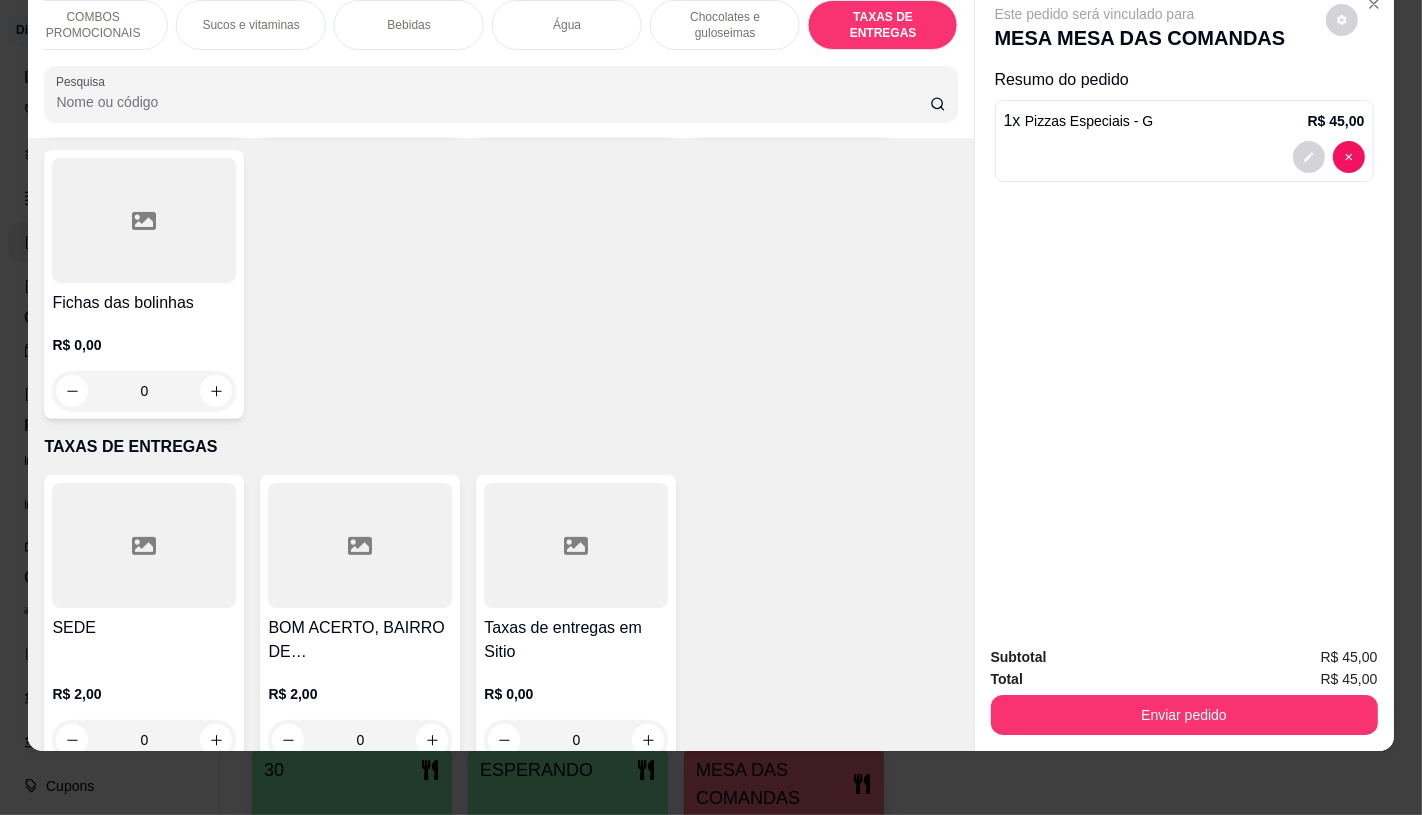 click at bounding box center (576, 545) 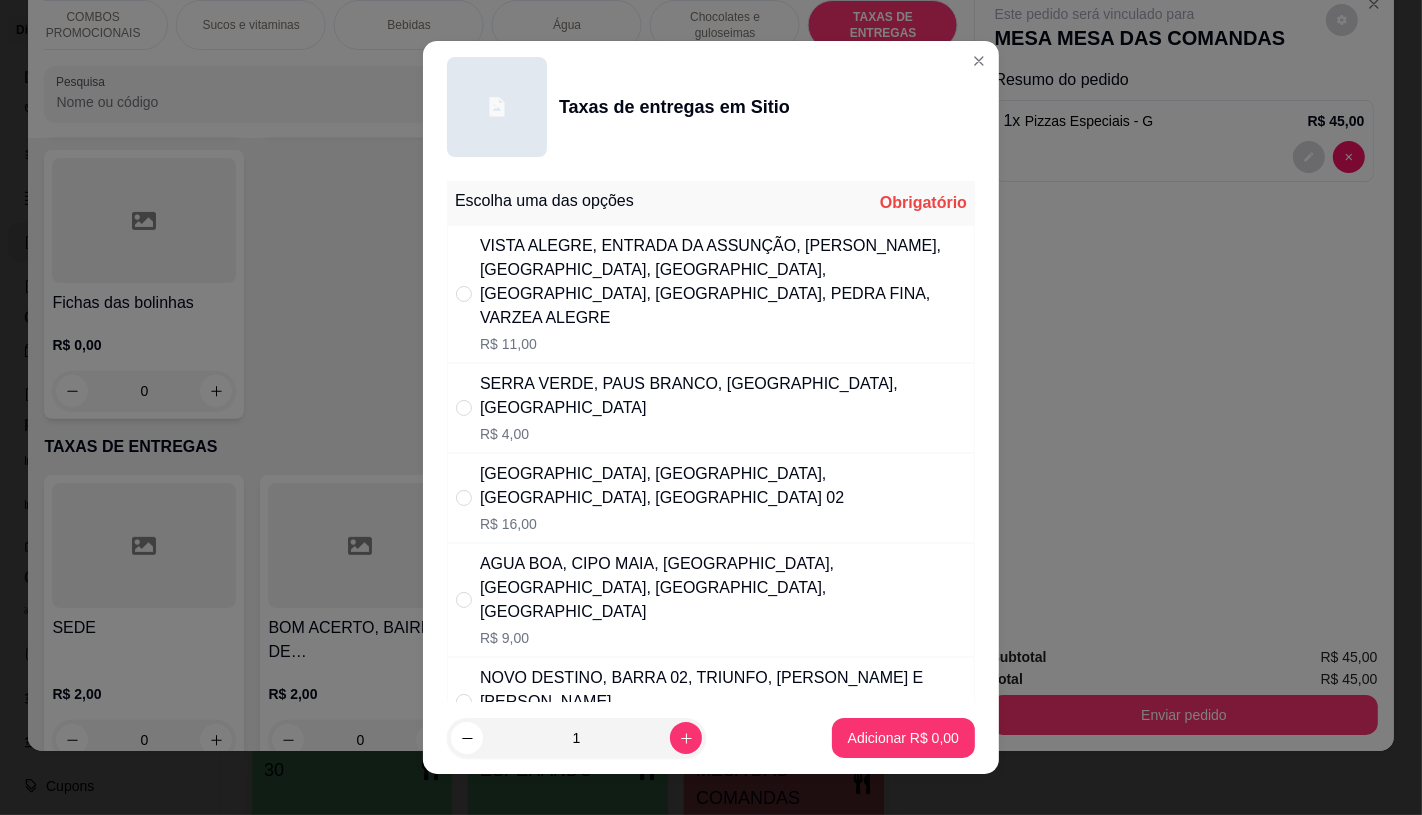 click on "AGUA BOA, CIPO MAIA, [GEOGRAPHIC_DATA], [GEOGRAPHIC_DATA], [GEOGRAPHIC_DATA], [GEOGRAPHIC_DATA]" at bounding box center [723, 588] 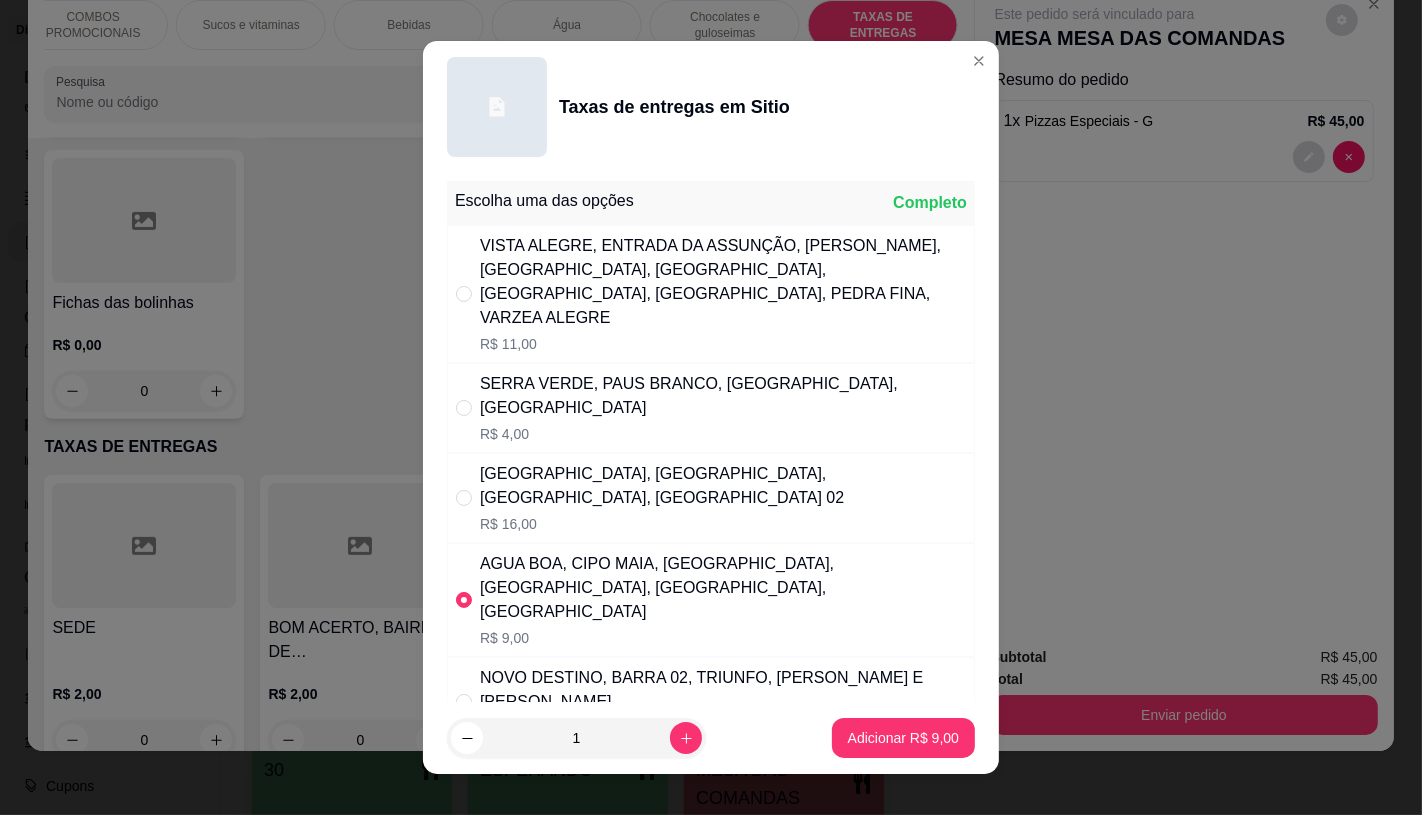 click on "Adicionar   R$ 9,00" at bounding box center [903, 738] 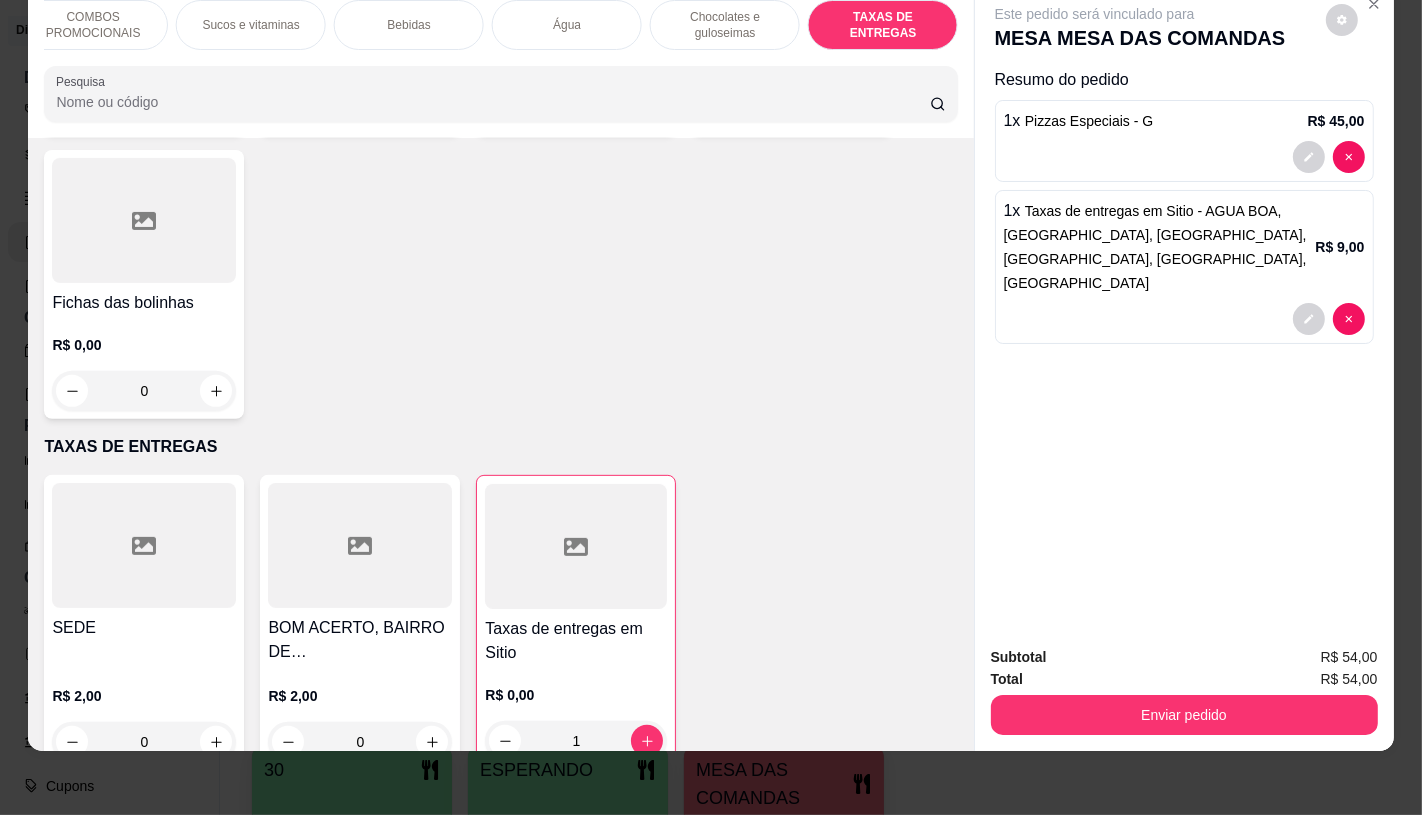 type on "1" 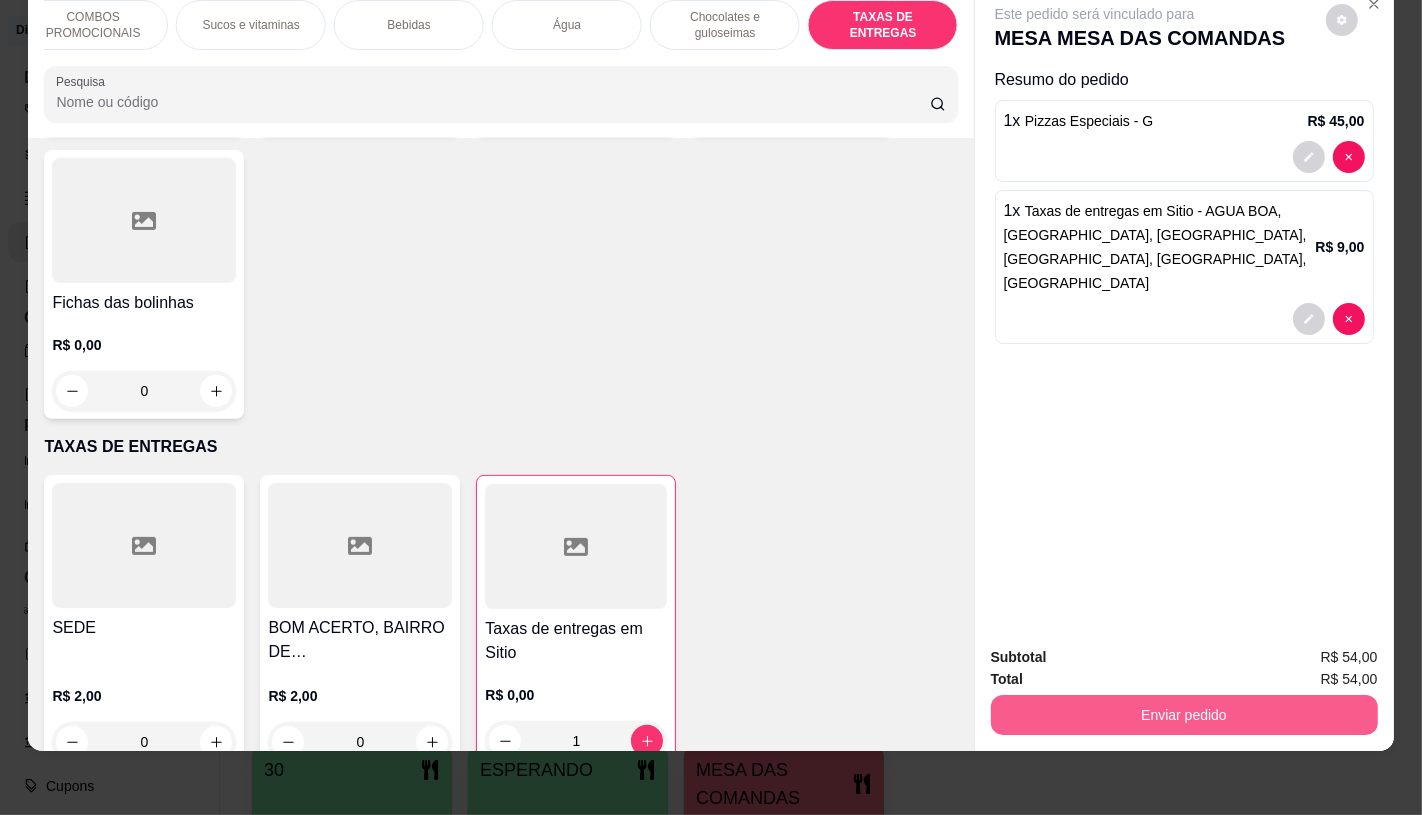 click on "Enviar pedido" at bounding box center [1184, 715] 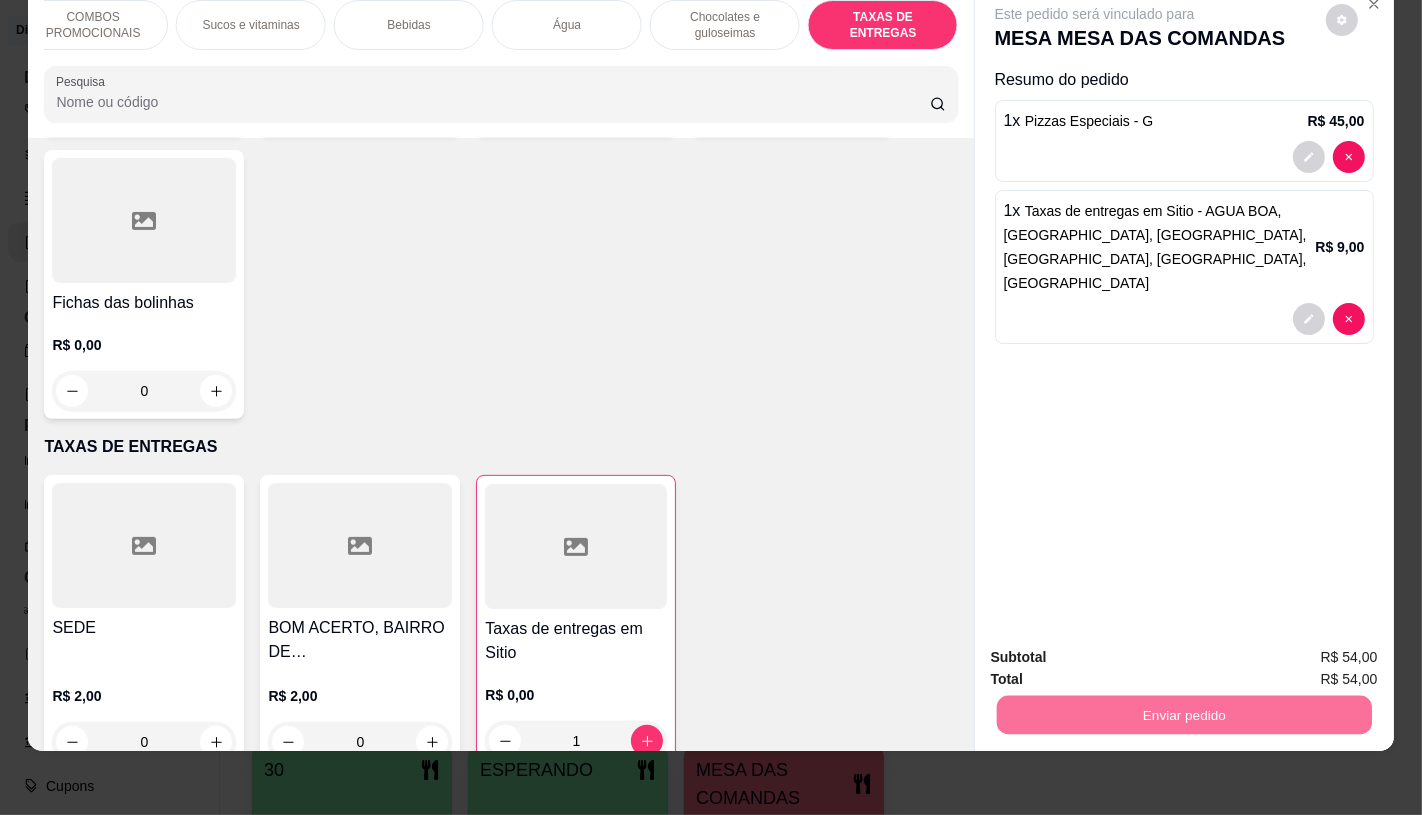 click on "Não registrar e enviar pedido" at bounding box center [1117, 650] 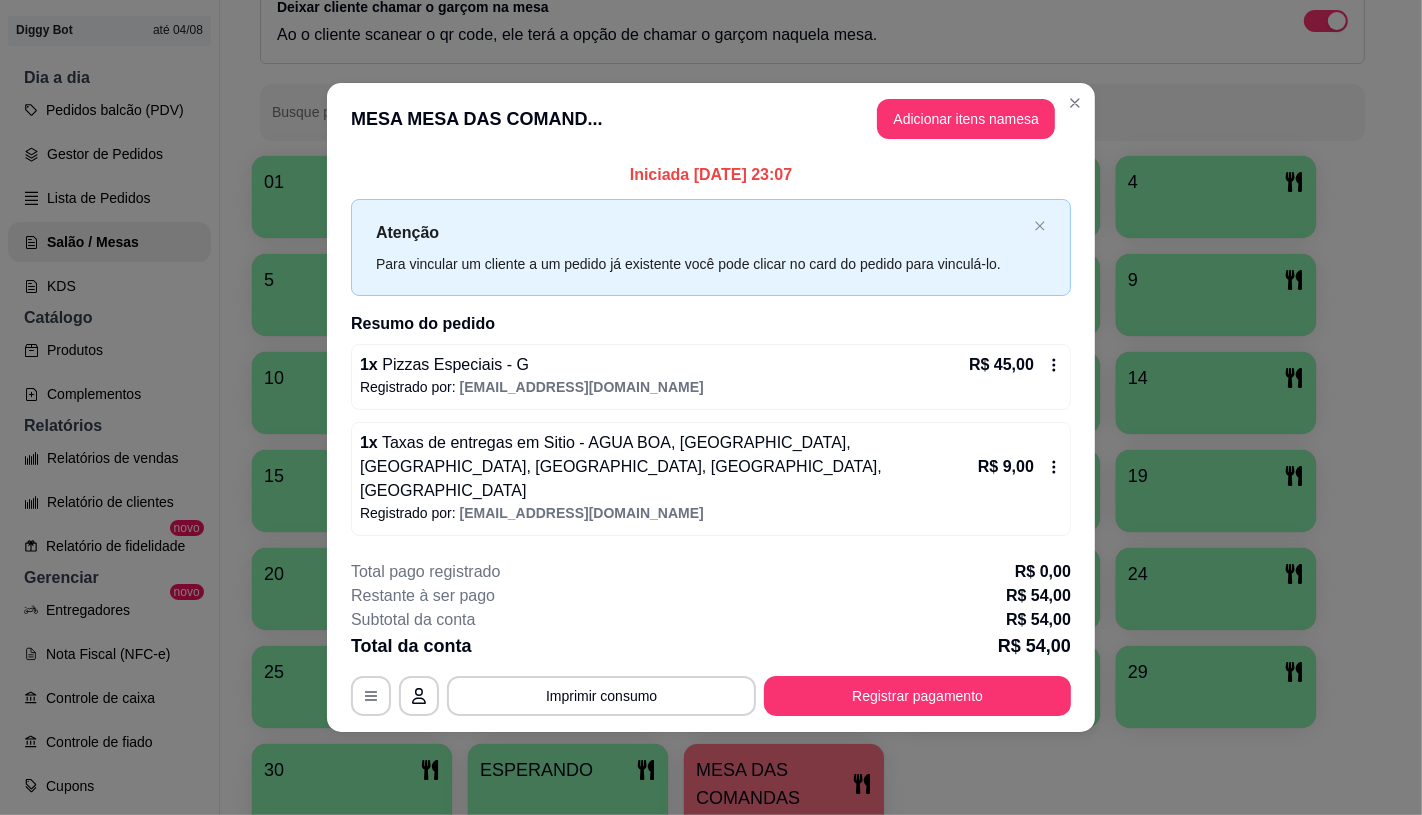 click on "Registrar pagamento" at bounding box center (917, 696) 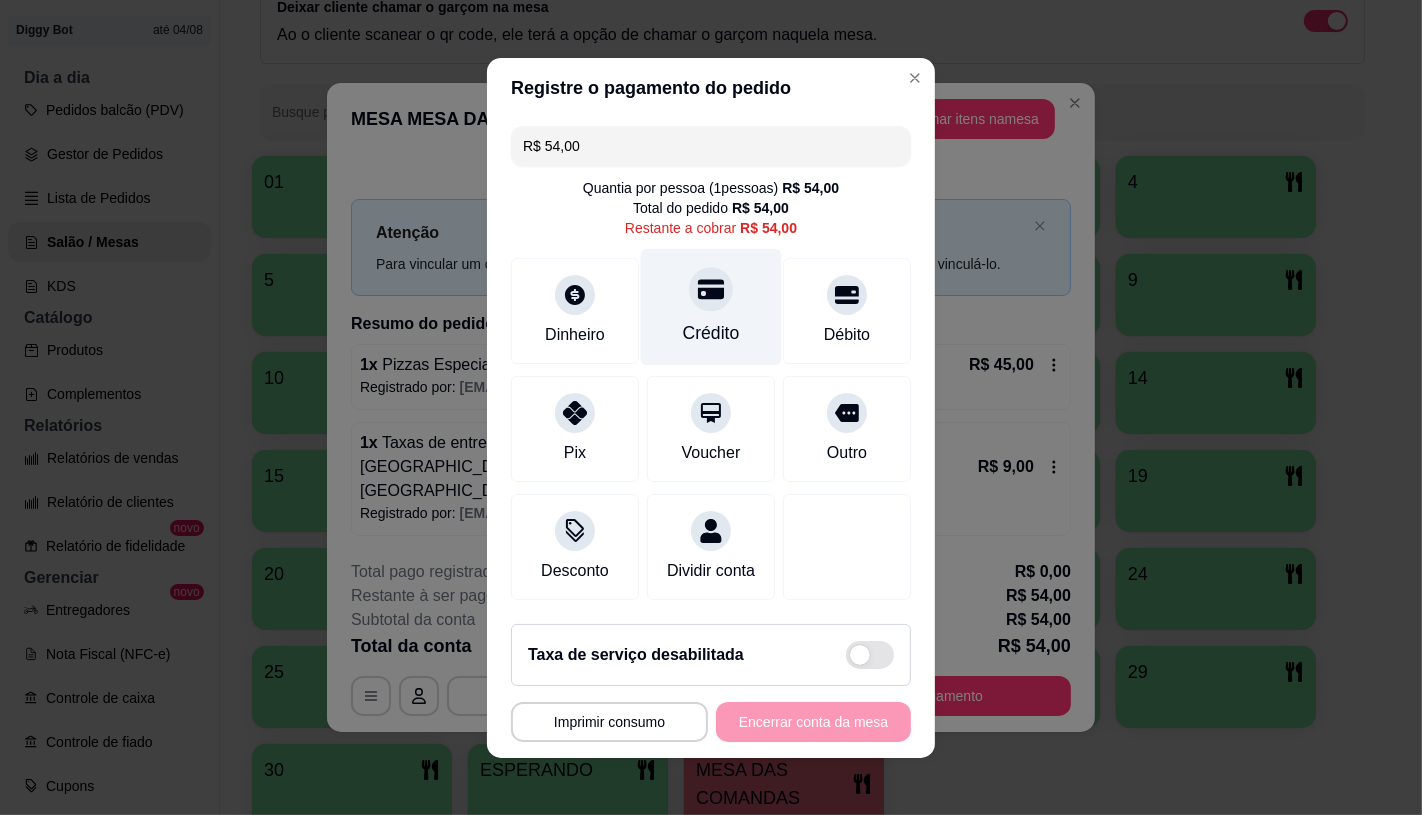 click on "Crédito" at bounding box center (711, 306) 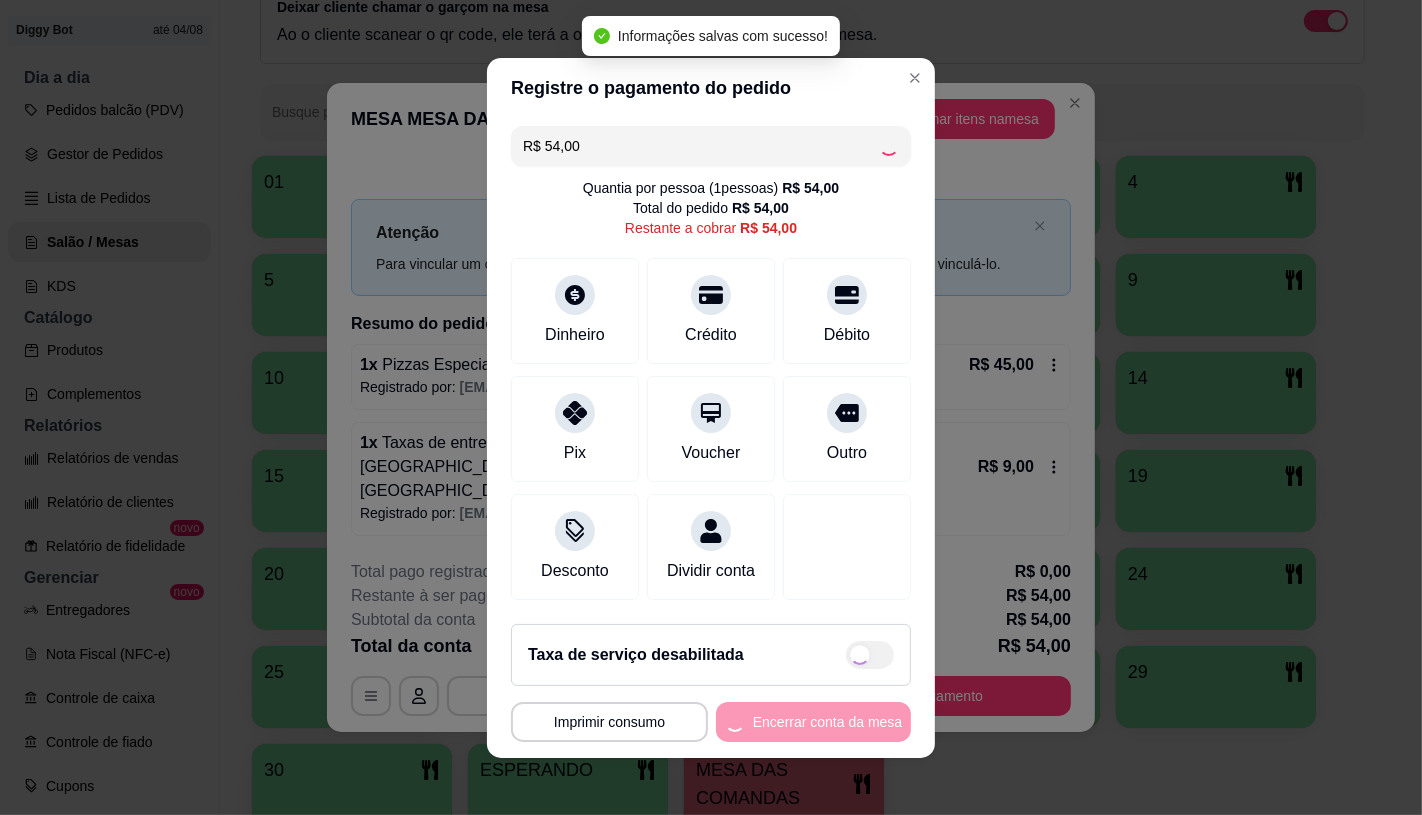 type on "R$ 0,00" 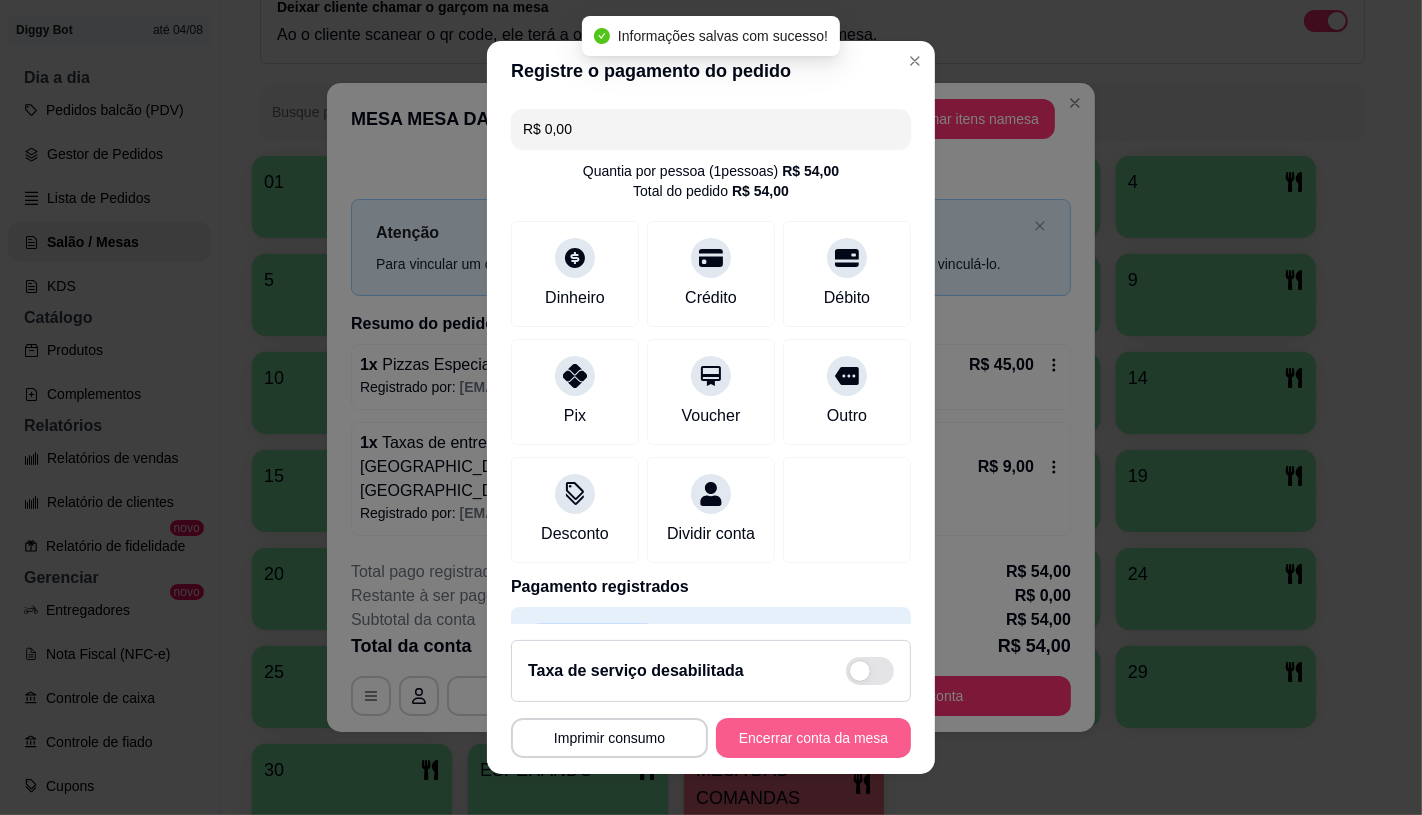 click on "Encerrar conta da mesa" at bounding box center (813, 738) 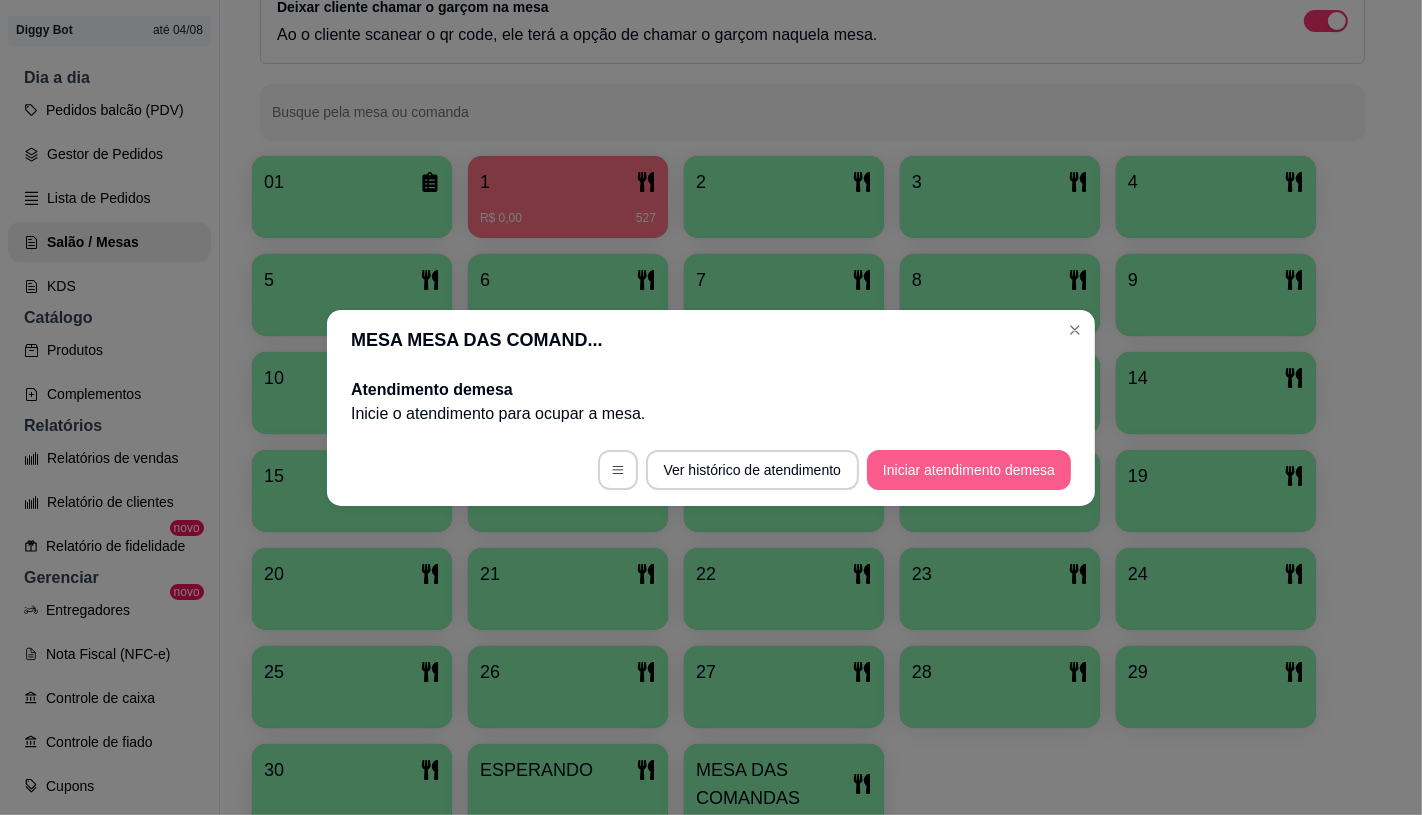 click on "Iniciar atendimento de  mesa" at bounding box center (969, 470) 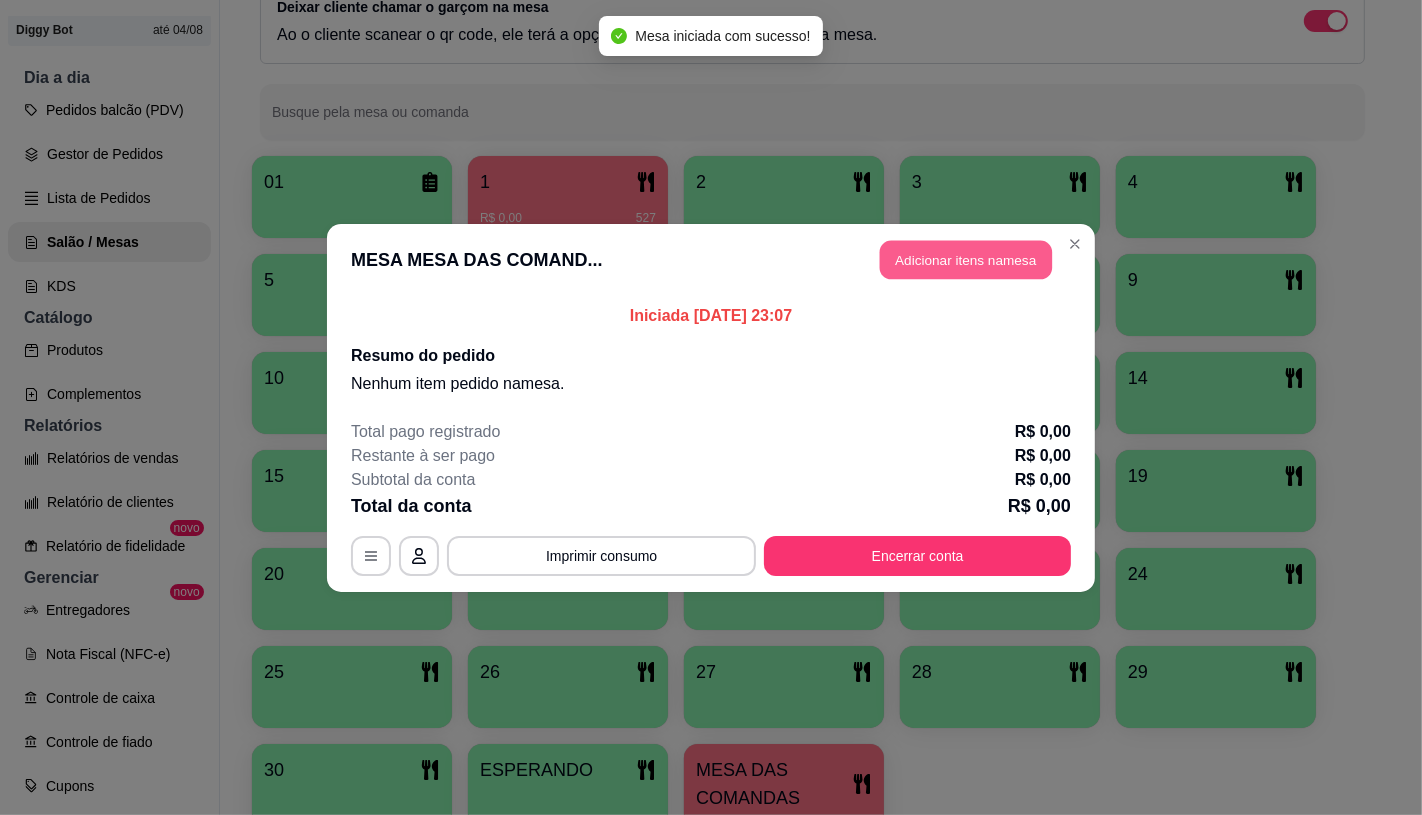 click on "Adicionar itens na  mesa" at bounding box center [966, 259] 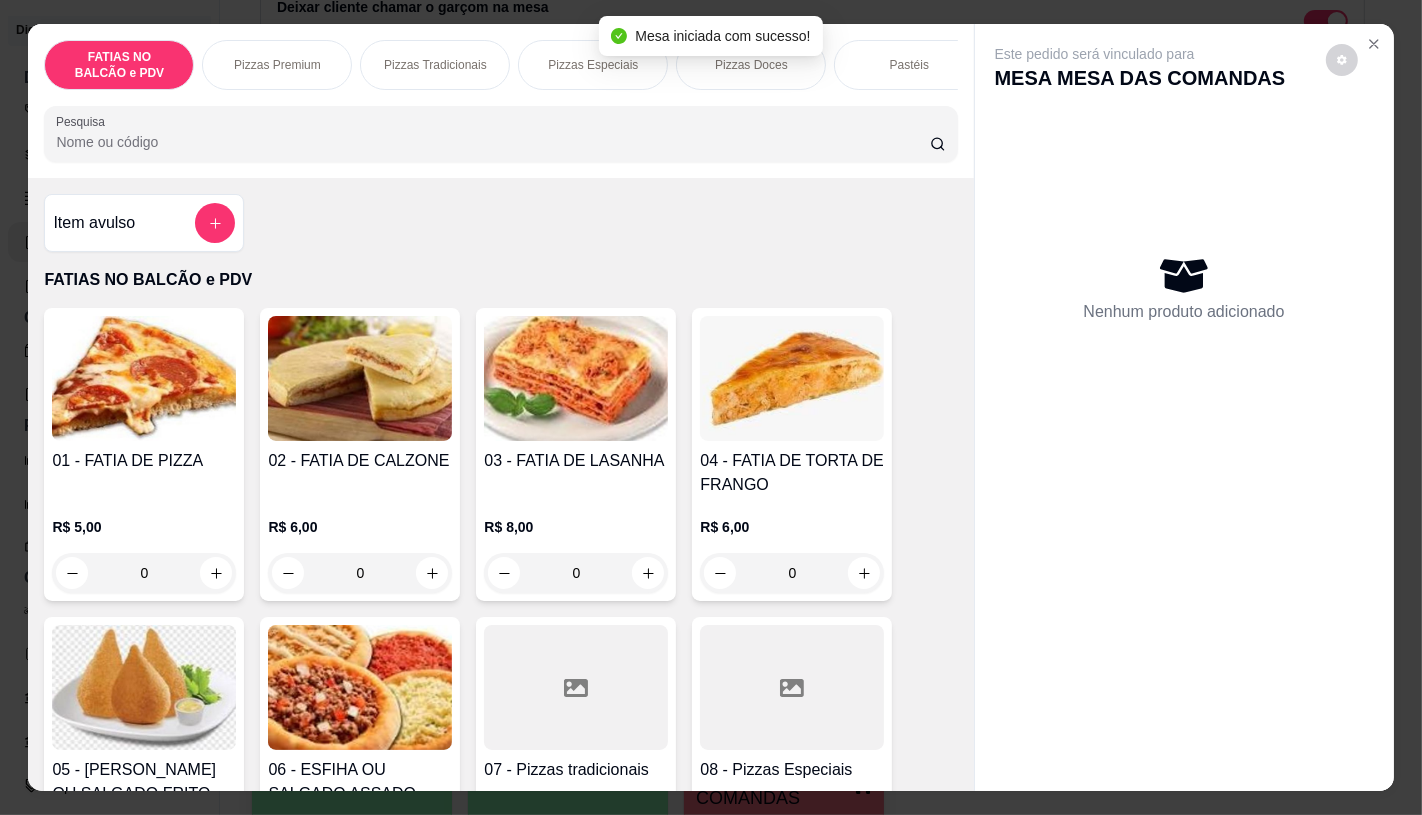 click 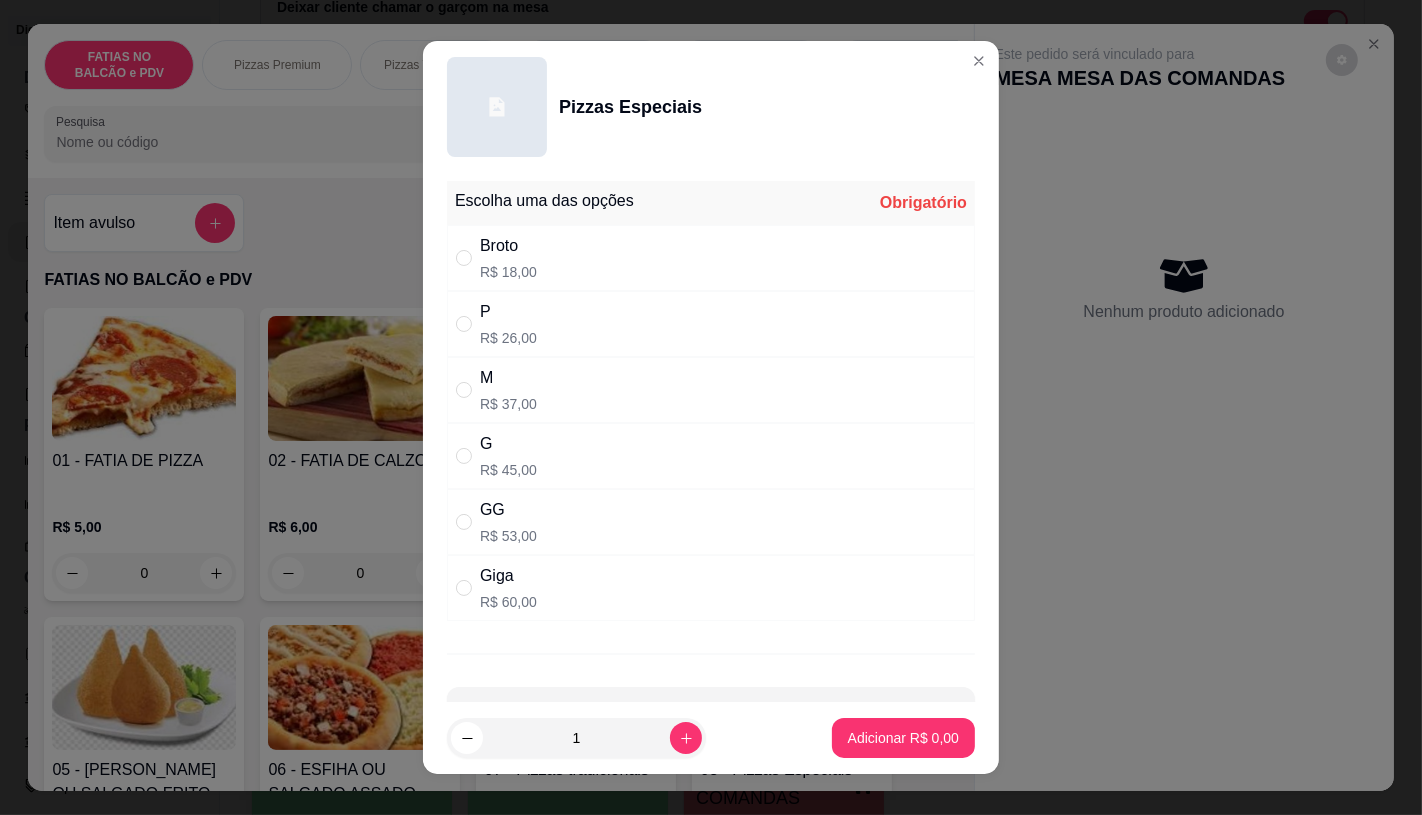 click on "M" at bounding box center (508, 378) 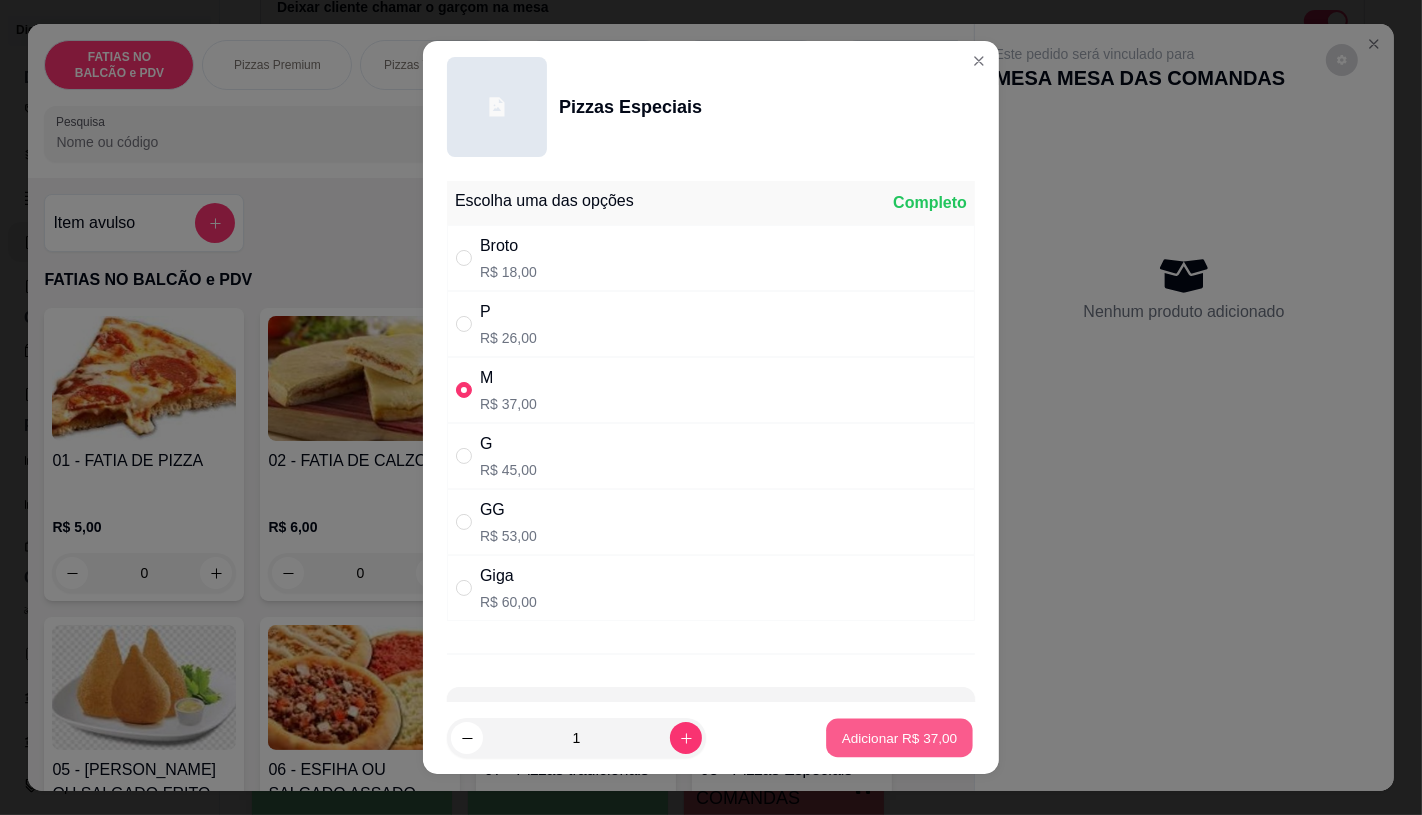click on "Adicionar   R$ 37,00" at bounding box center (899, 738) 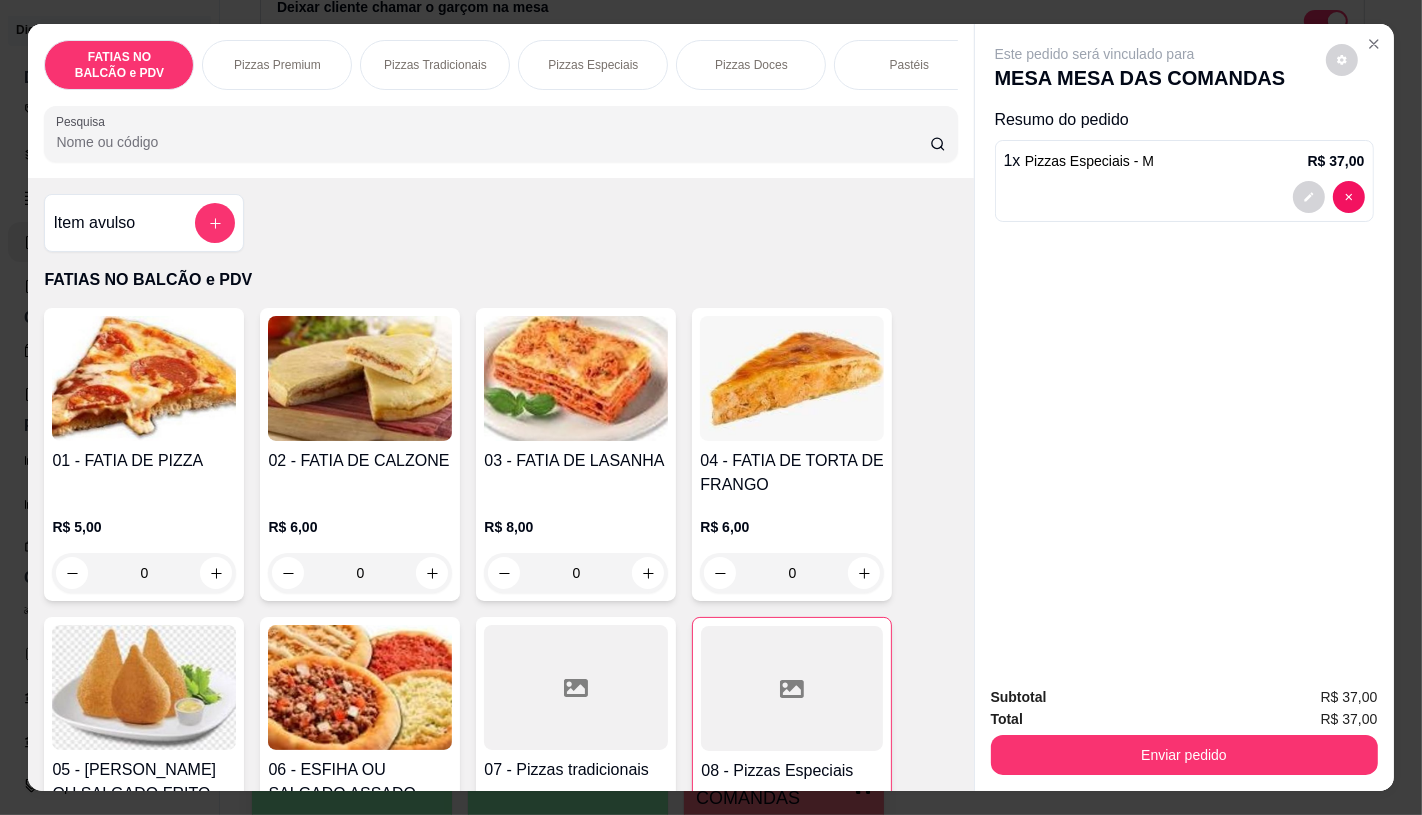 scroll, scrollTop: 0, scrollLeft: 2080, axis: horizontal 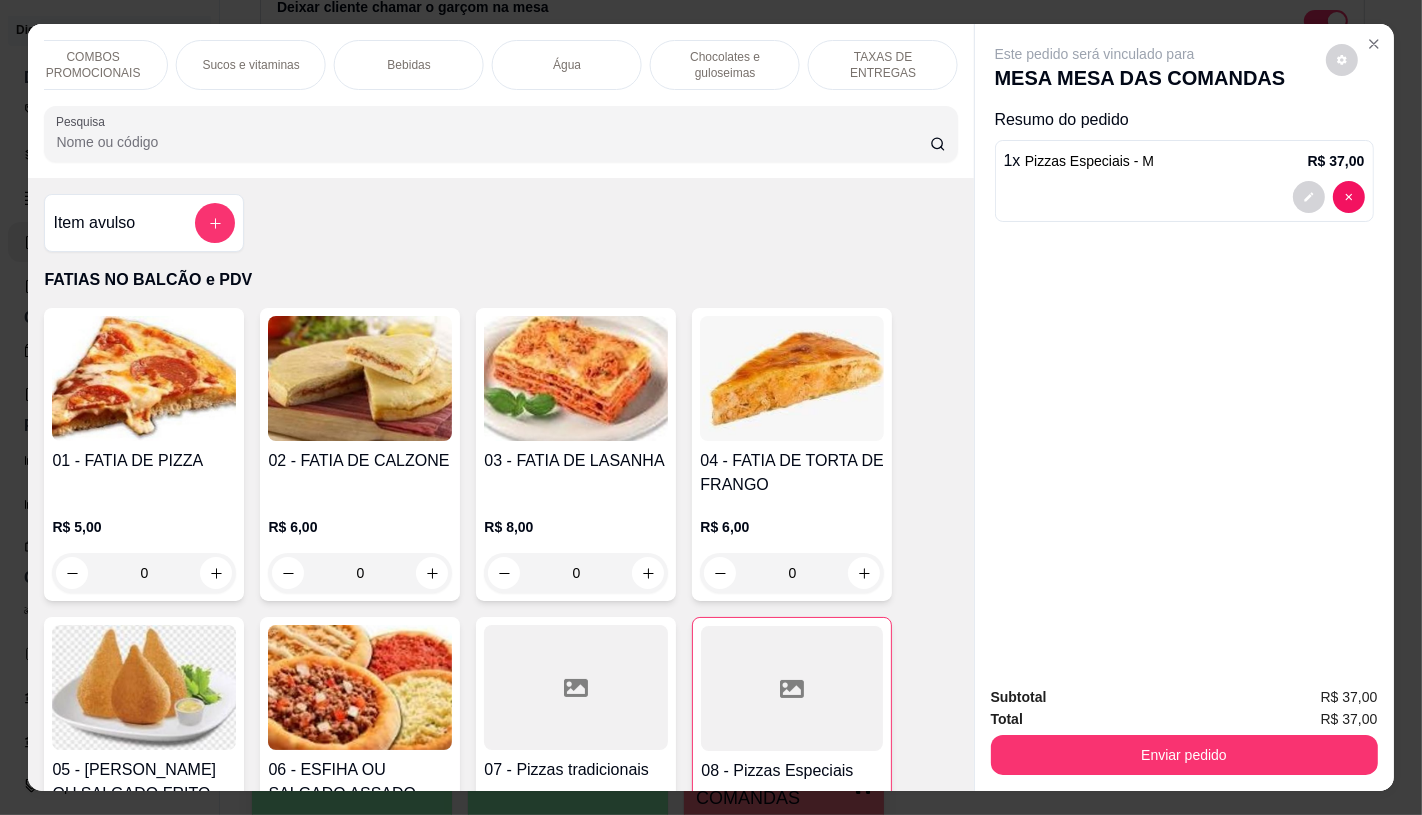 click on "TAXAS DE ENTREGAS" at bounding box center [883, 65] 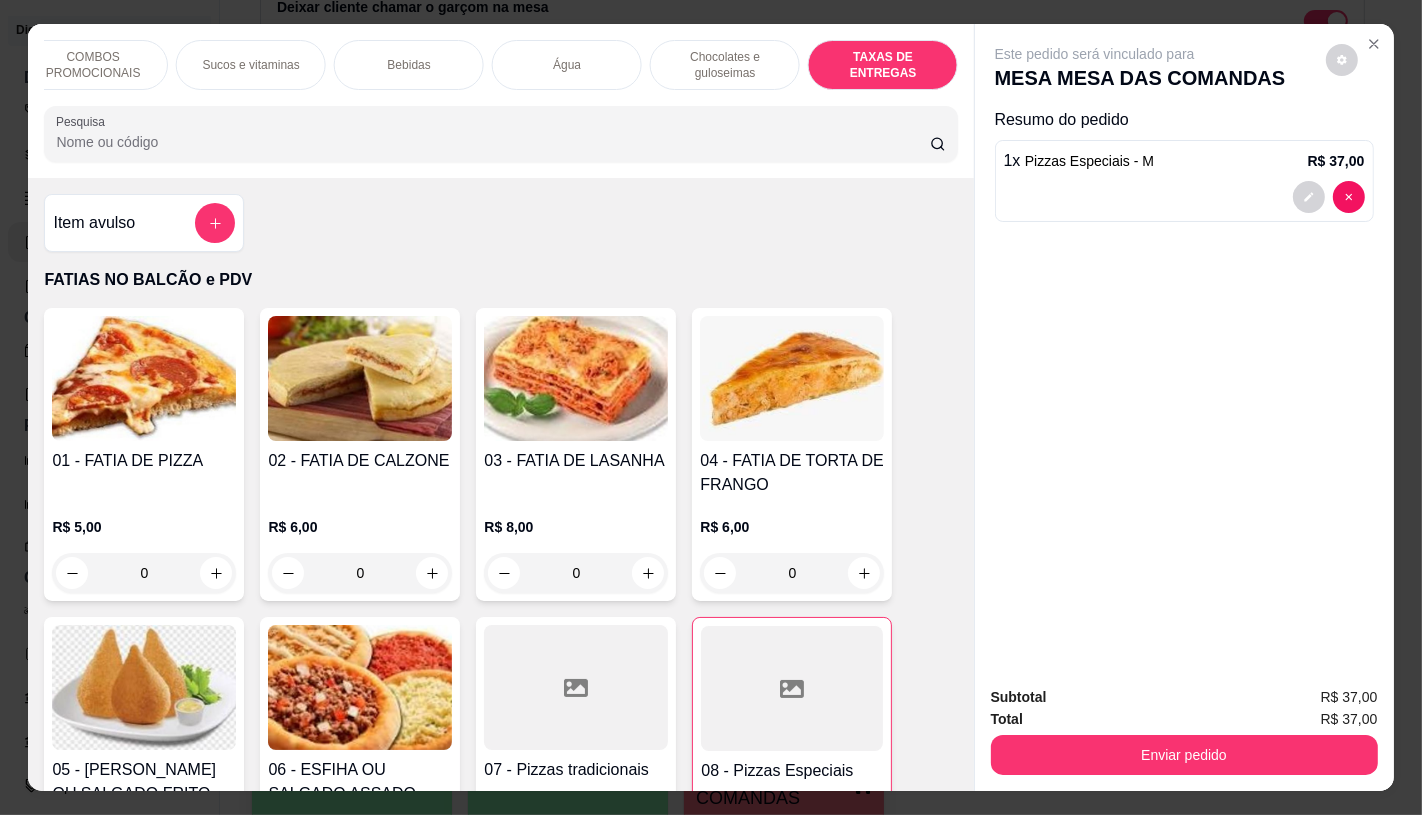 scroll, scrollTop: 13373, scrollLeft: 0, axis: vertical 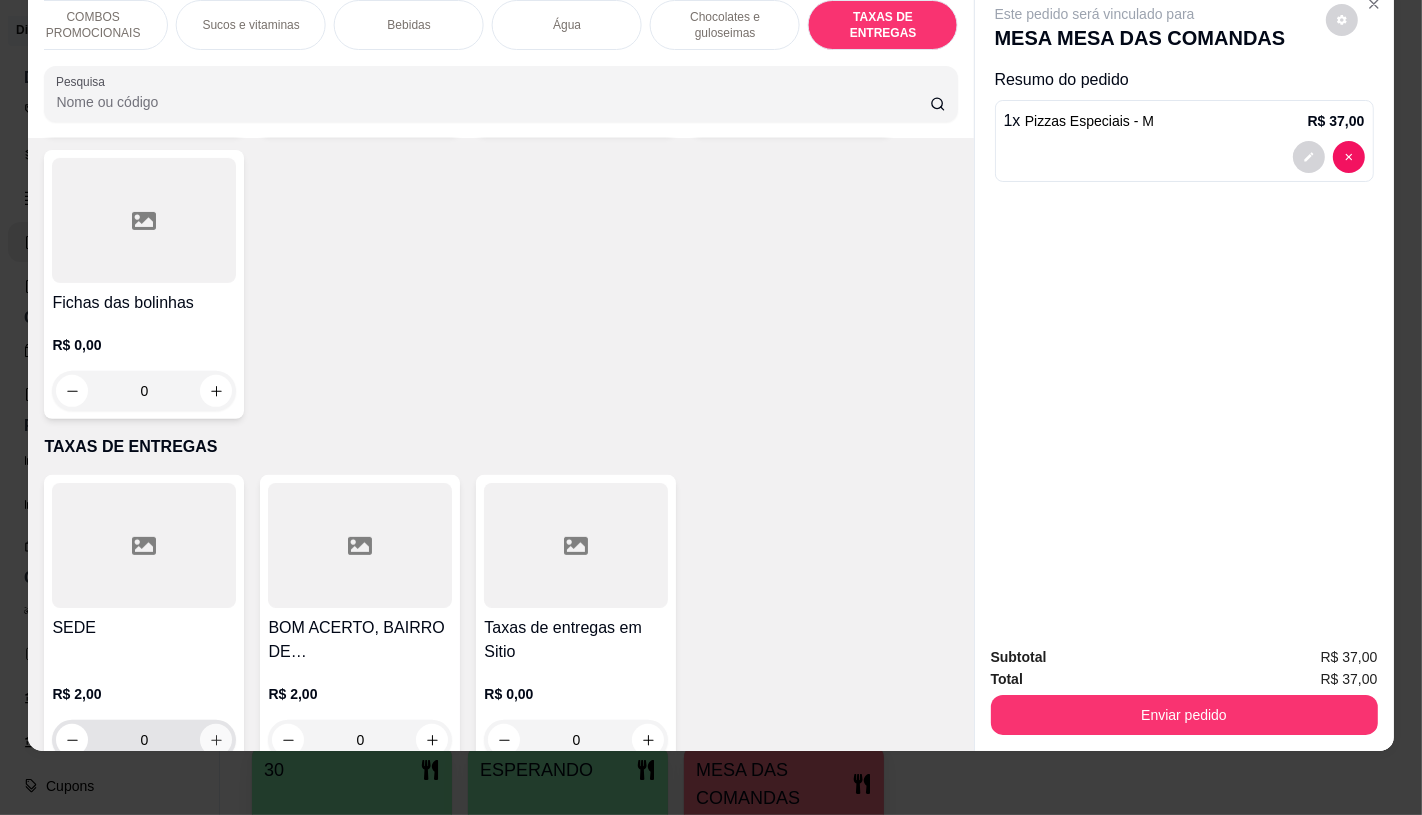 click at bounding box center (216, 740) 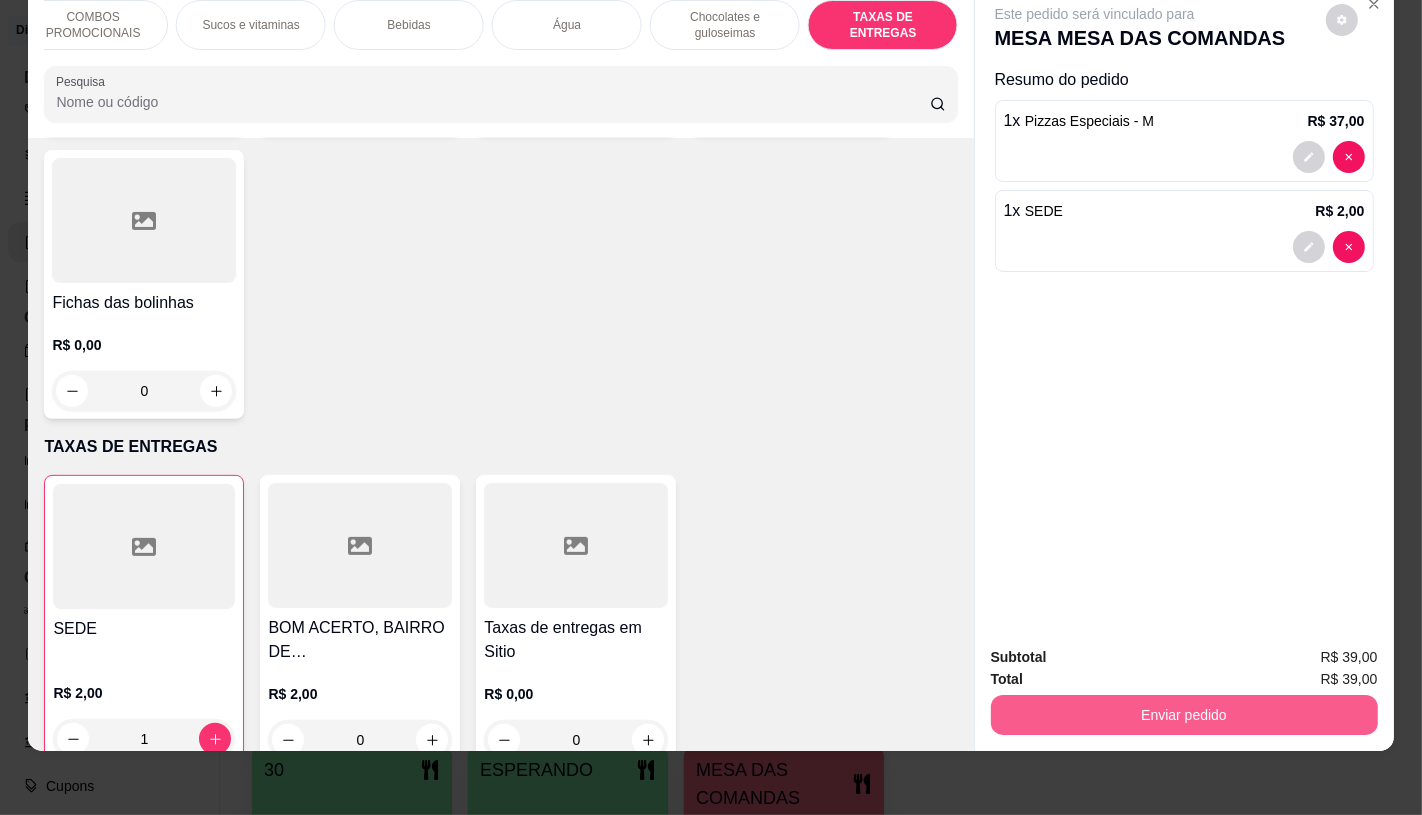 click on "Enviar pedido" at bounding box center (1184, 715) 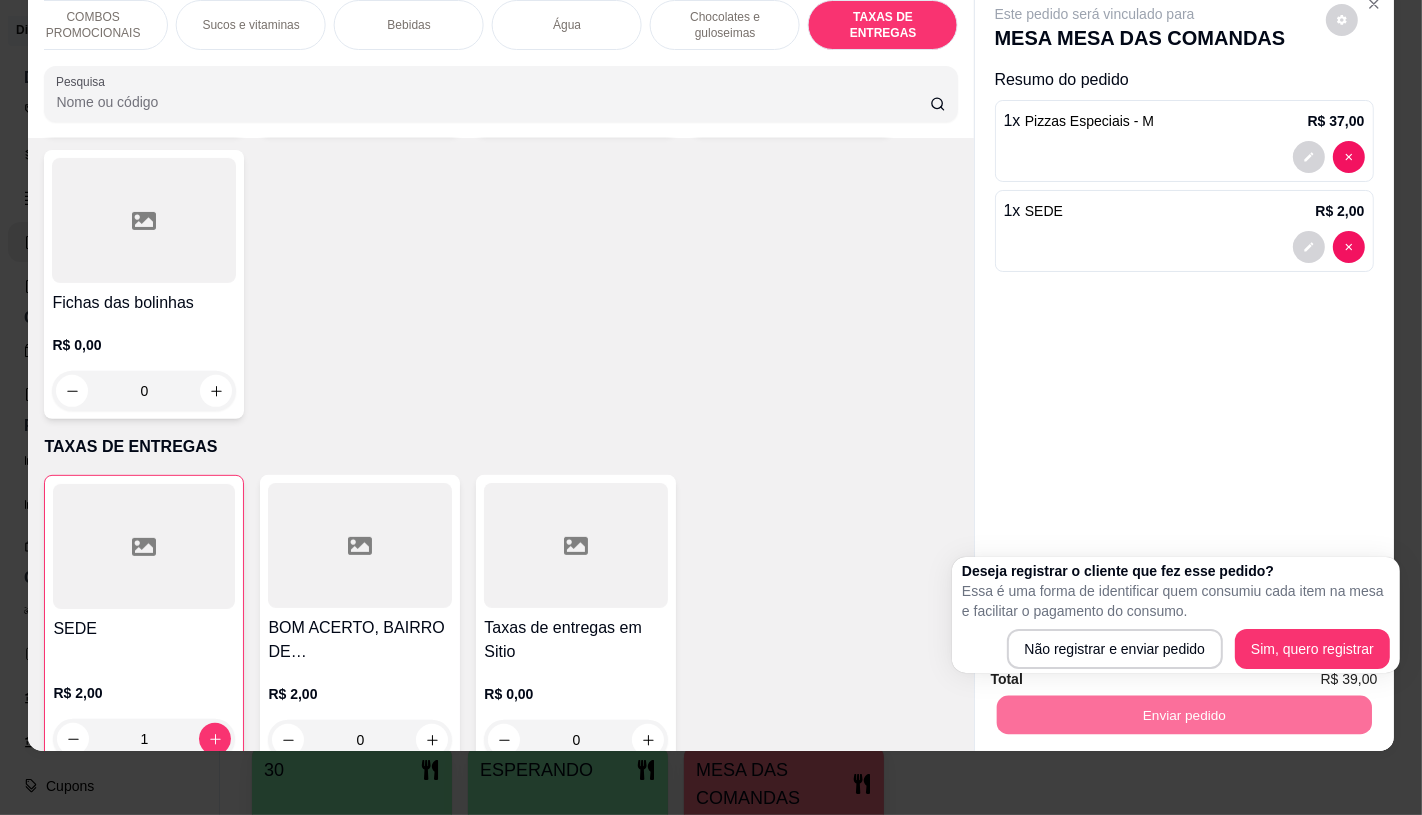 click on "Essa é uma forma de identificar quem consumiu cada item na mesa e facilitar o pagamento do consumo." at bounding box center (1176, 601) 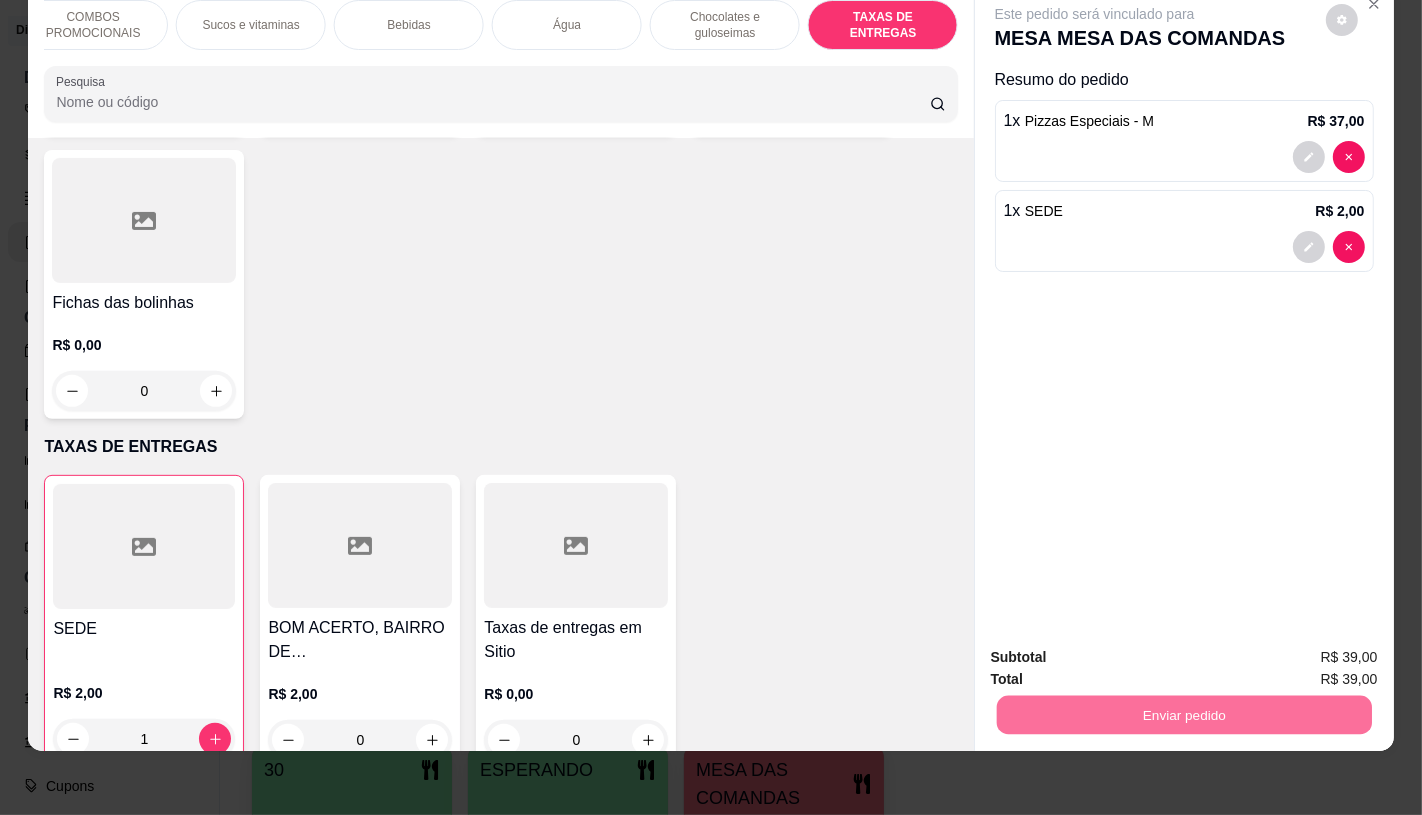click on "Não registrar e enviar pedido" at bounding box center [1117, 650] 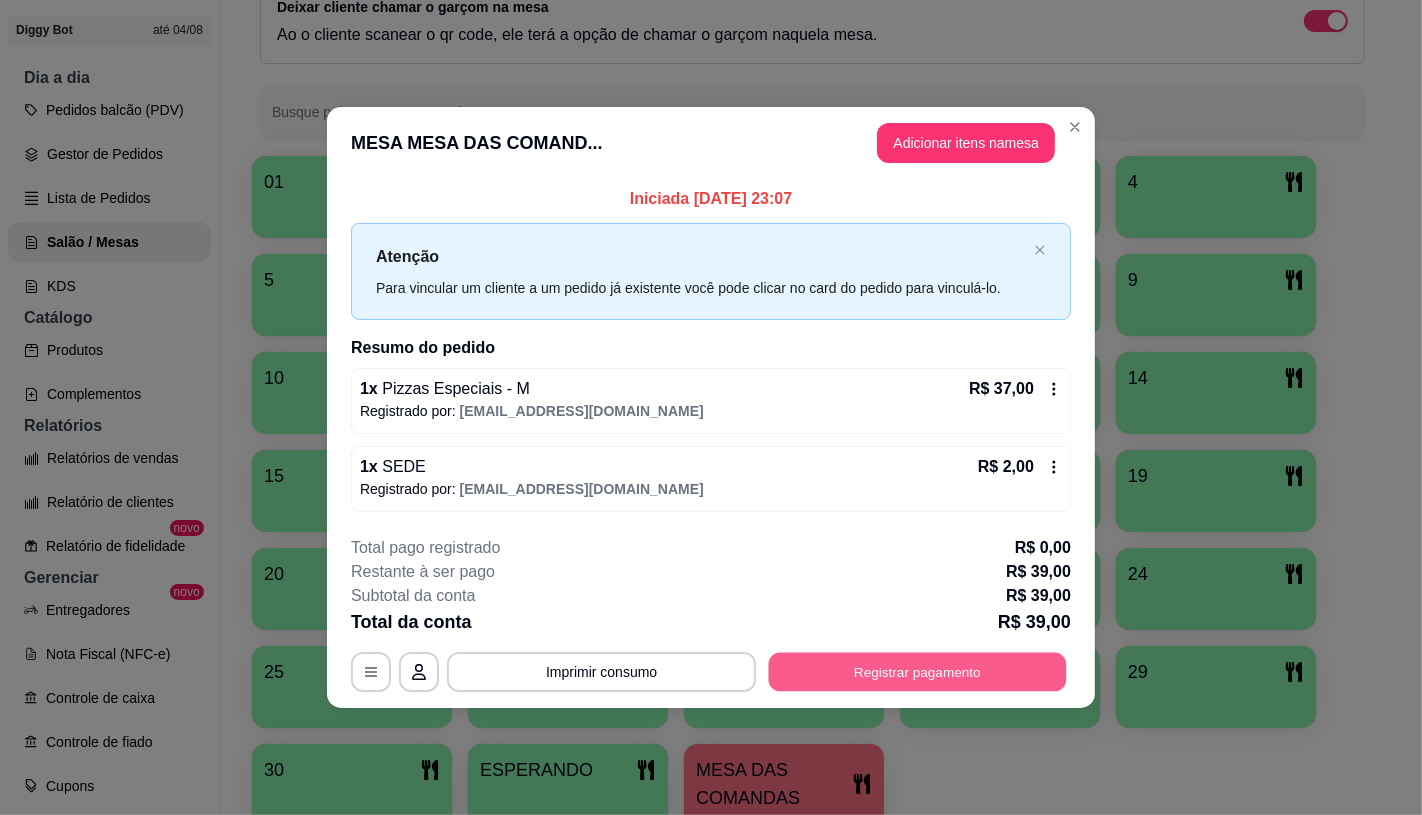 click on "Registrar pagamento" at bounding box center [918, 672] 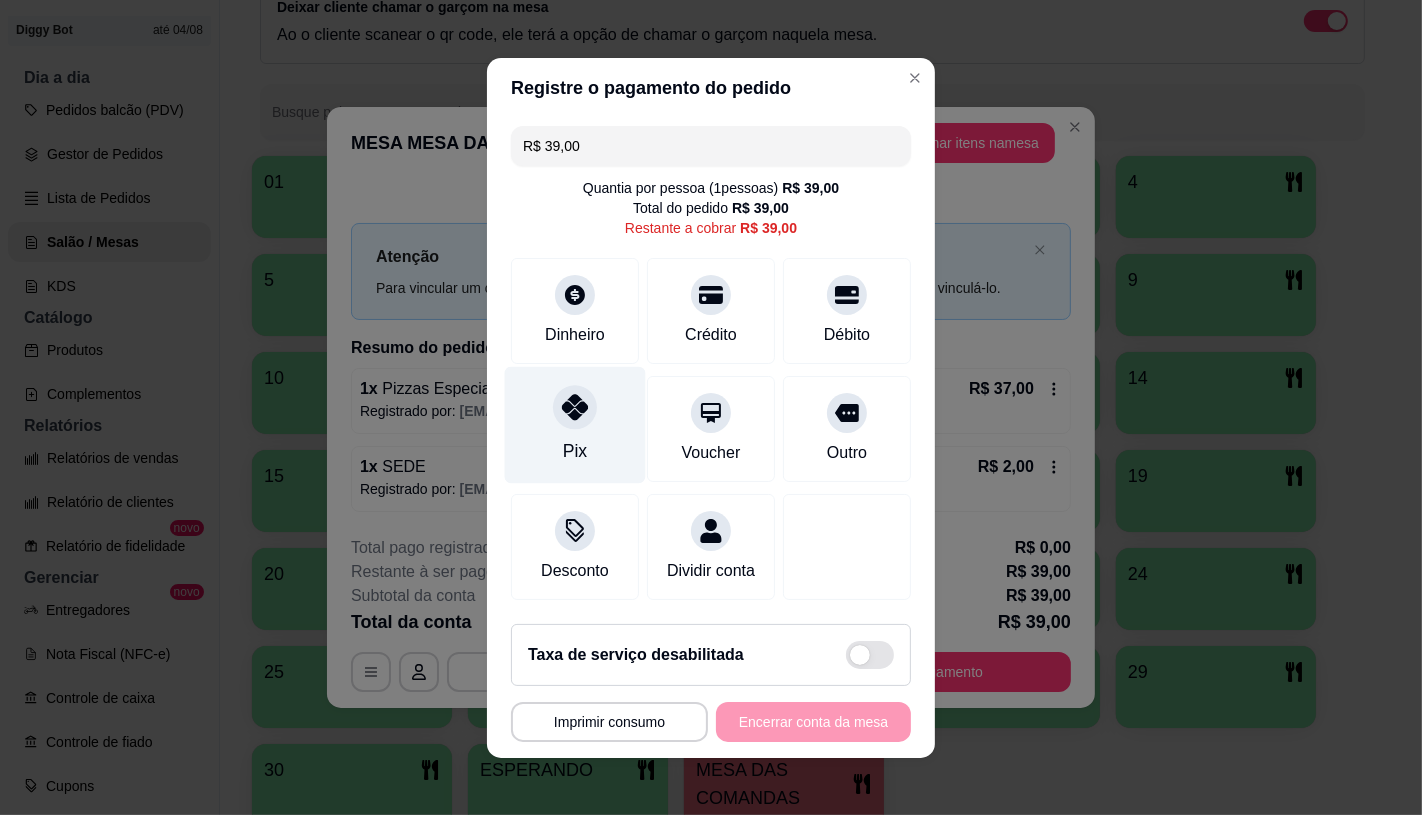 click on "Pix" at bounding box center (575, 424) 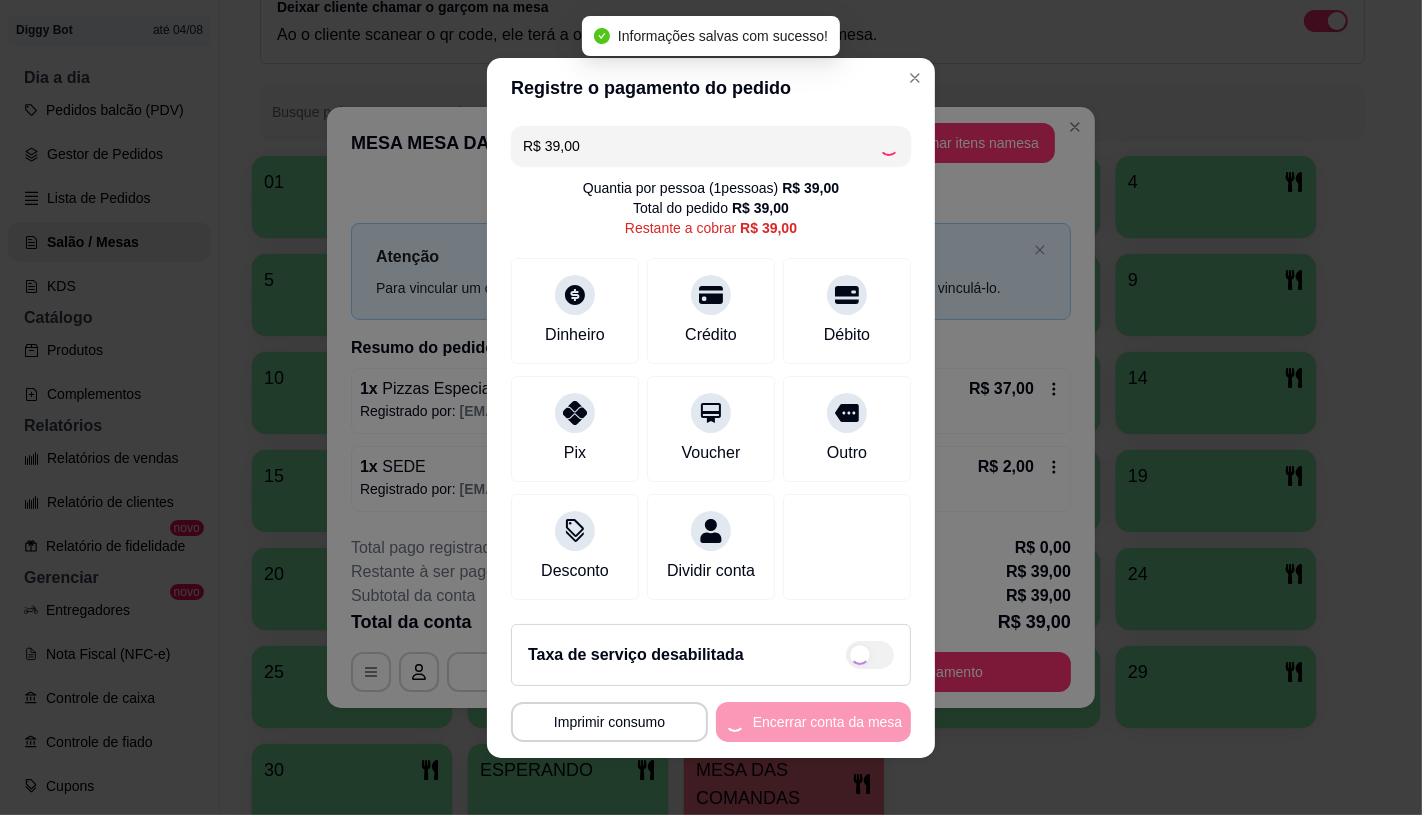 type on "R$ 0,00" 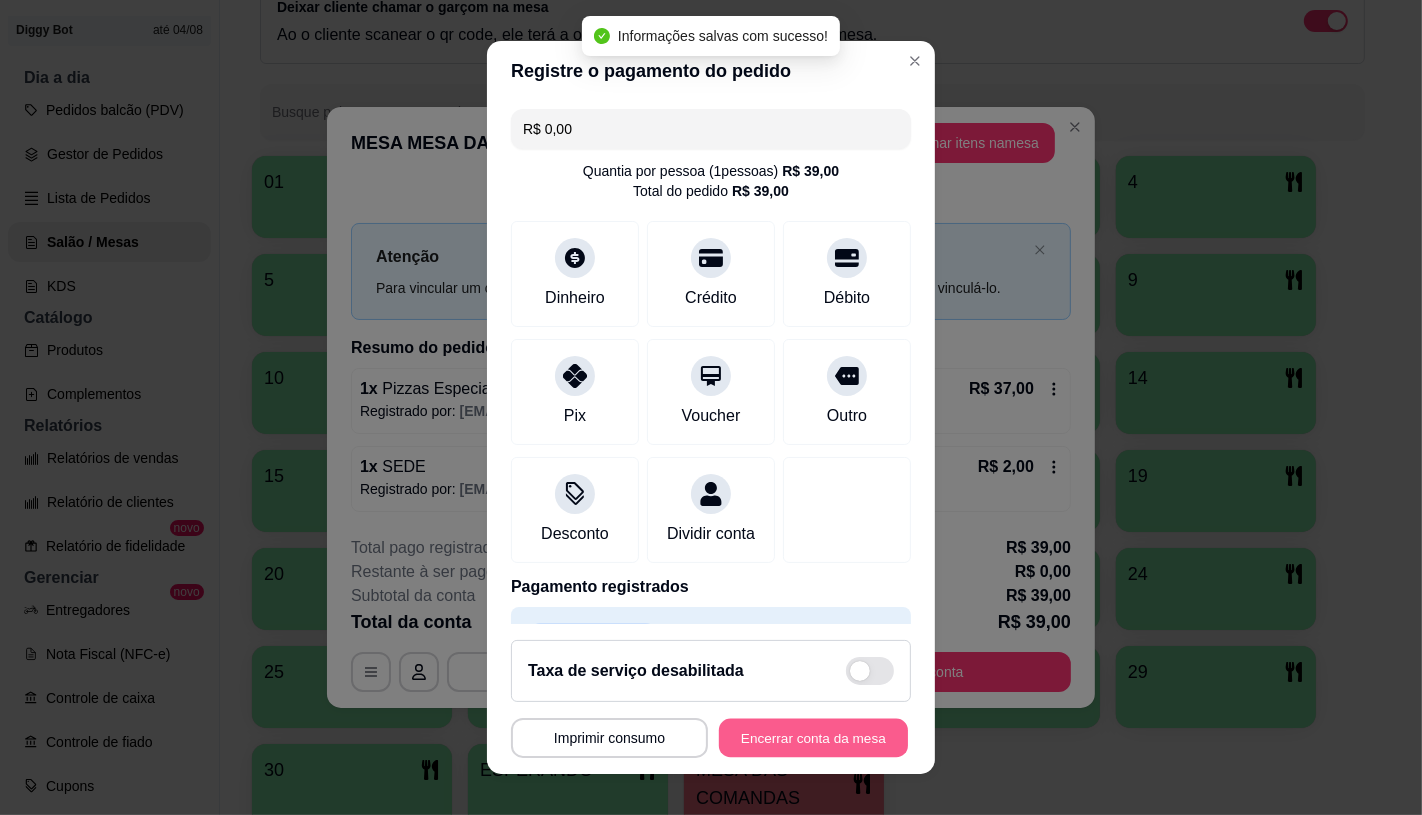 click on "Encerrar conta da mesa" at bounding box center [813, 738] 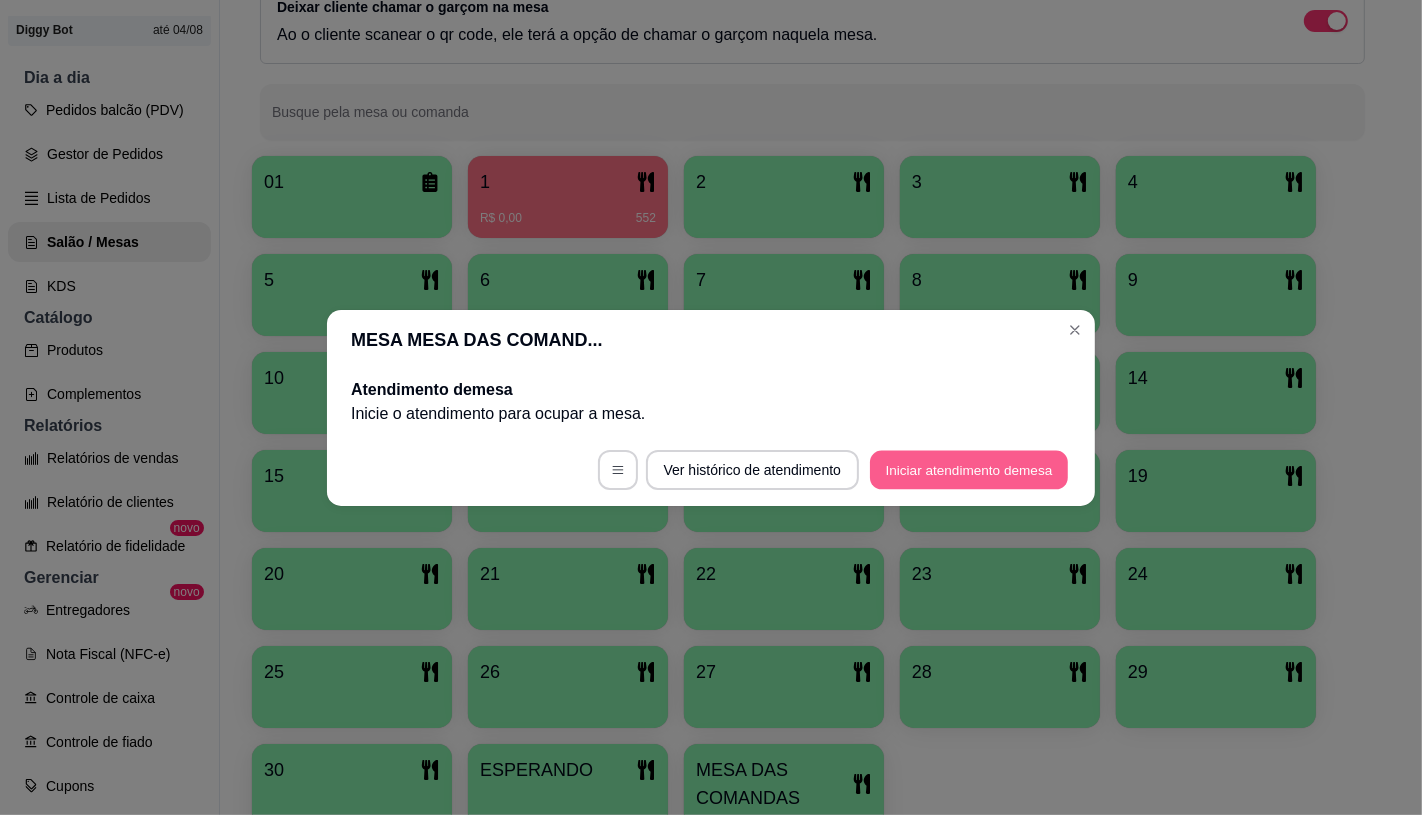 click on "Iniciar atendimento de  mesa" at bounding box center [969, 469] 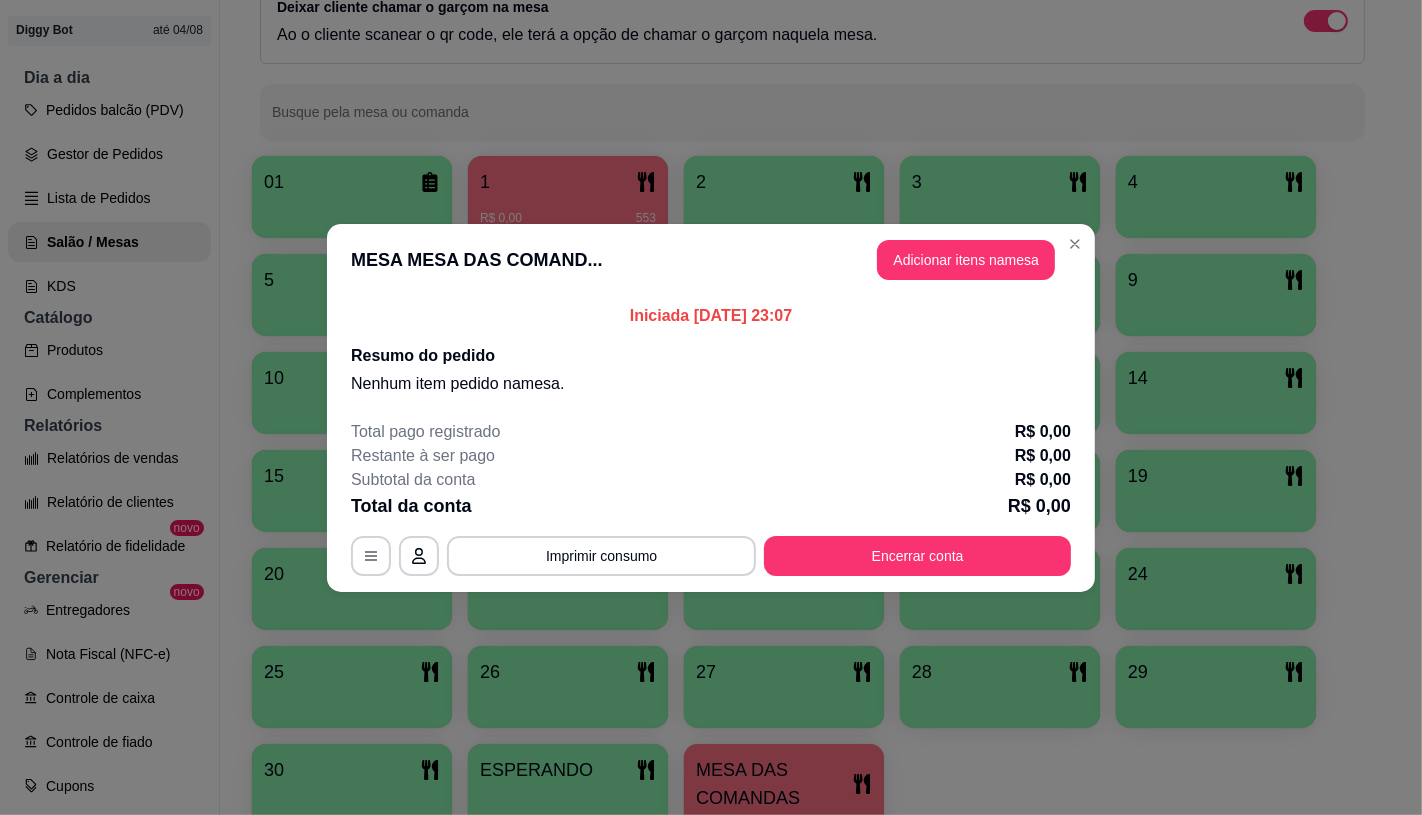 click on "MESA MESA DAS COMAND... Adicionar itens na  mesa" at bounding box center (711, 260) 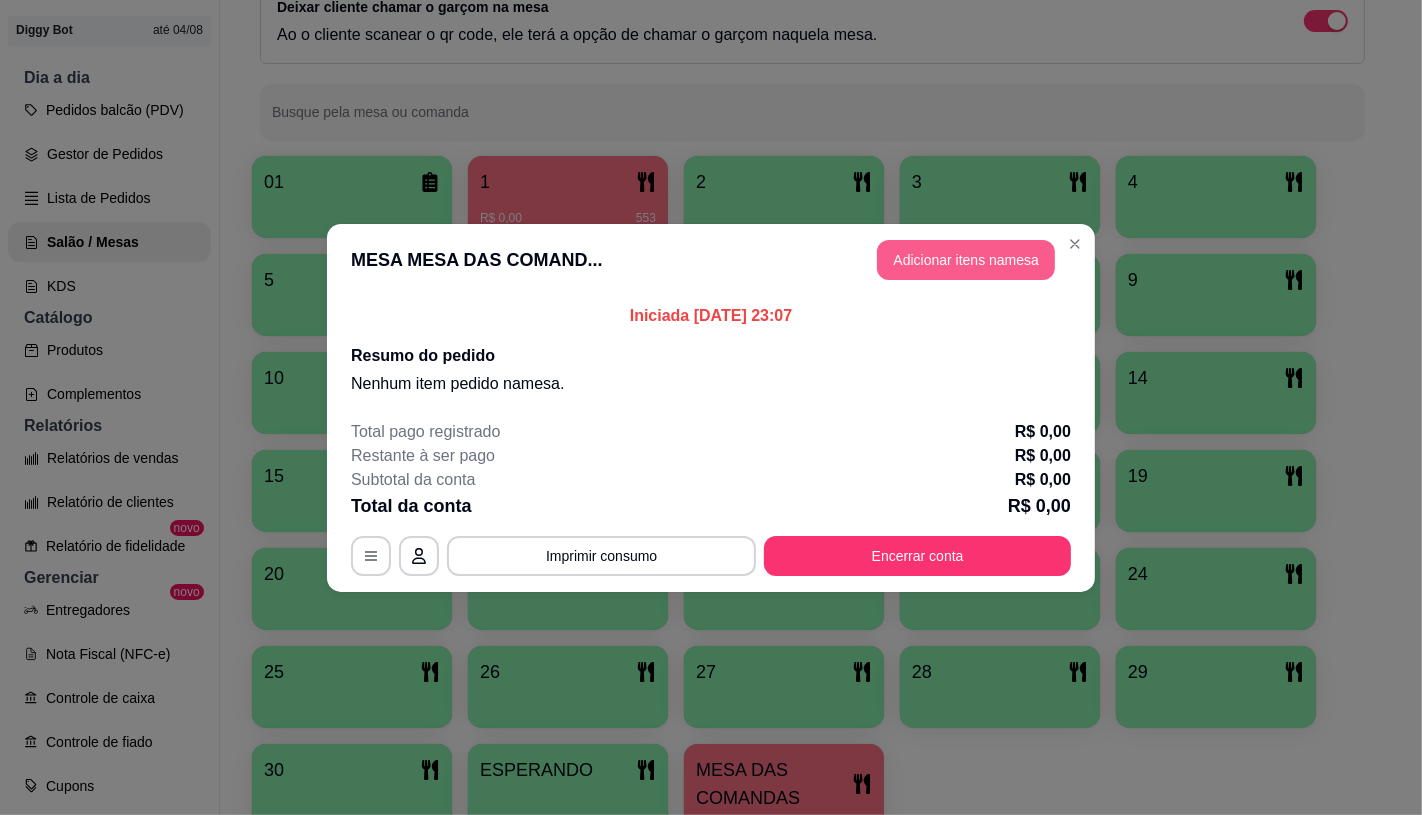 click on "Adicionar itens na  mesa" at bounding box center (966, 260) 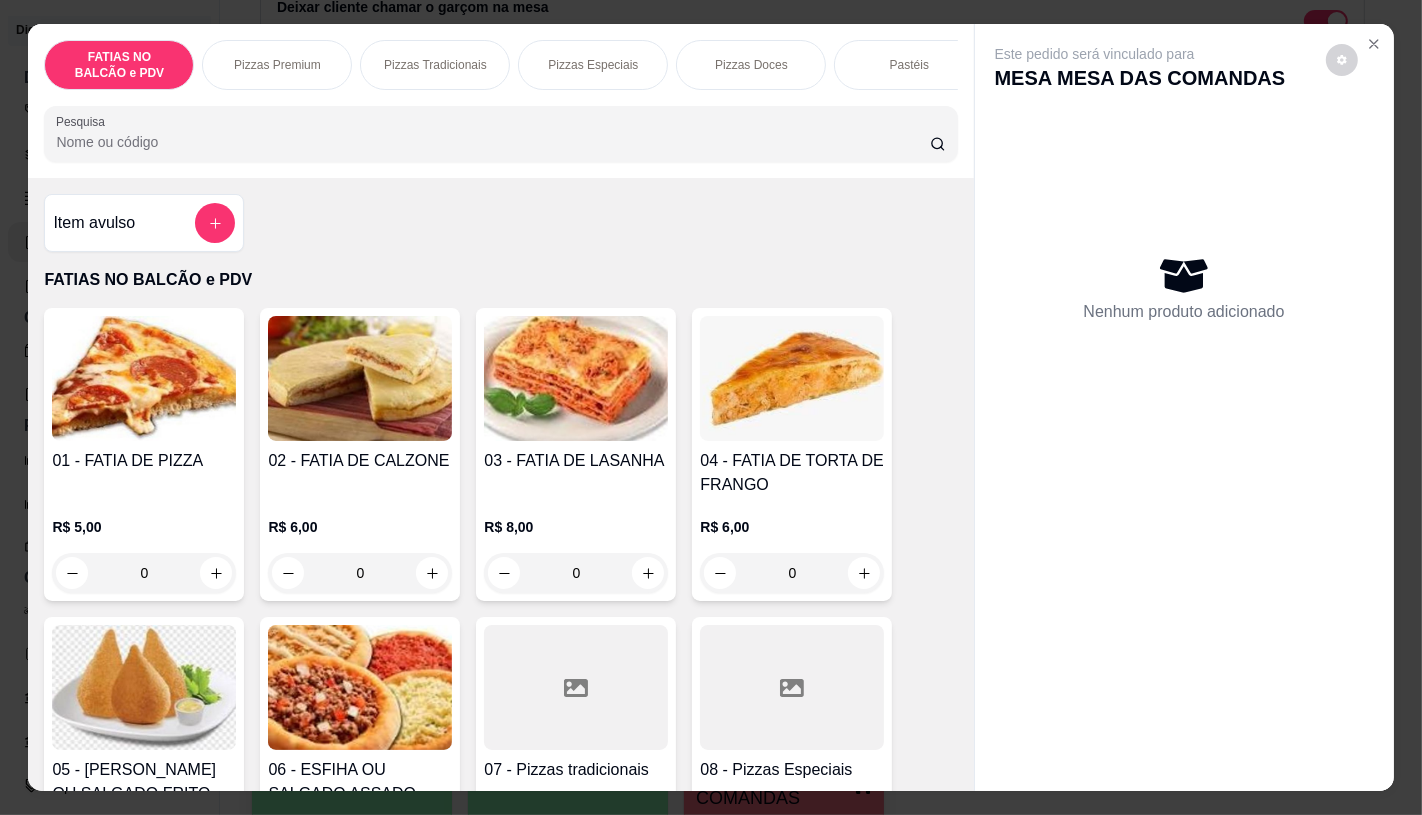 click on "Pizzas Premium" at bounding box center (277, 65) 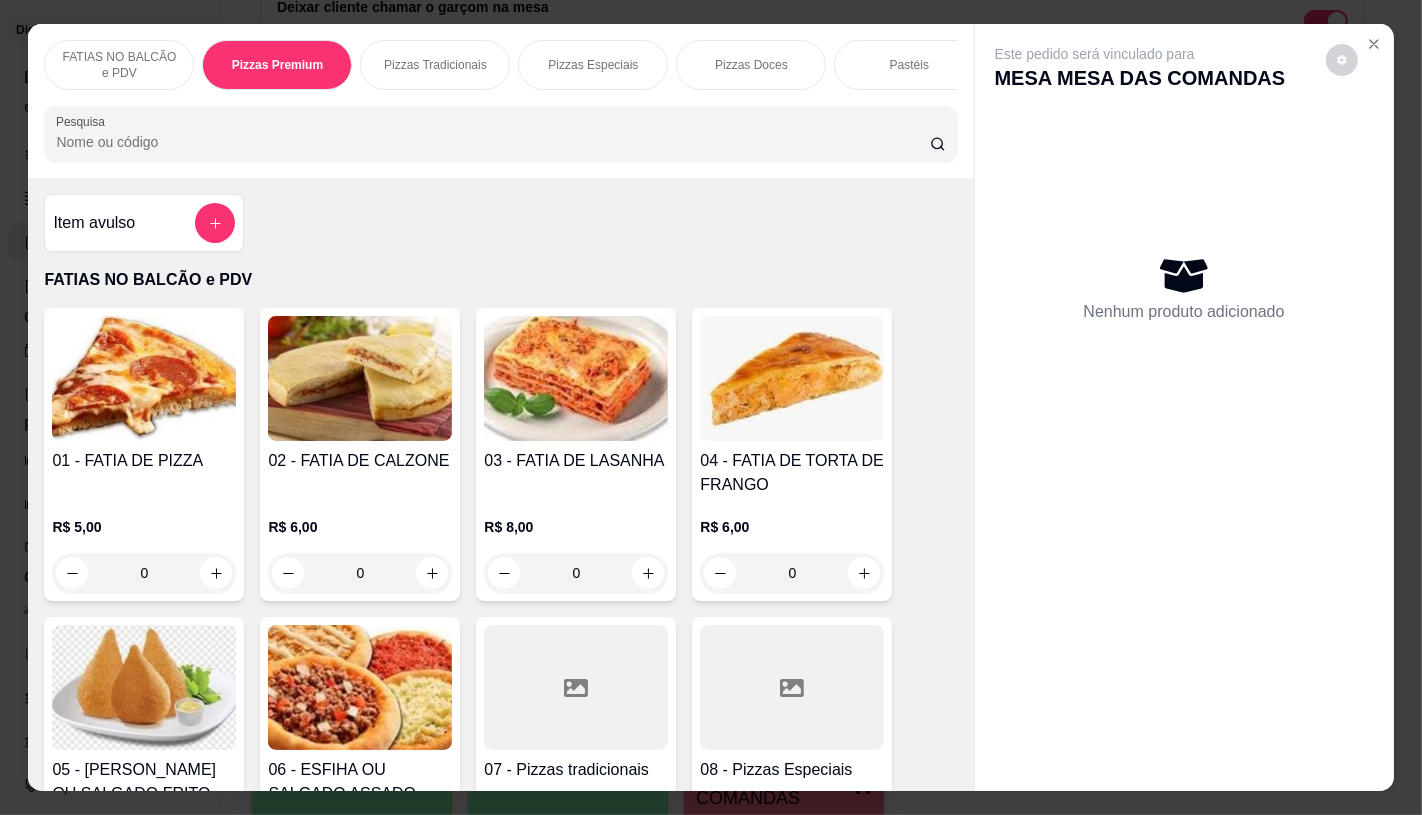 scroll, scrollTop: 1626, scrollLeft: 0, axis: vertical 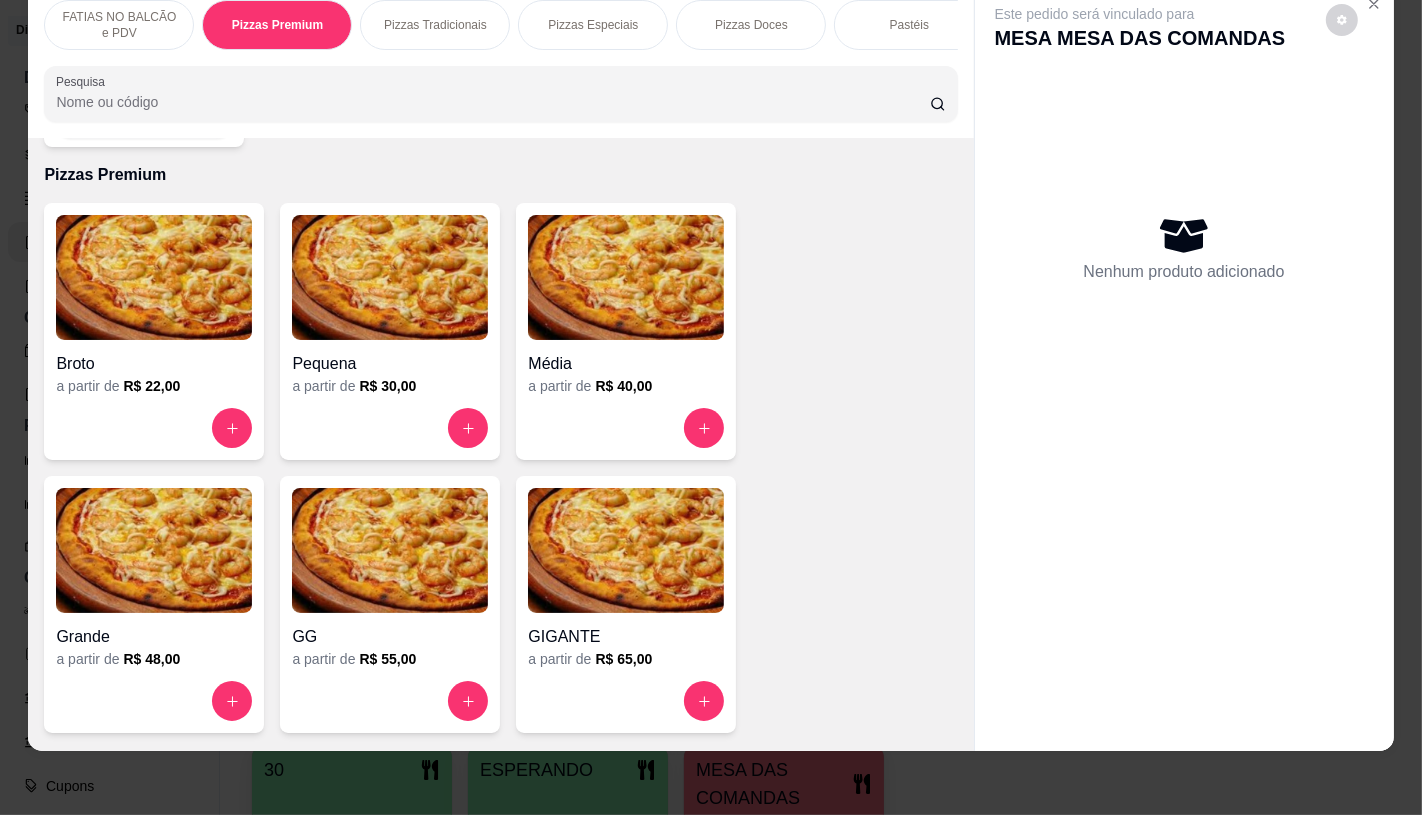 click at bounding box center [154, 550] 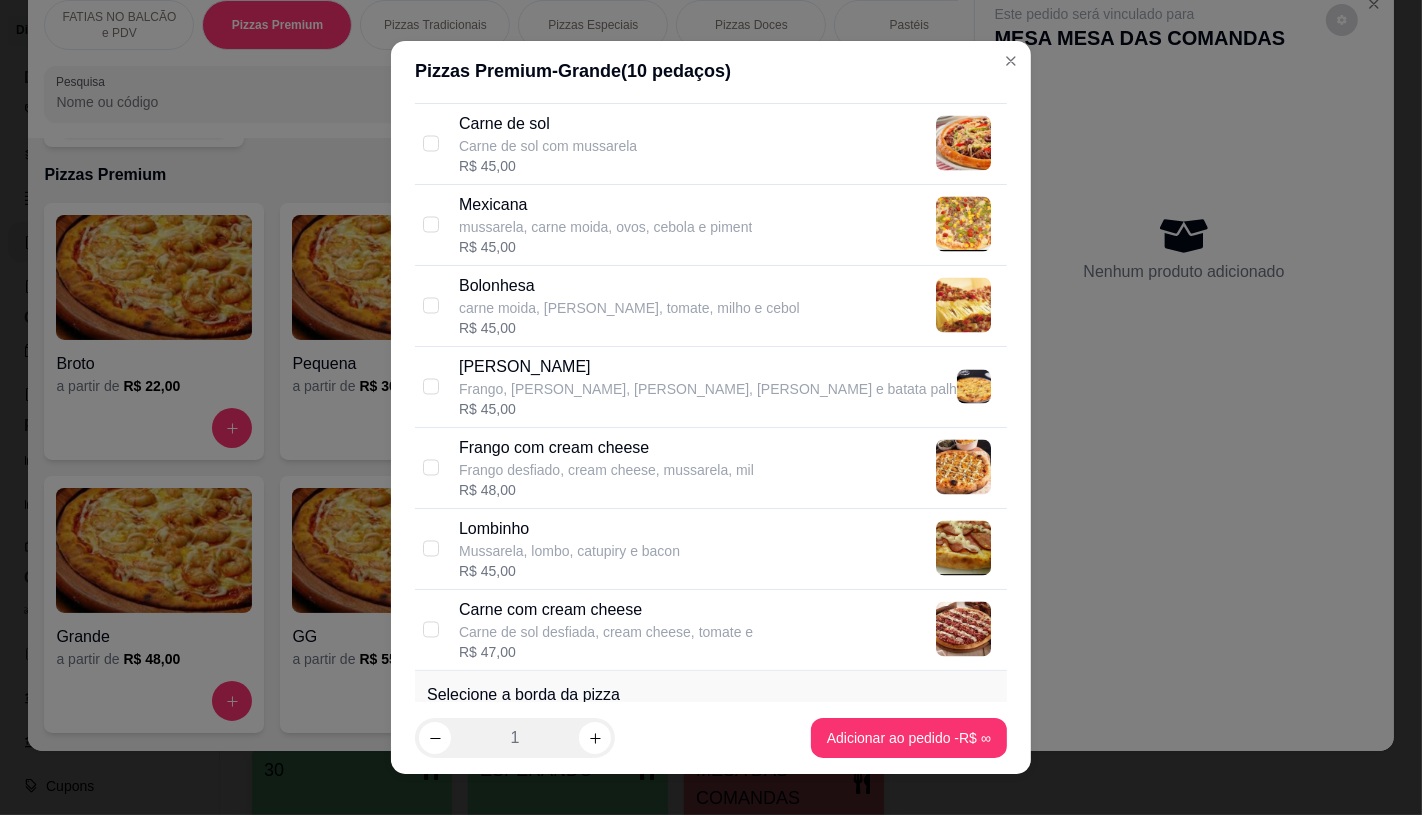 scroll, scrollTop: 3222, scrollLeft: 0, axis: vertical 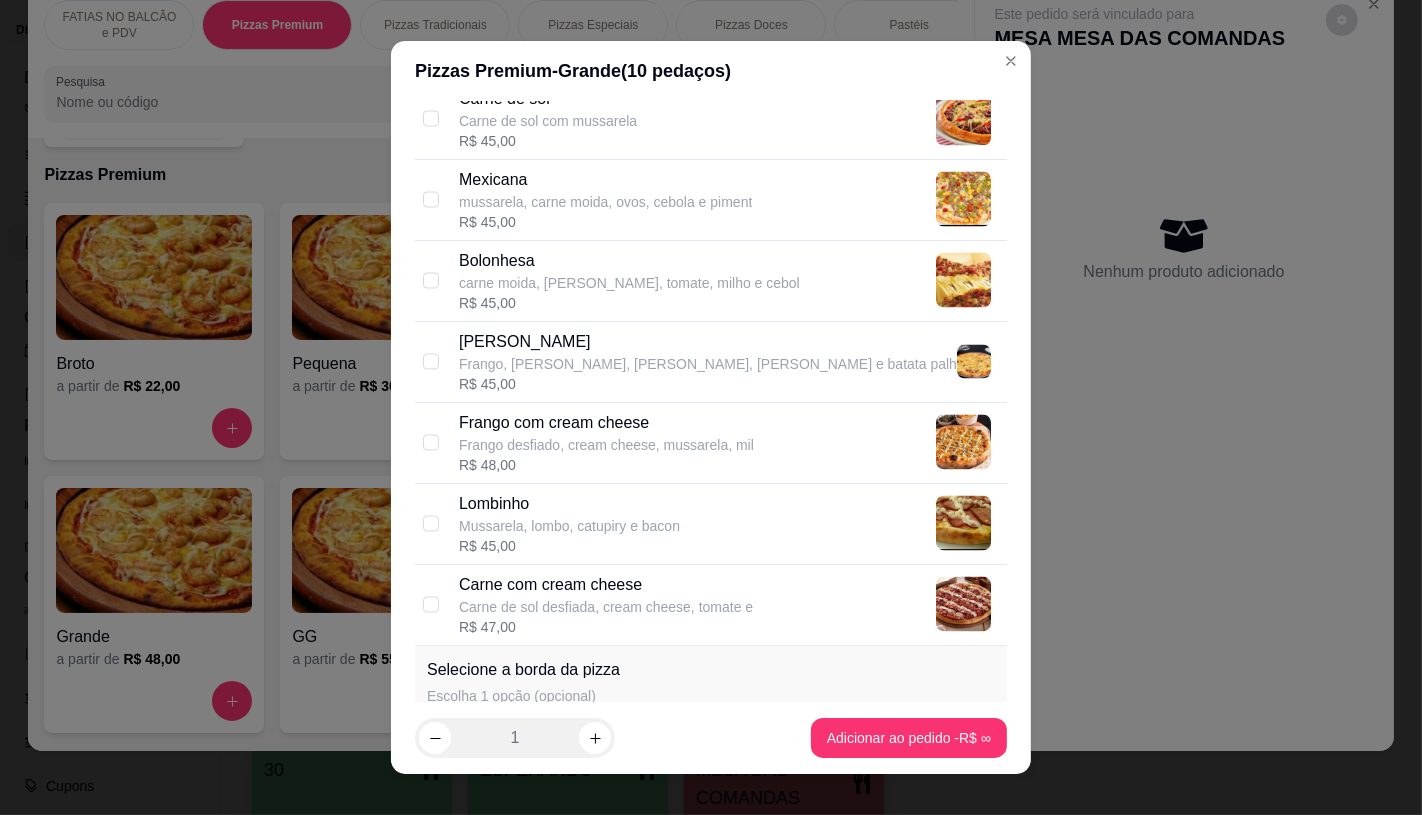 click on "Frango desfiado, cream cheese, mussarela, mil" at bounding box center [606, 445] 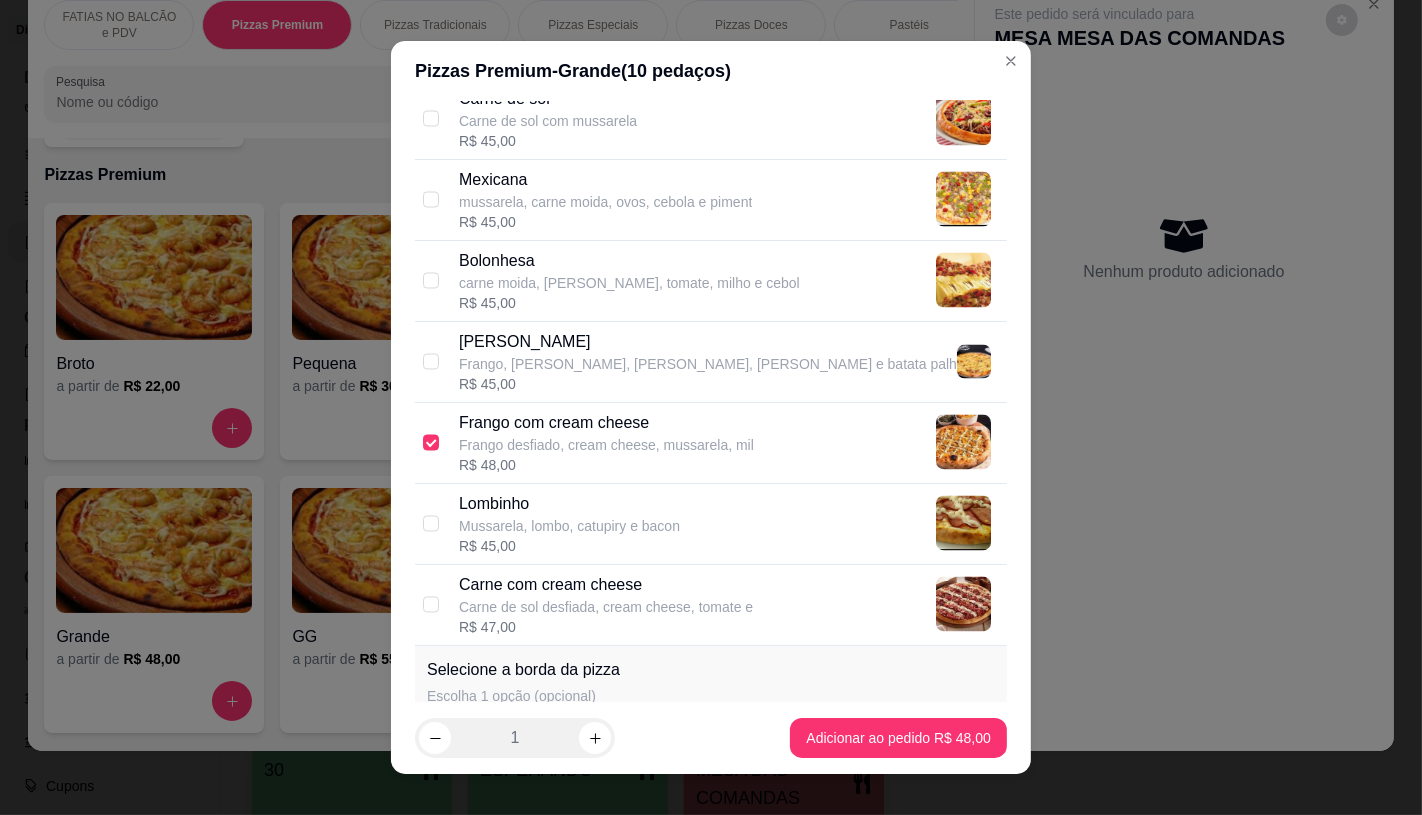 click on "1 Adicionar ao pedido   R$ 48,00" at bounding box center [711, 738] 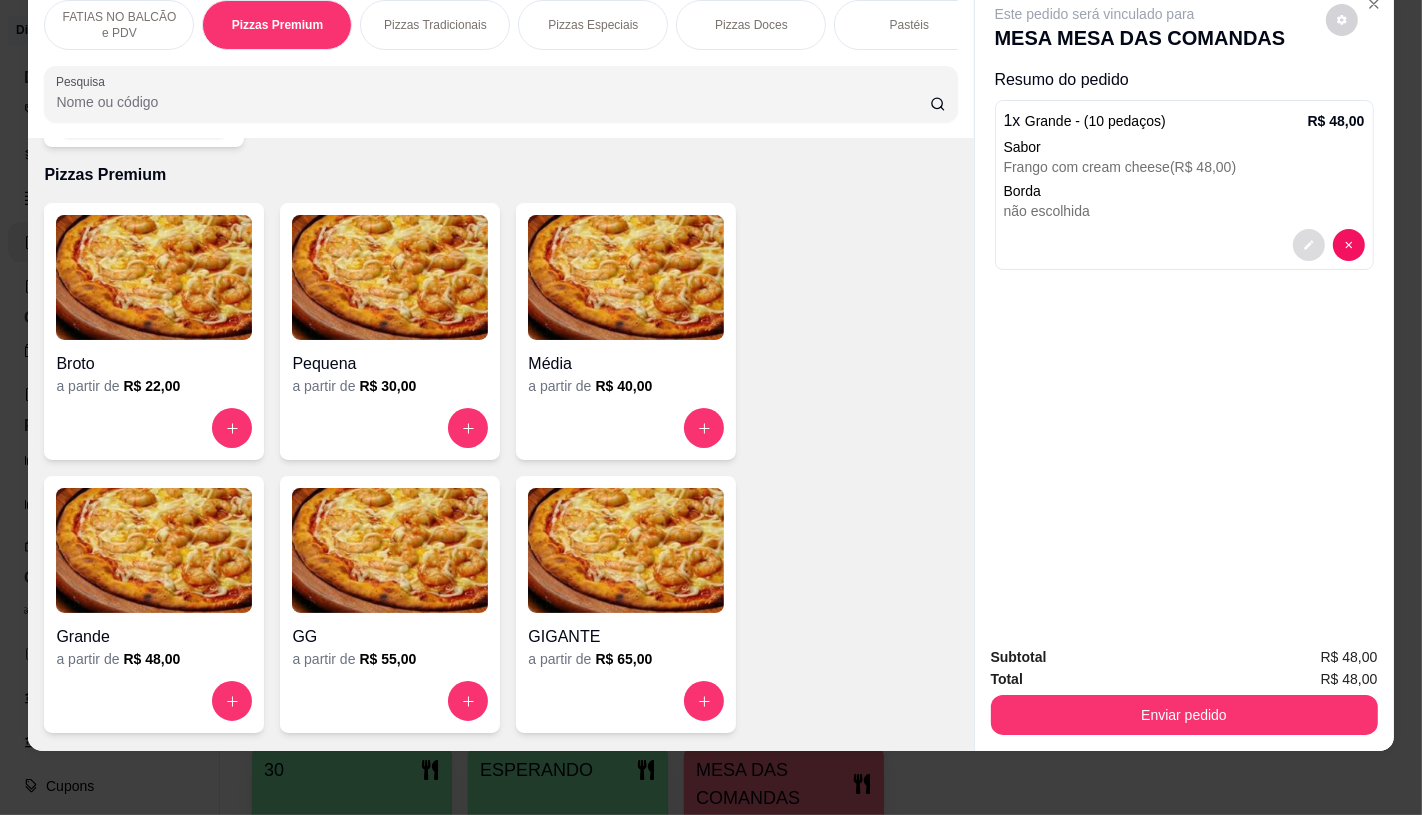 click at bounding box center (1309, 245) 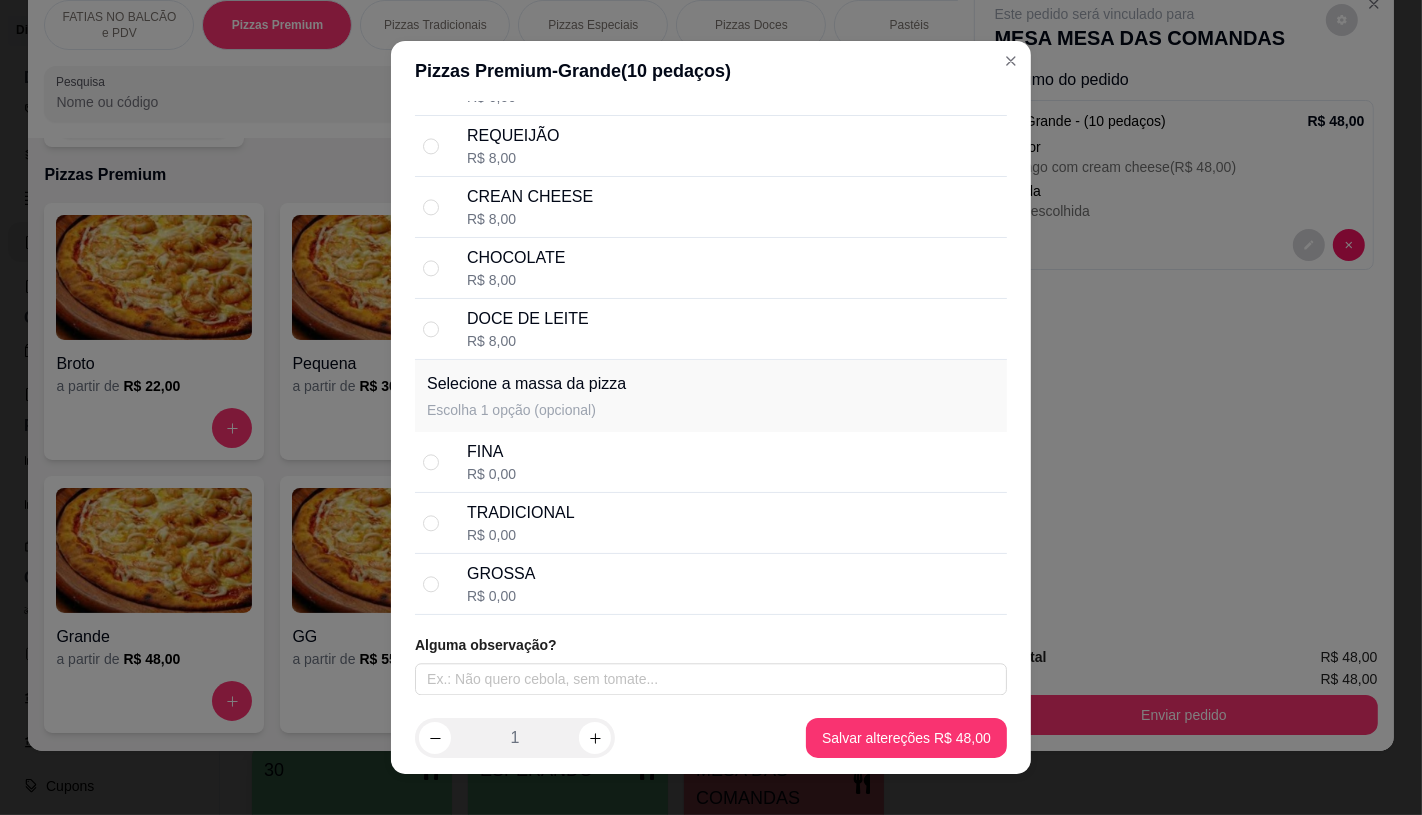 scroll, scrollTop: 3840, scrollLeft: 0, axis: vertical 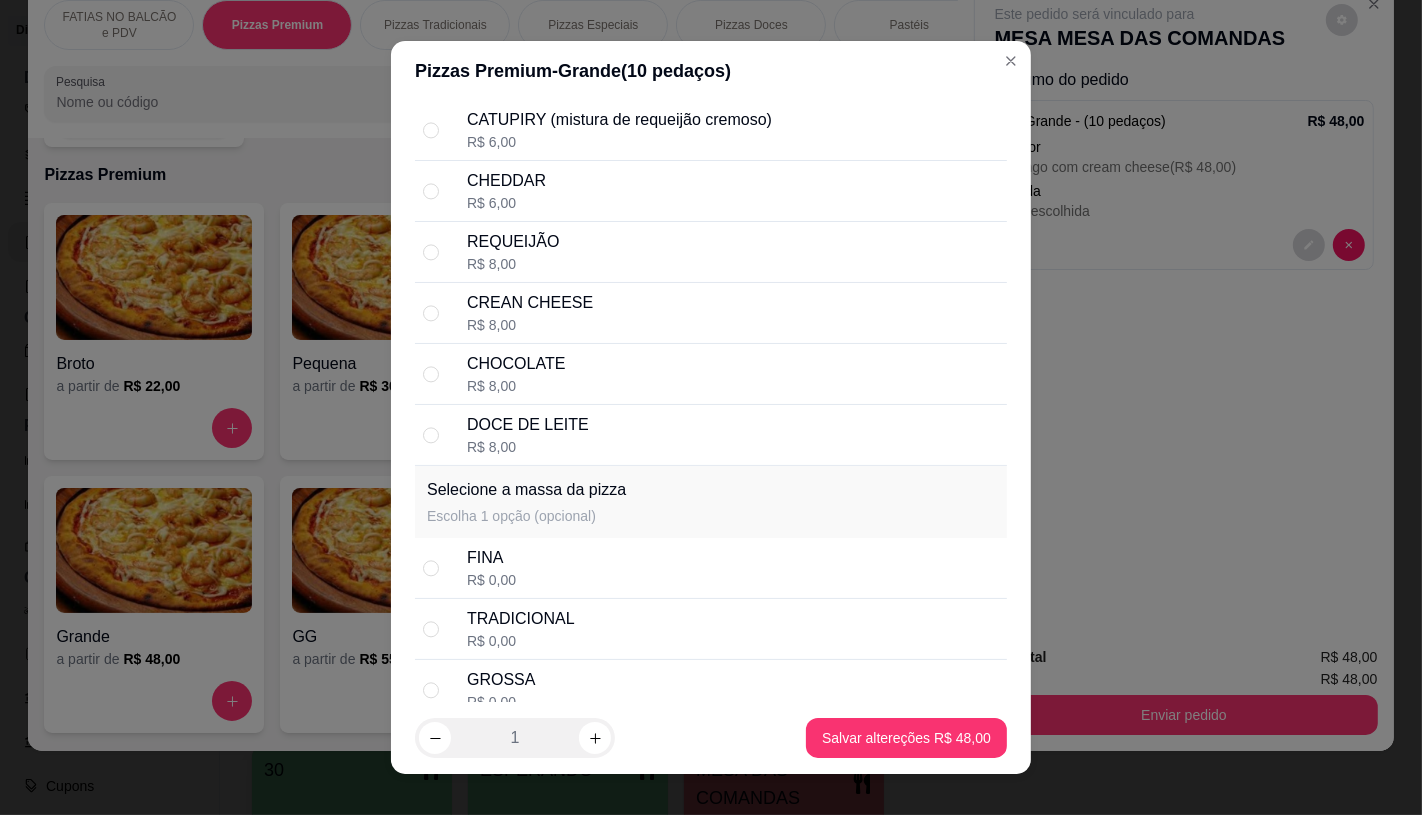 click on "CREAN CHEESE R$ 8,00" at bounding box center [733, 313] 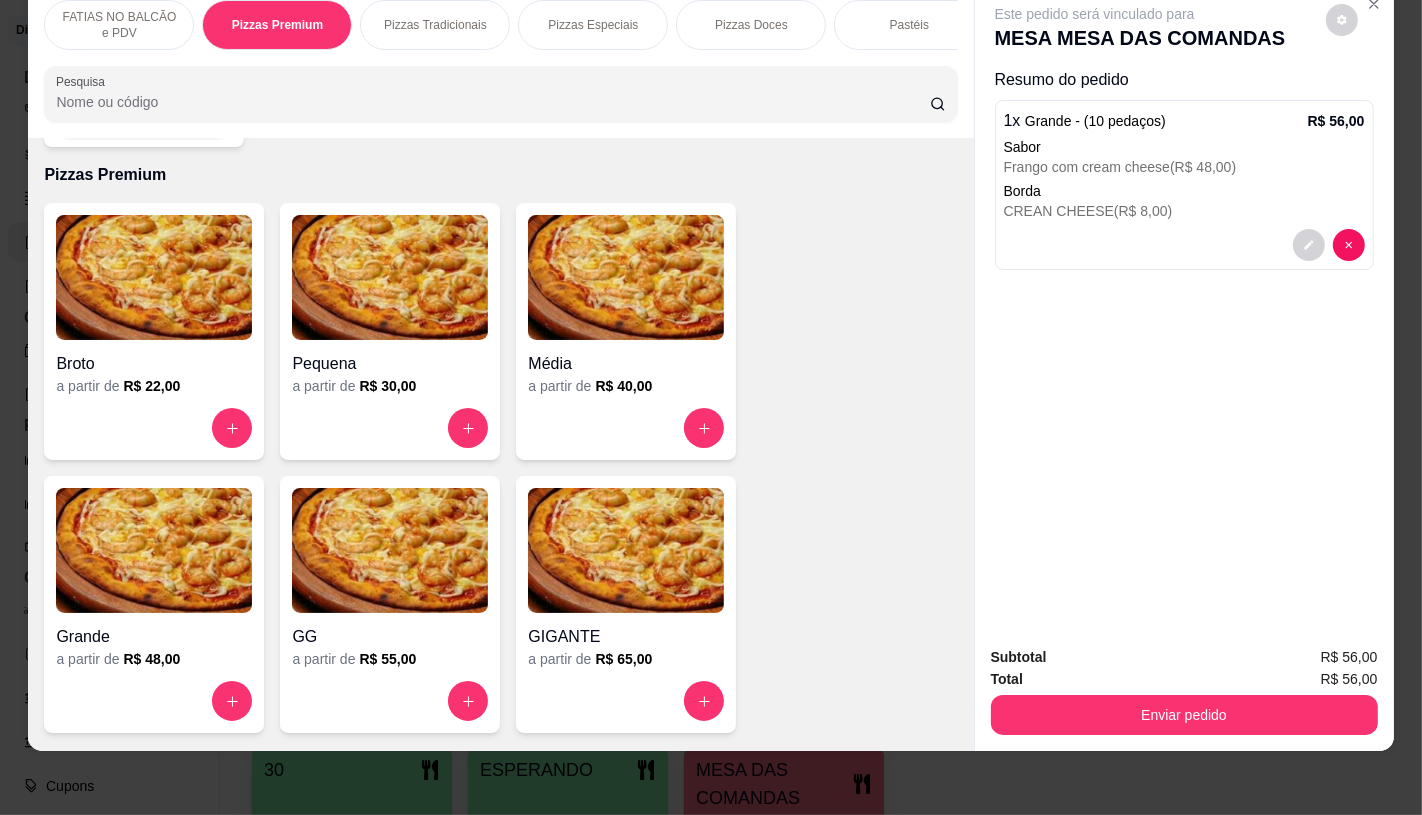 scroll, scrollTop: 0, scrollLeft: 2080, axis: horizontal 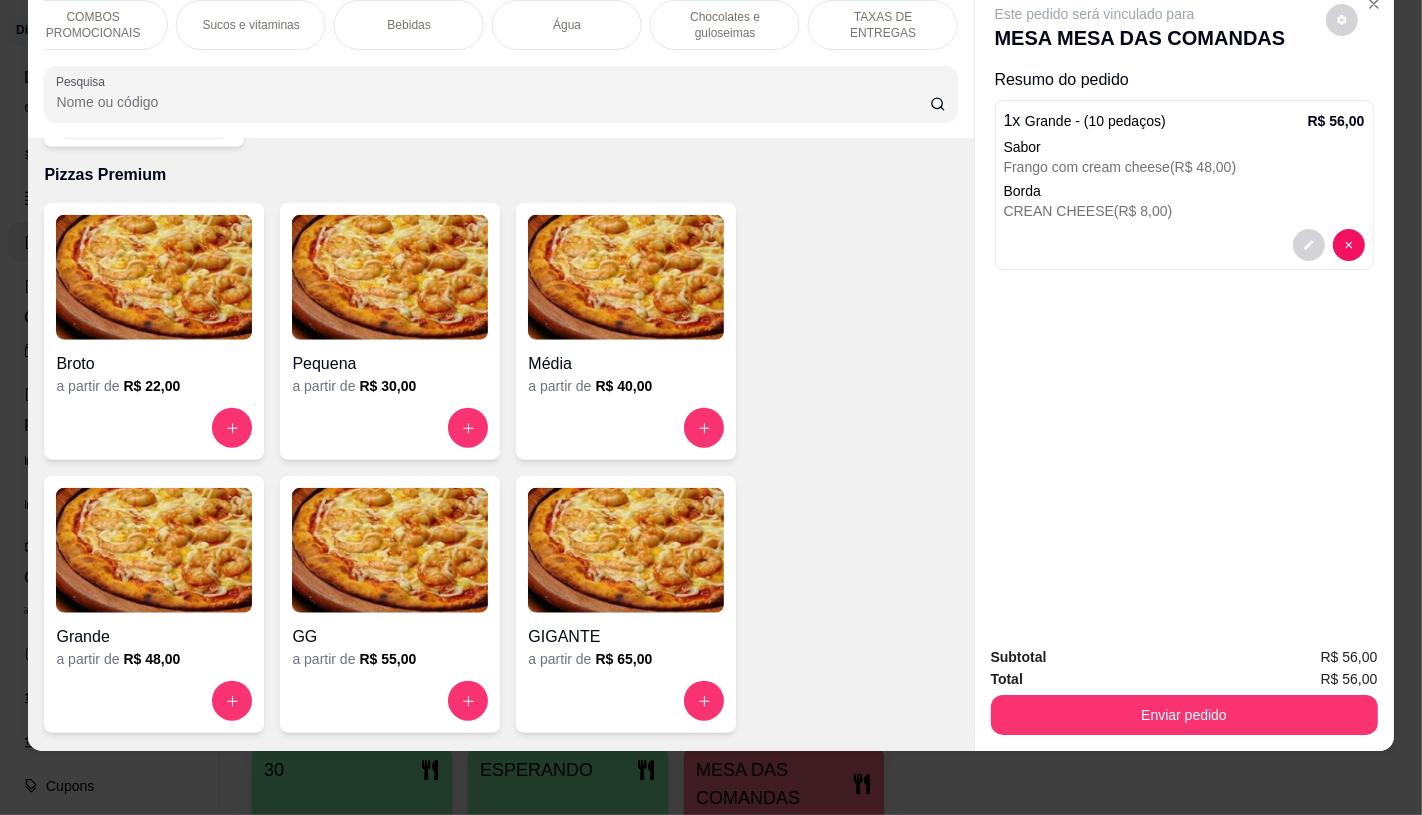 click on "TAXAS DE ENTREGAS" at bounding box center [883, 25] 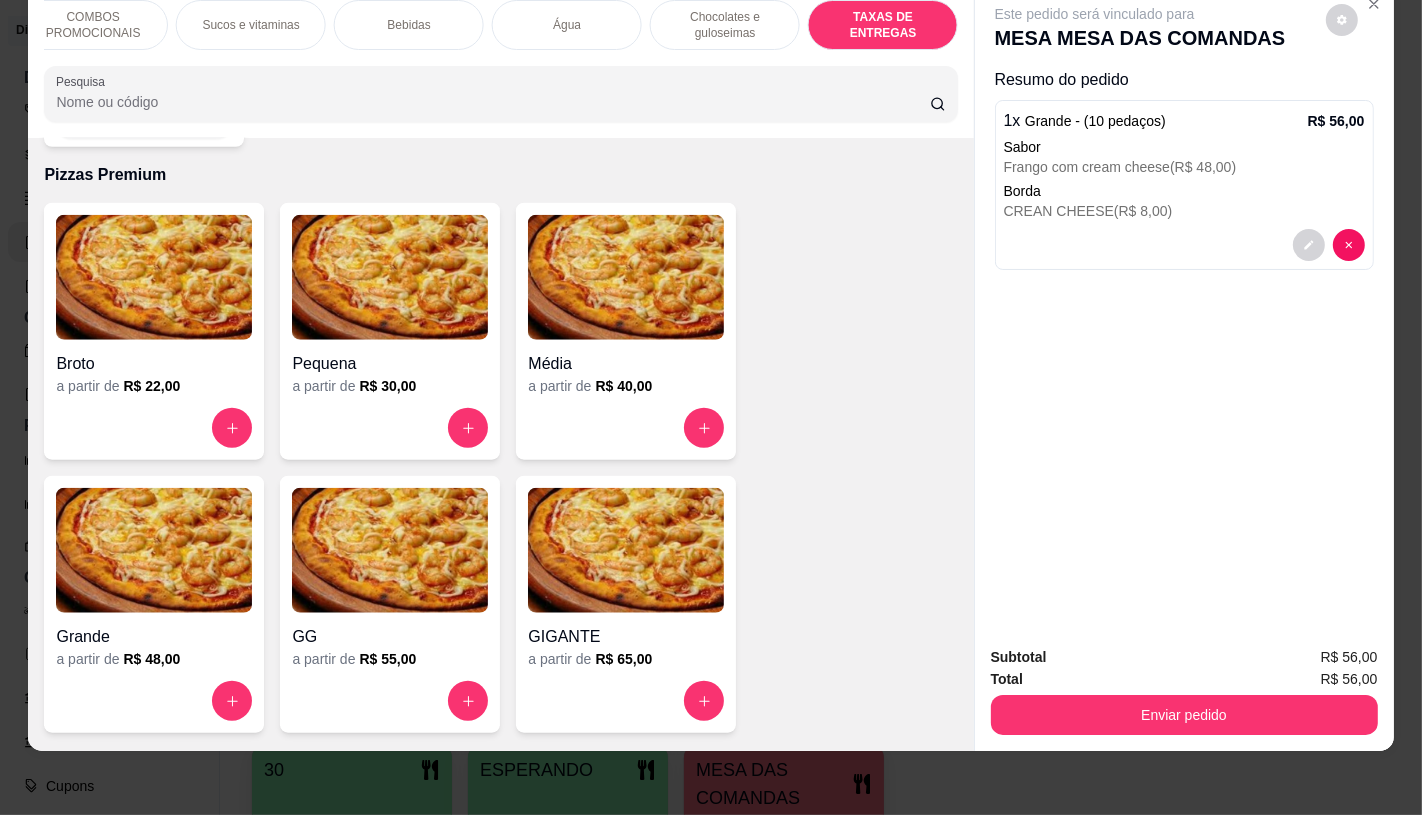 scroll, scrollTop: 13373, scrollLeft: 0, axis: vertical 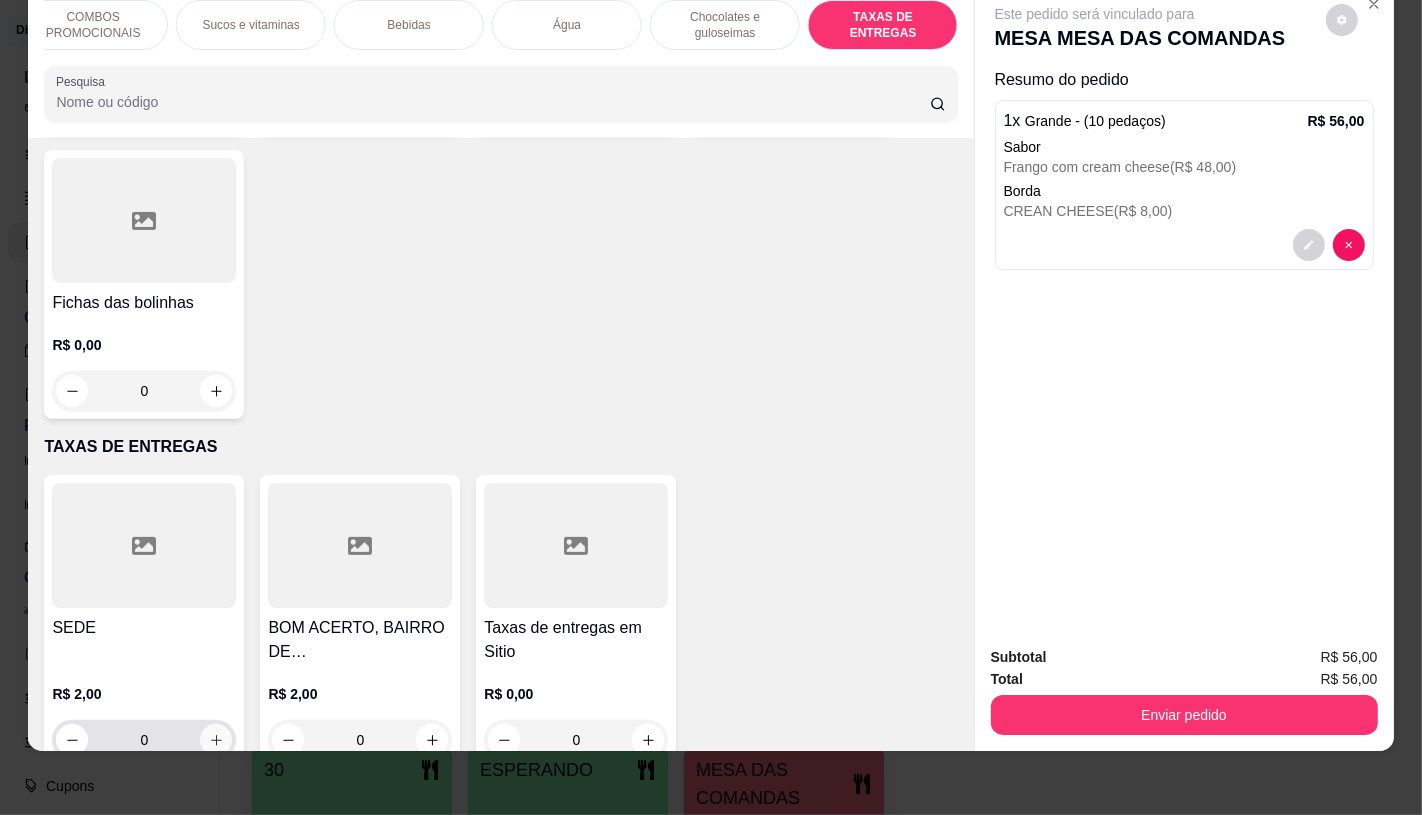 click at bounding box center [216, 740] 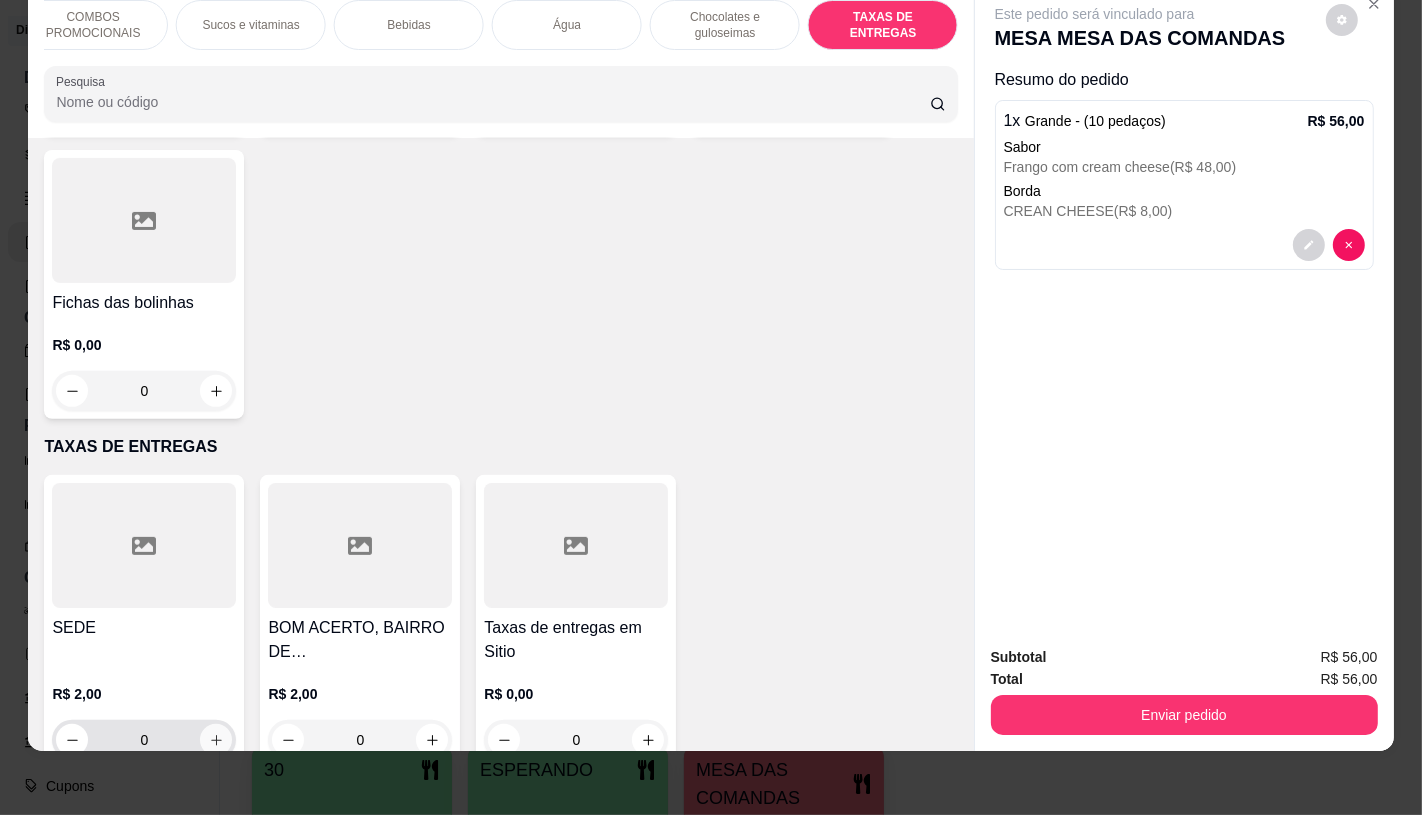 type on "1" 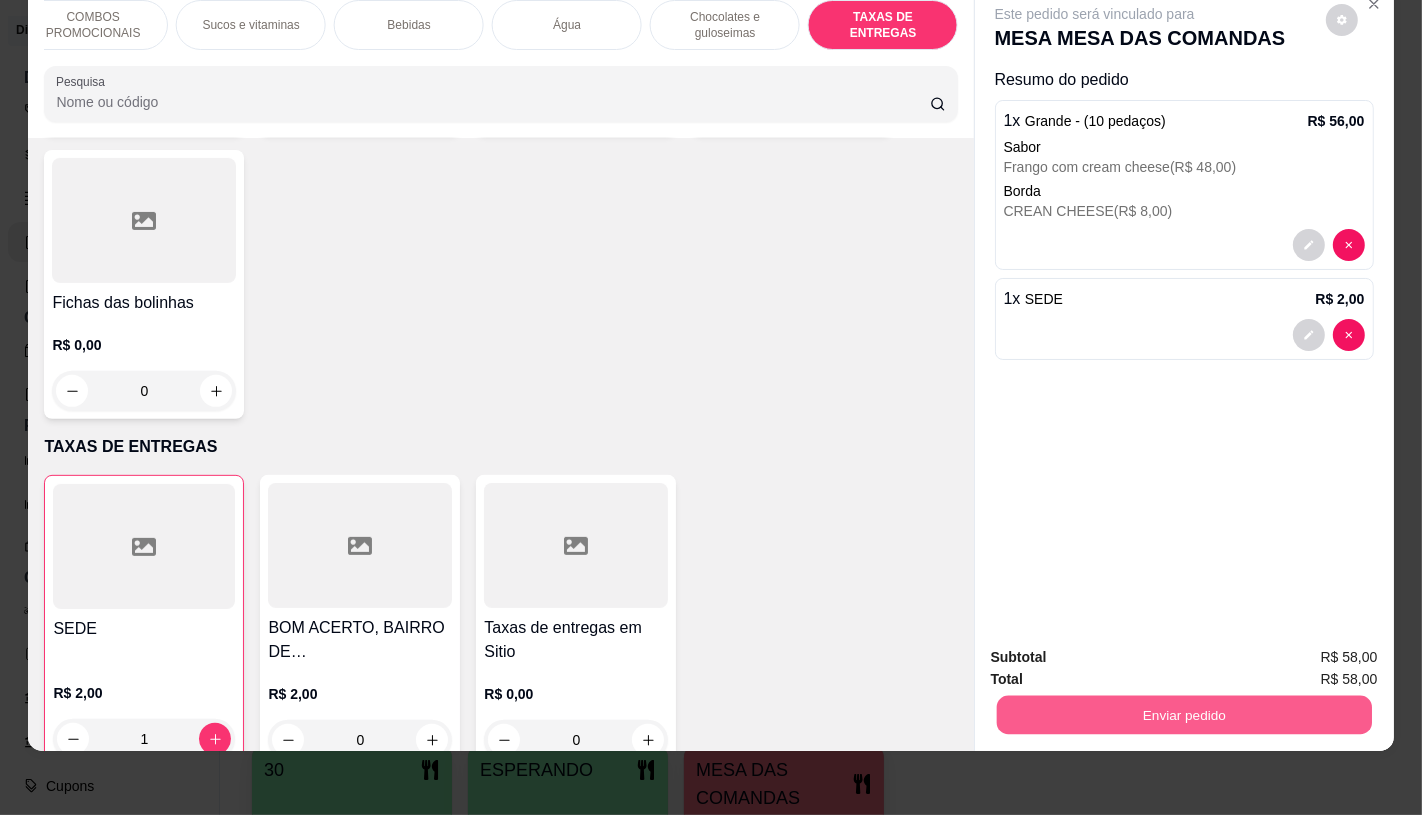 click on "Enviar pedido" at bounding box center [1183, 714] 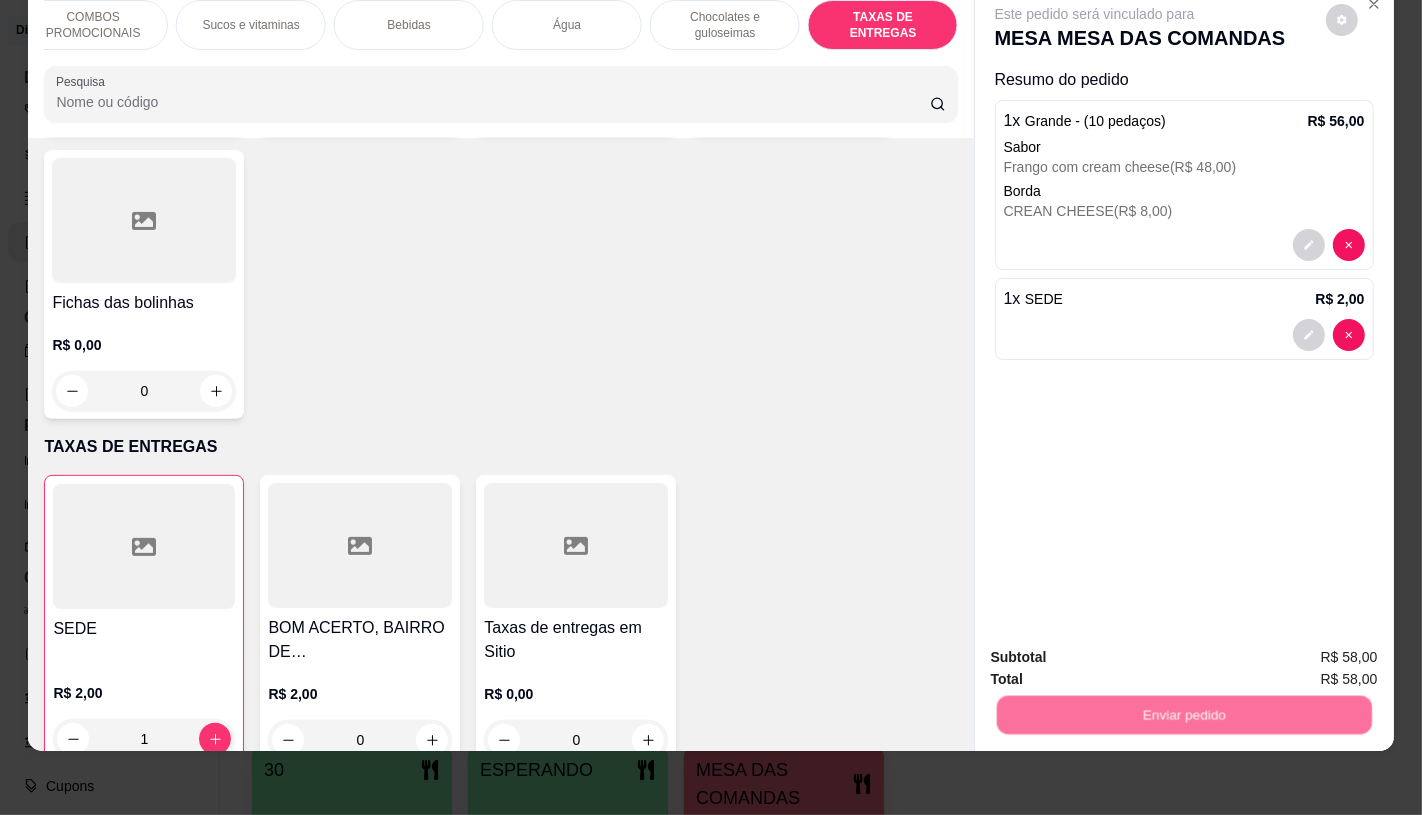 click on "Não registrar e enviar pedido" at bounding box center (1117, 650) 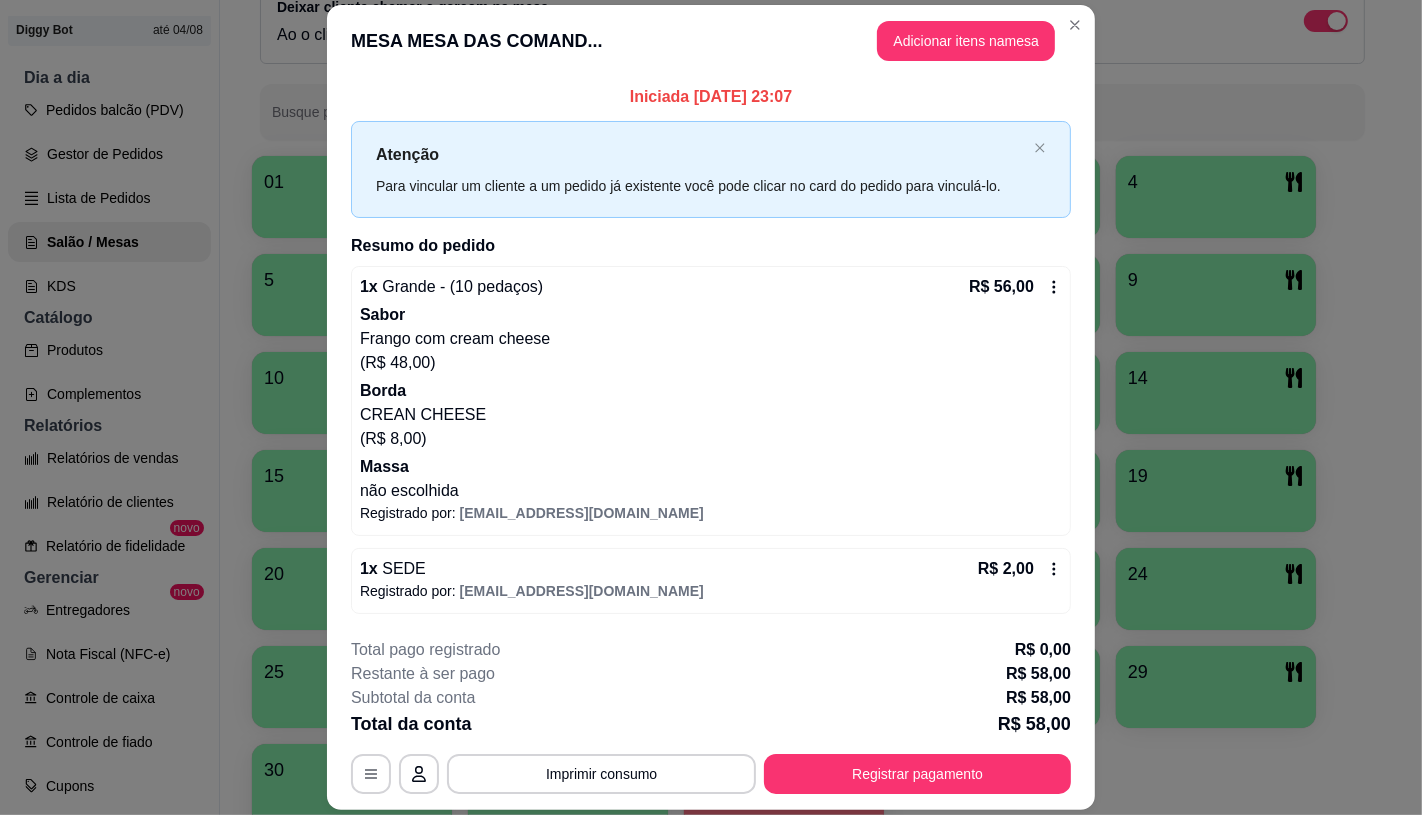 click on "Registrar pagamento" at bounding box center (917, 774) 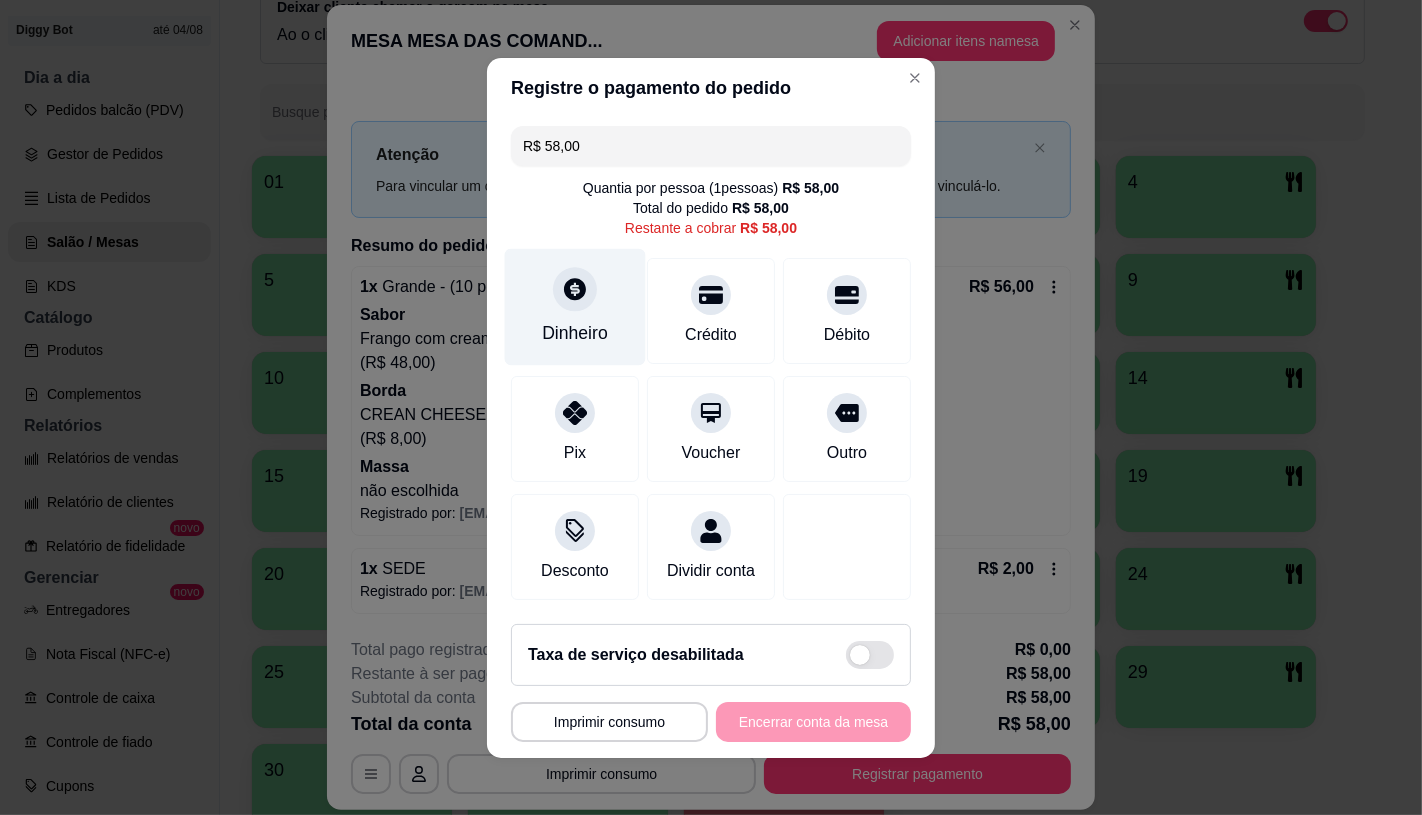 click on "Dinheiro" at bounding box center [575, 306] 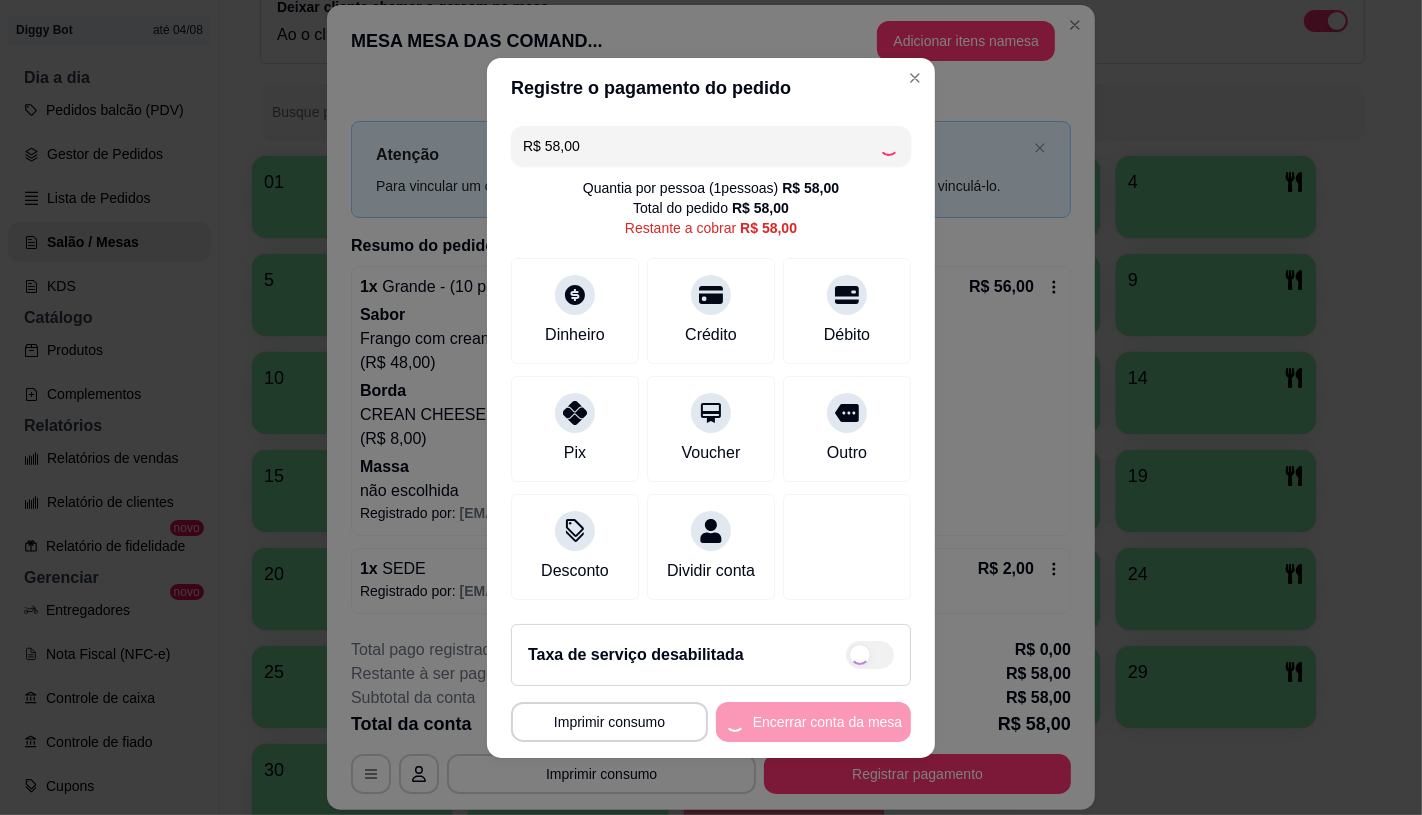 type on "R$ 0,00" 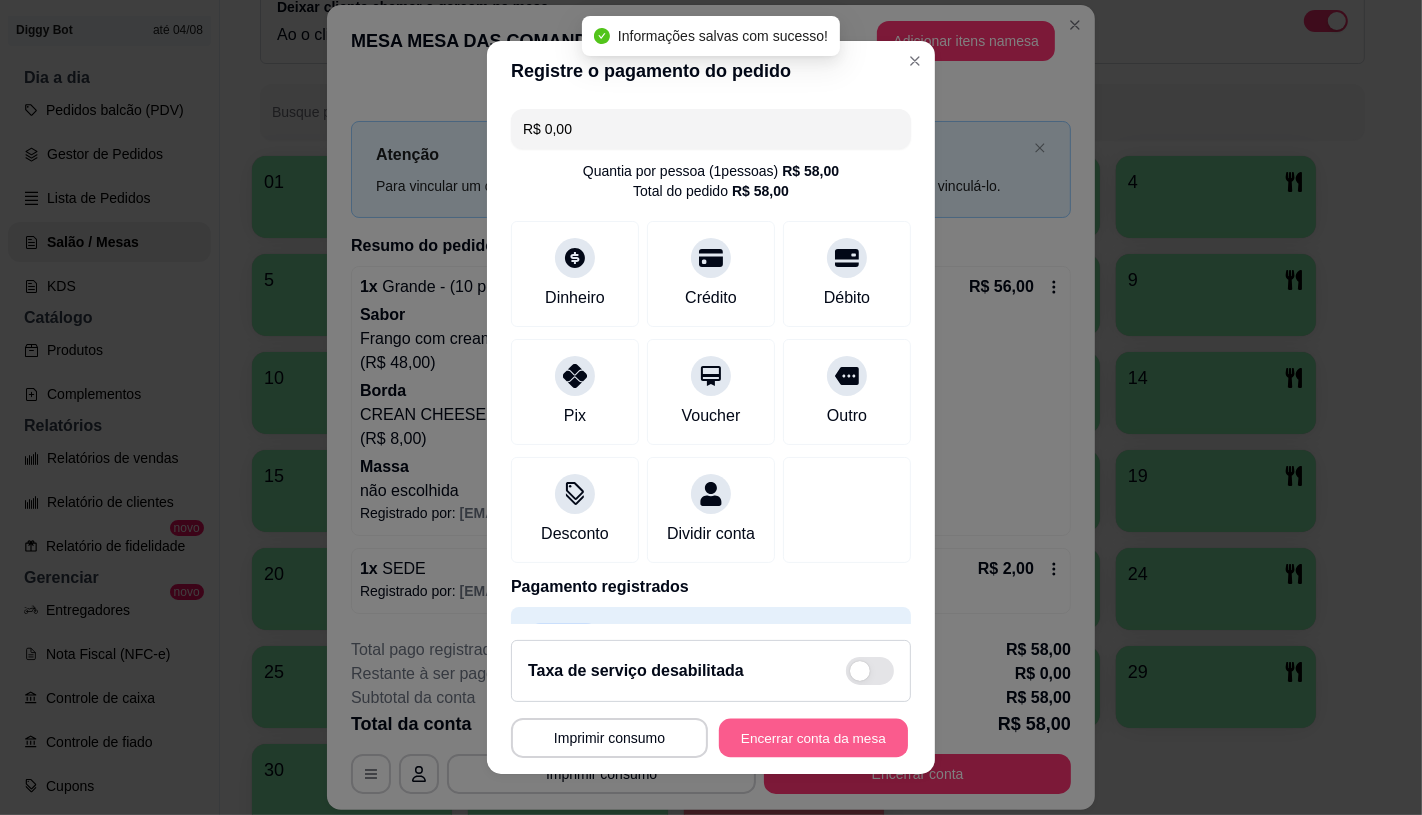 click on "Encerrar conta da mesa" at bounding box center (813, 738) 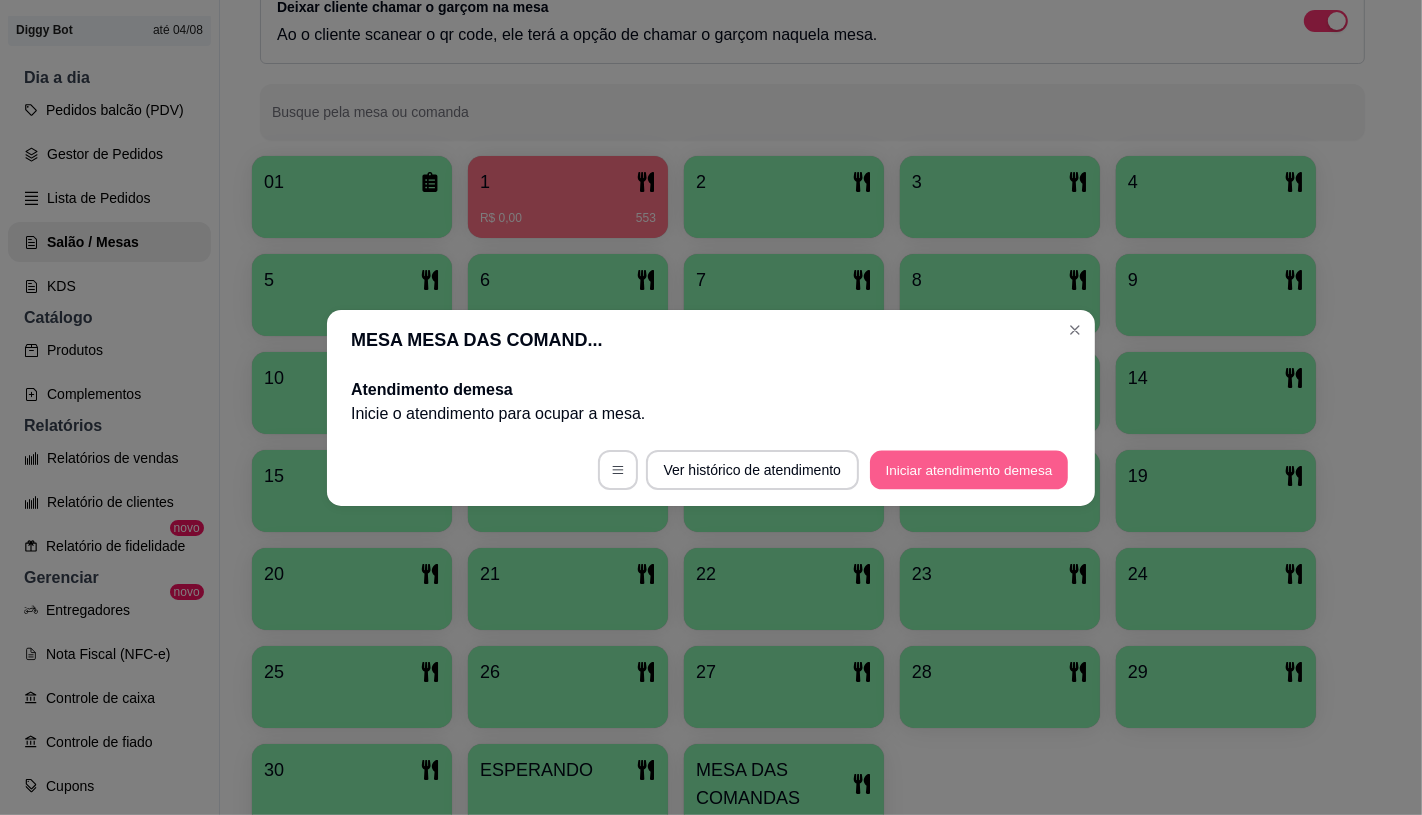 click on "Iniciar atendimento de  mesa" at bounding box center (969, 469) 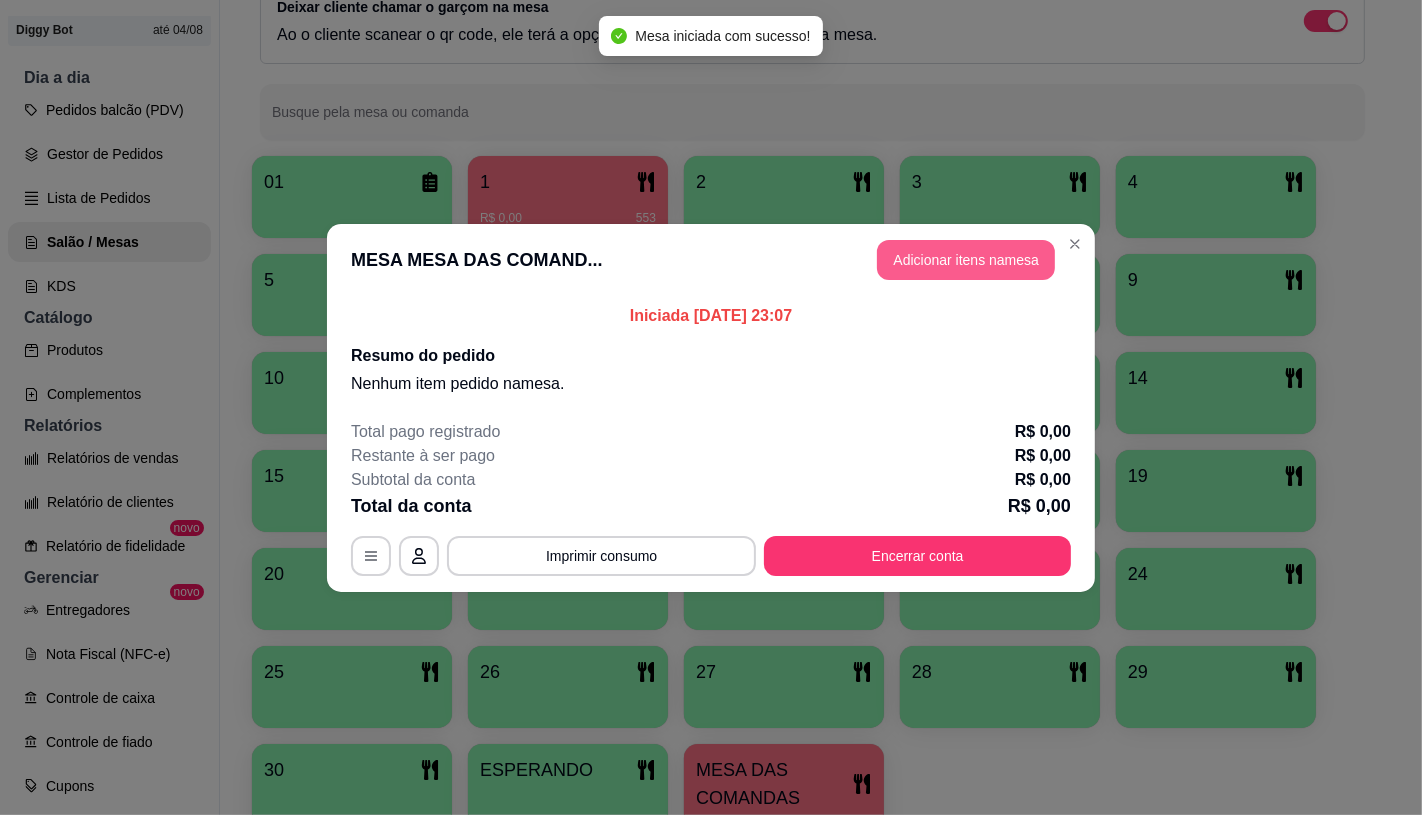 click on "Adicionar itens na  mesa" at bounding box center (966, 260) 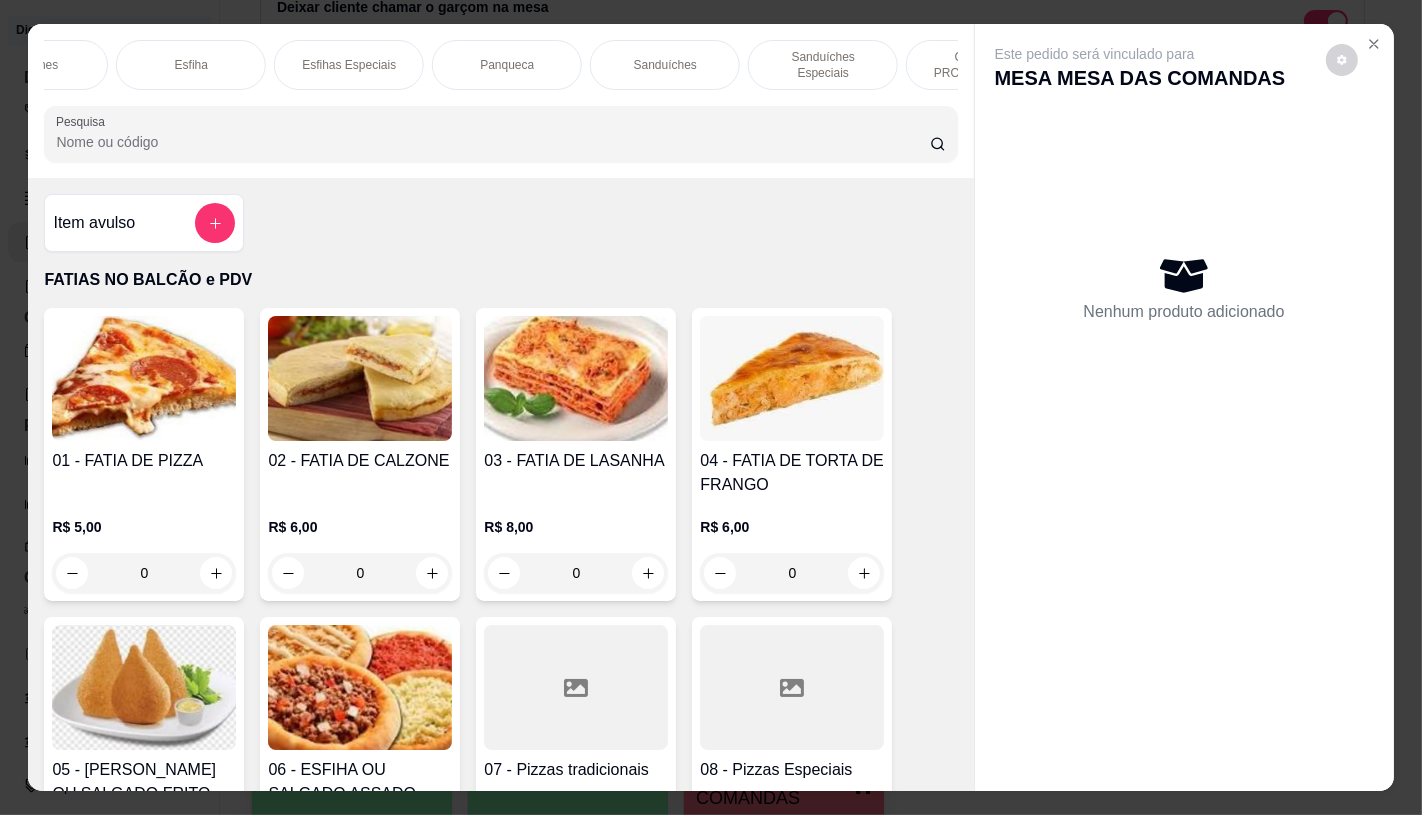 scroll, scrollTop: 0, scrollLeft: 1195, axis: horizontal 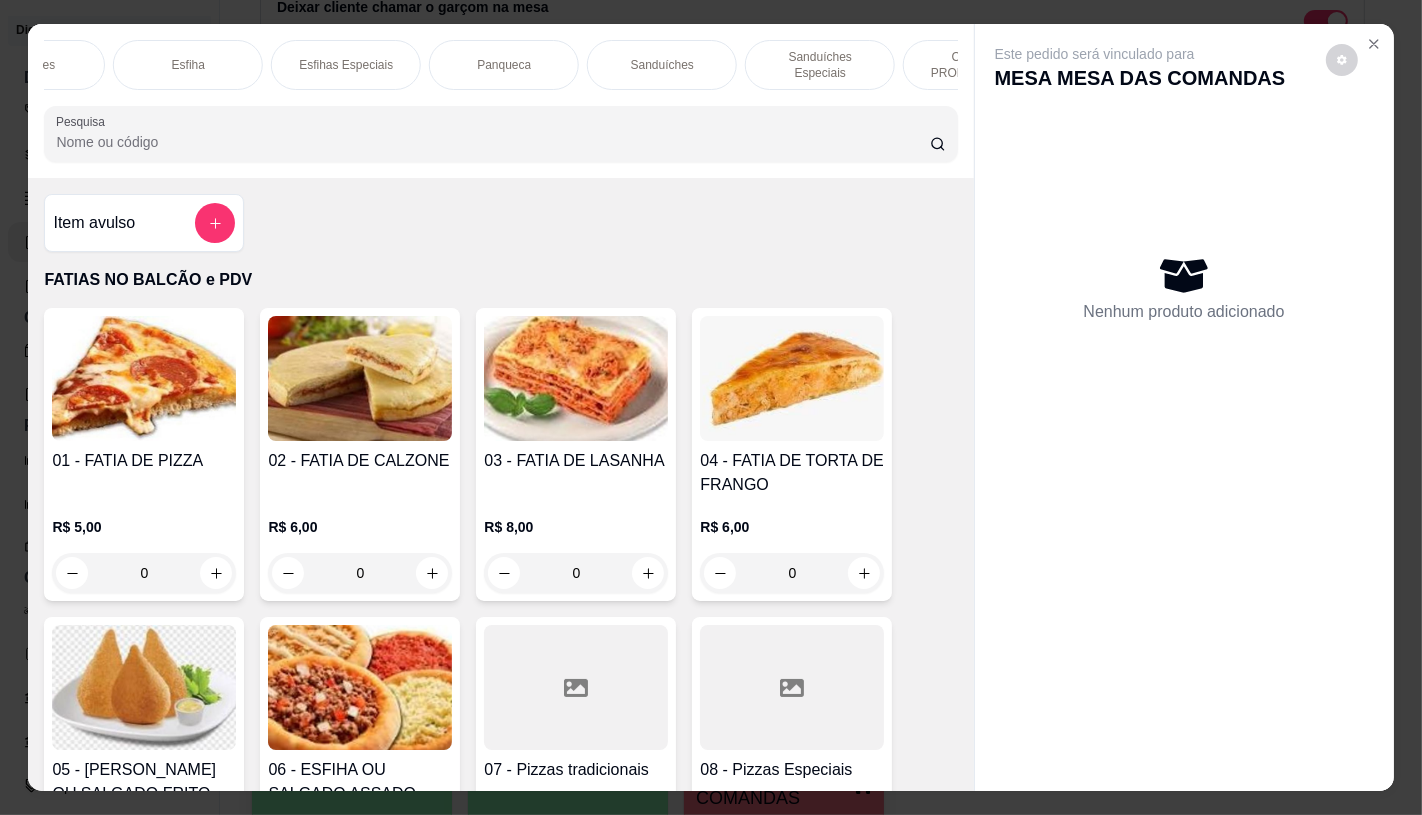 click on "Sanduíches" at bounding box center (662, 65) 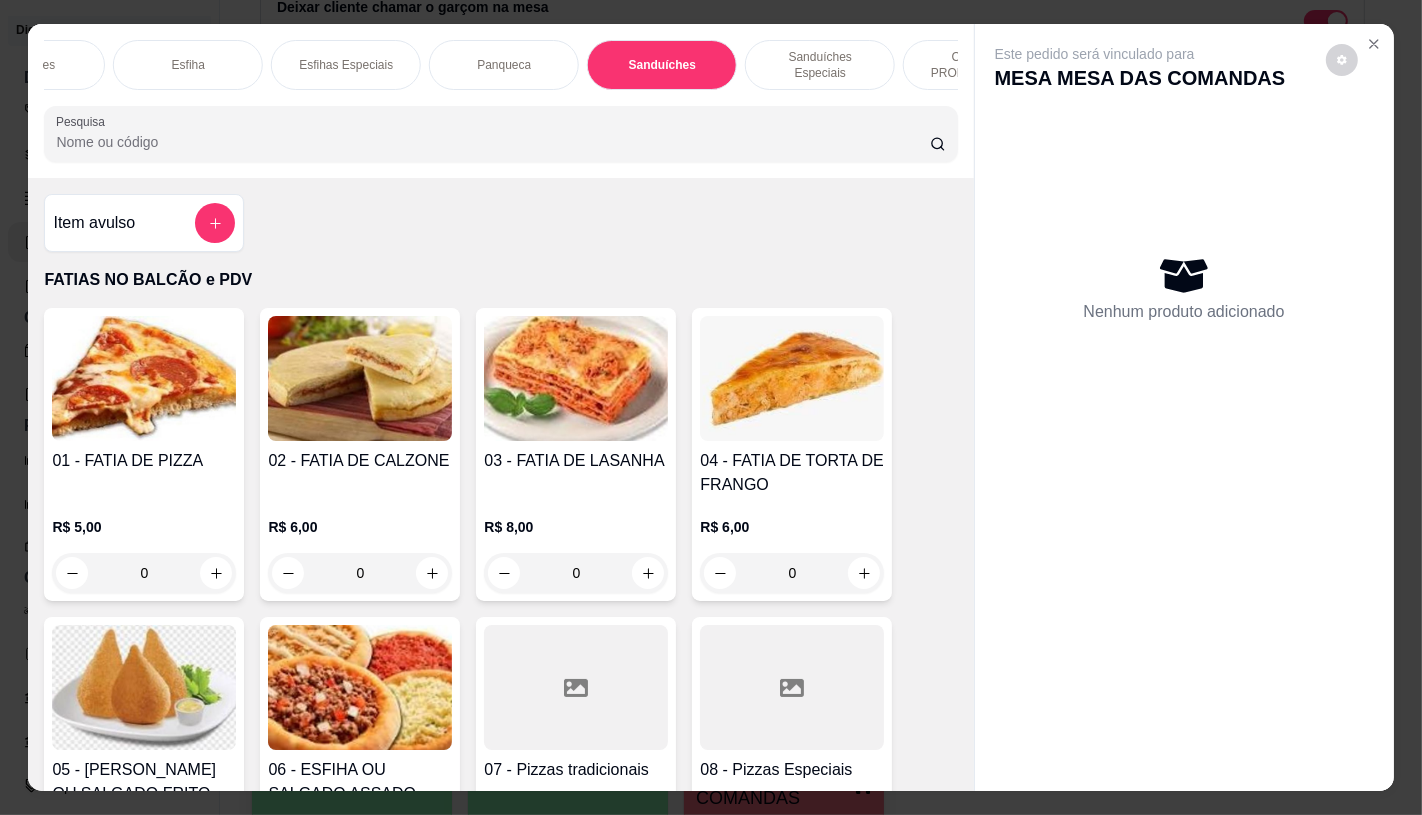 scroll, scrollTop: 8083, scrollLeft: 0, axis: vertical 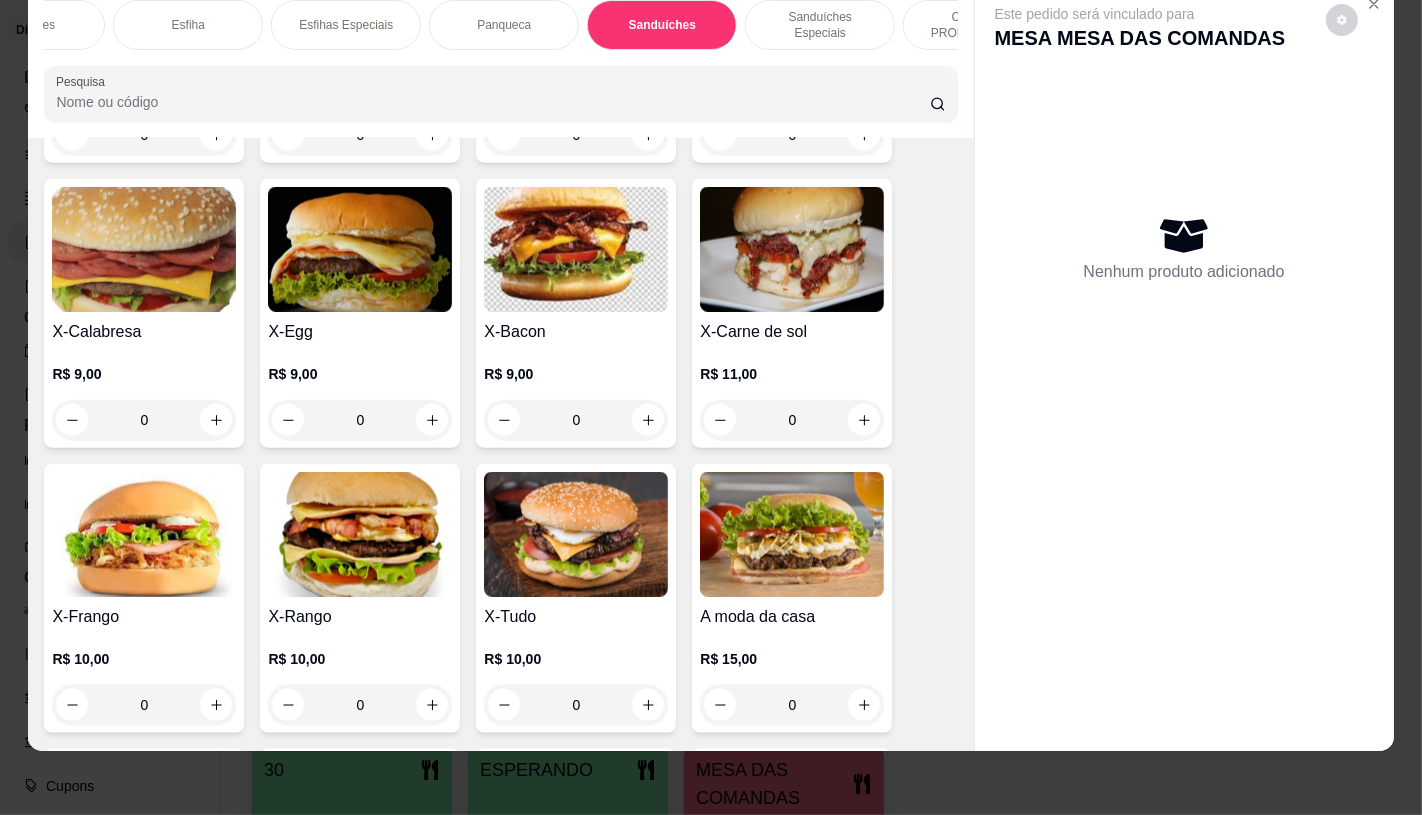 click on "X-Tudo   R$ 10,00 0" at bounding box center (576, 598) 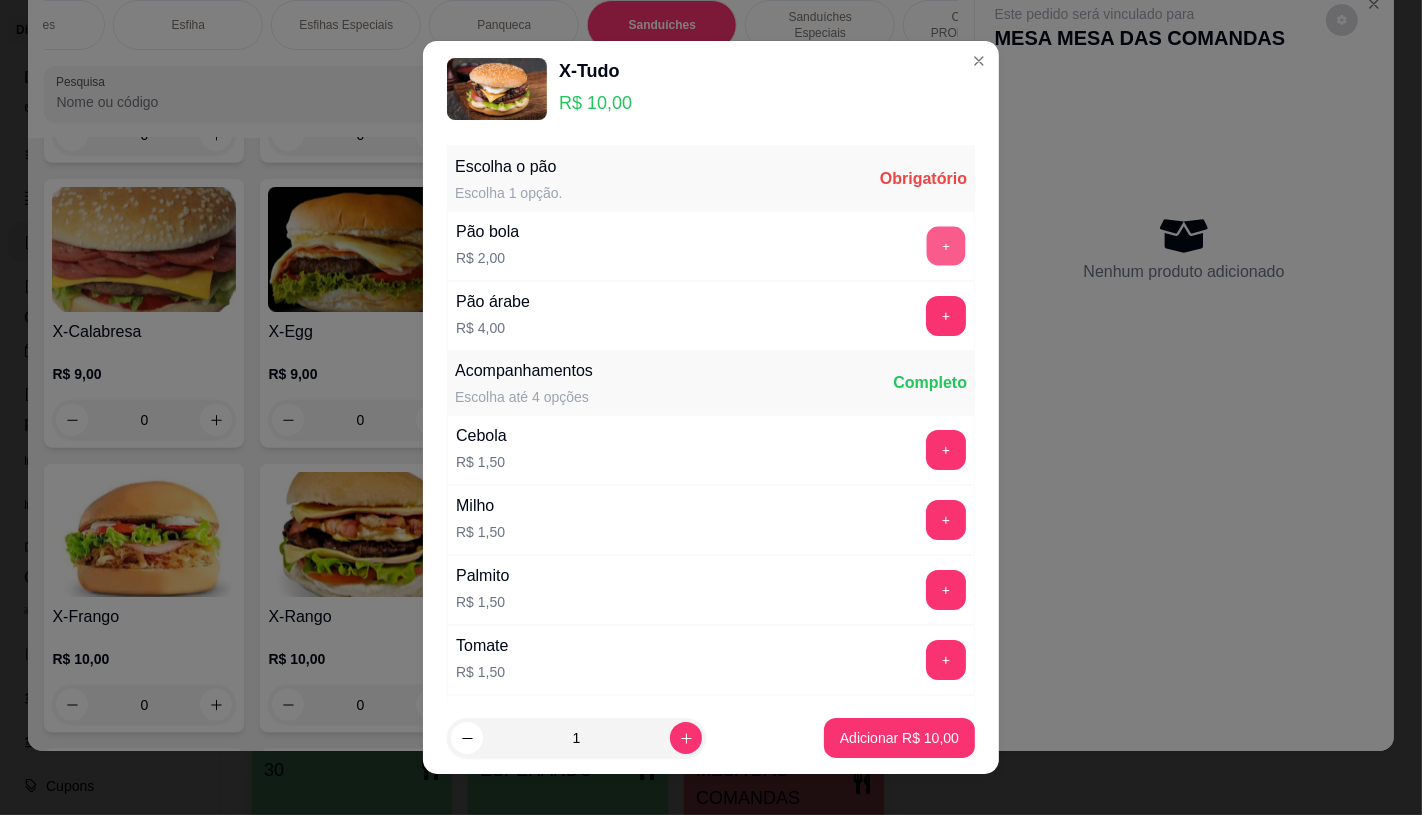 click on "+" at bounding box center [946, 245] 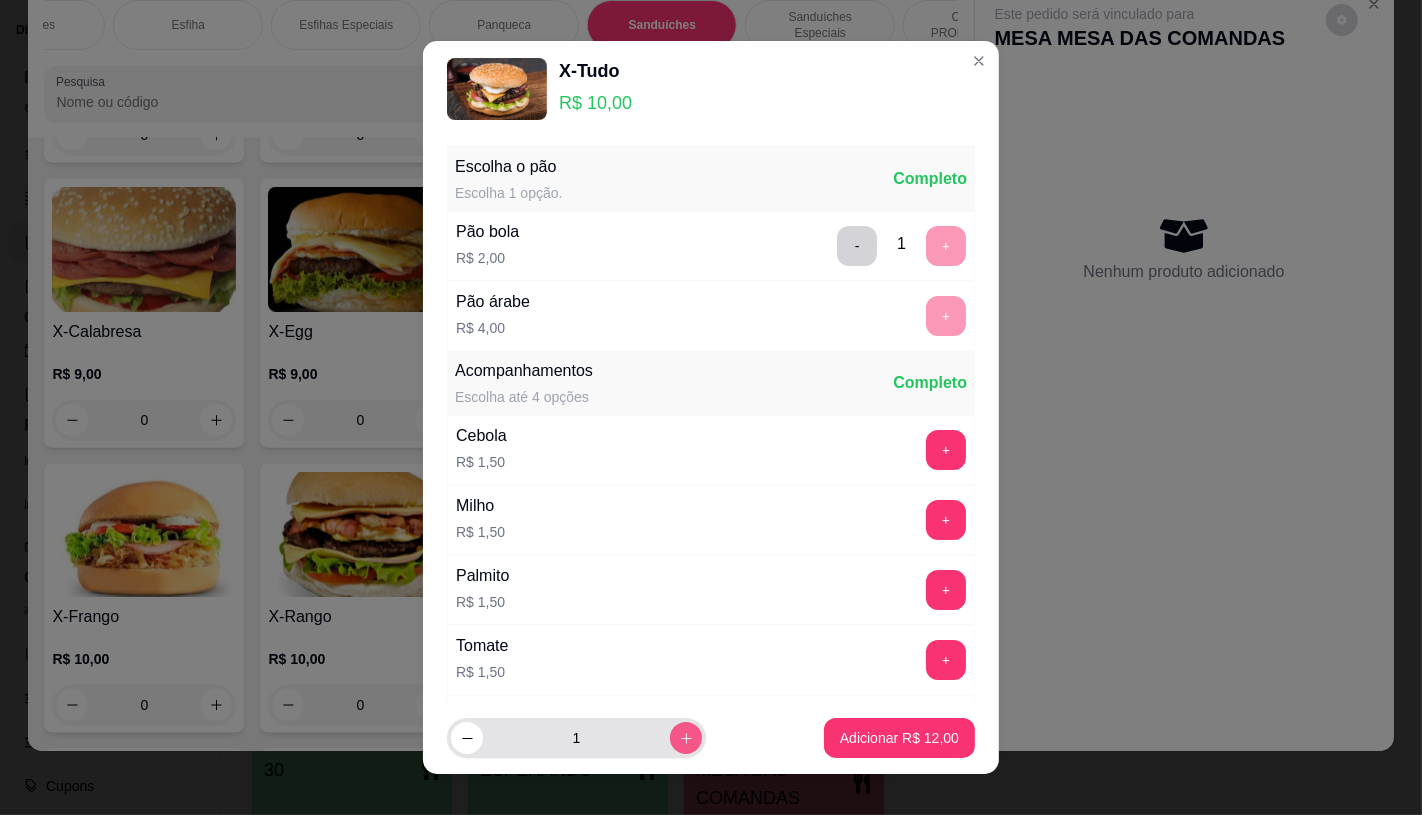 click 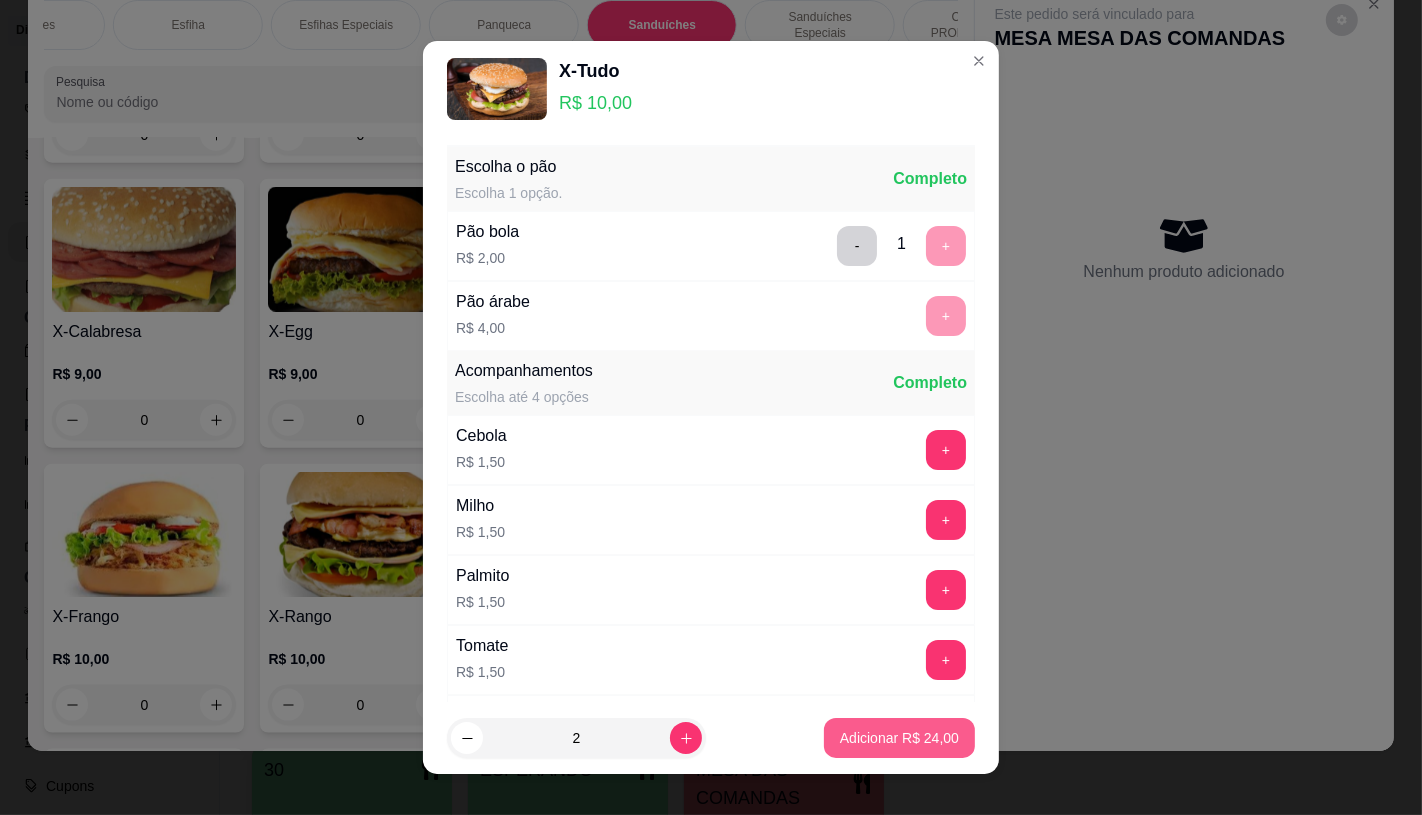 click on "Adicionar   R$ 24,00" at bounding box center (899, 738) 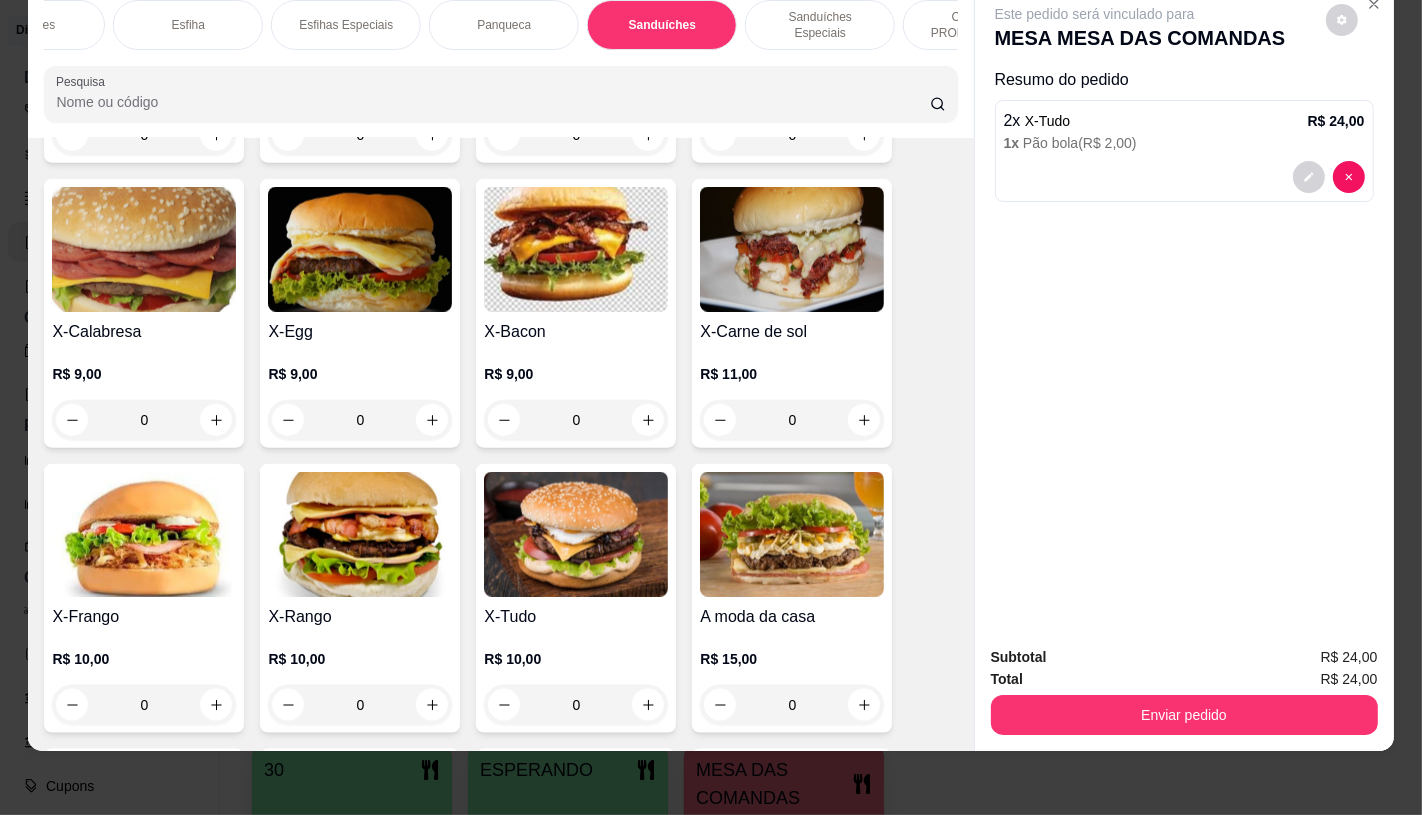 scroll, scrollTop: 0, scrollLeft: 0, axis: both 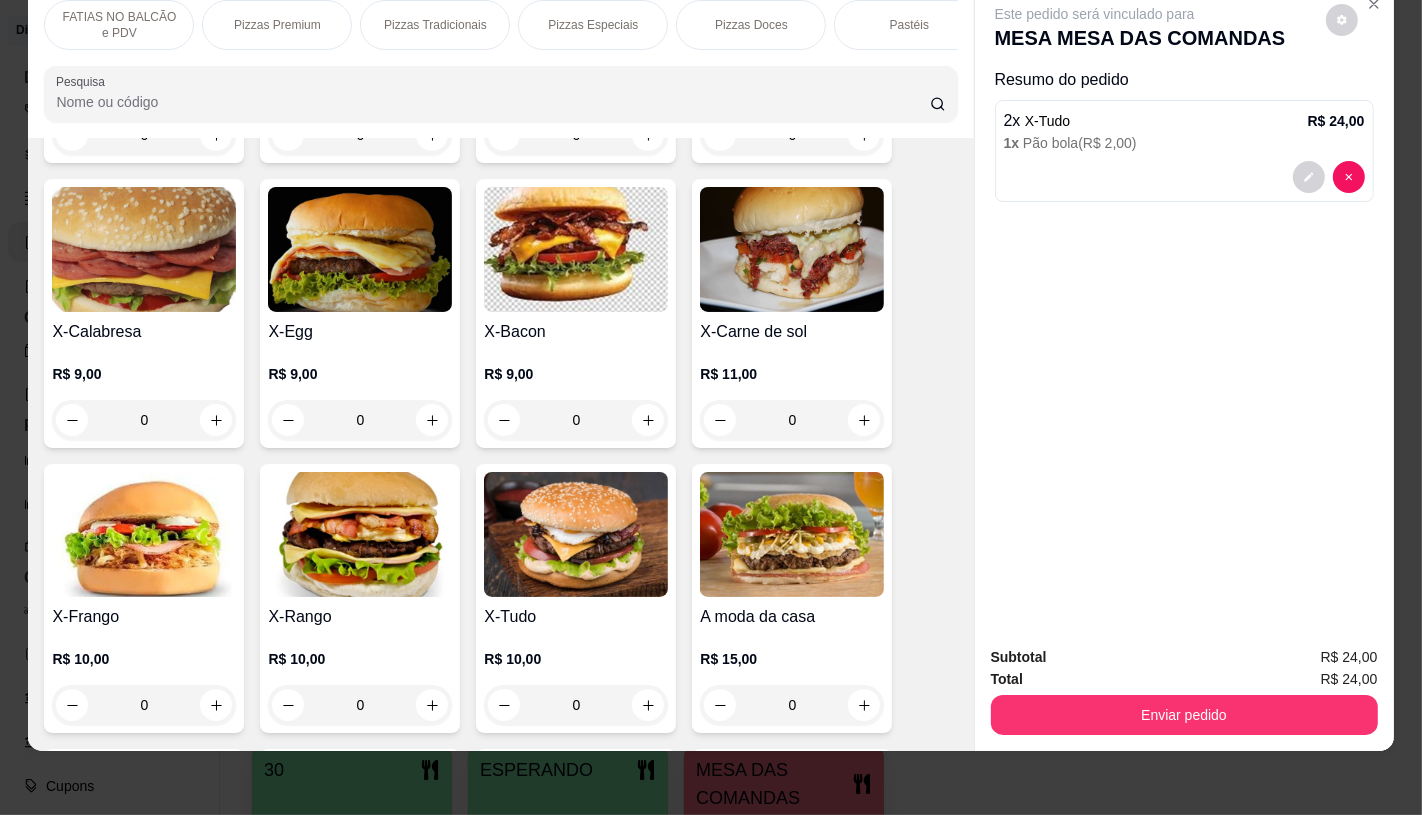 click on "FATIAS NO BALCÃO e PDV" at bounding box center (119, 25) 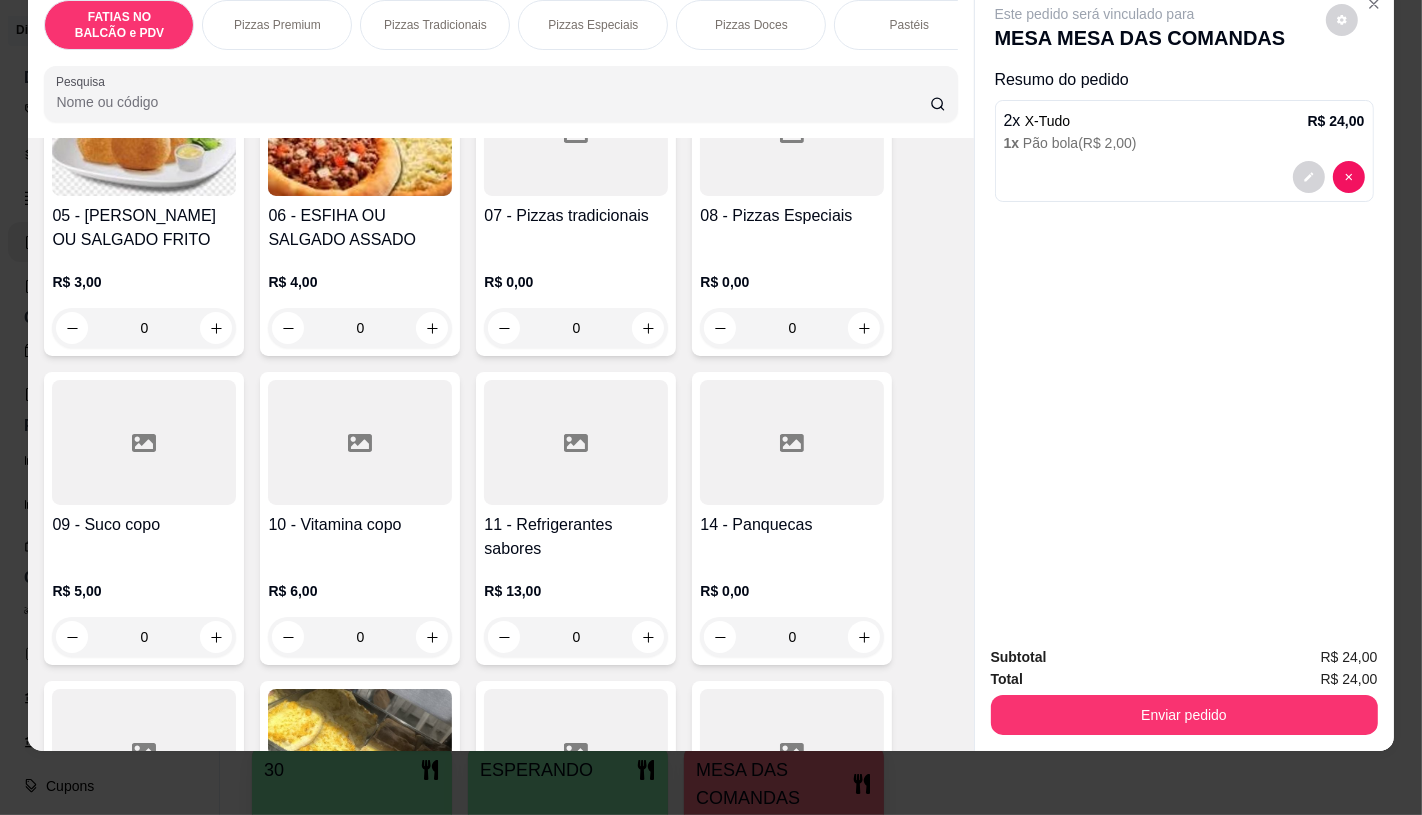 scroll, scrollTop: 534, scrollLeft: 0, axis: vertical 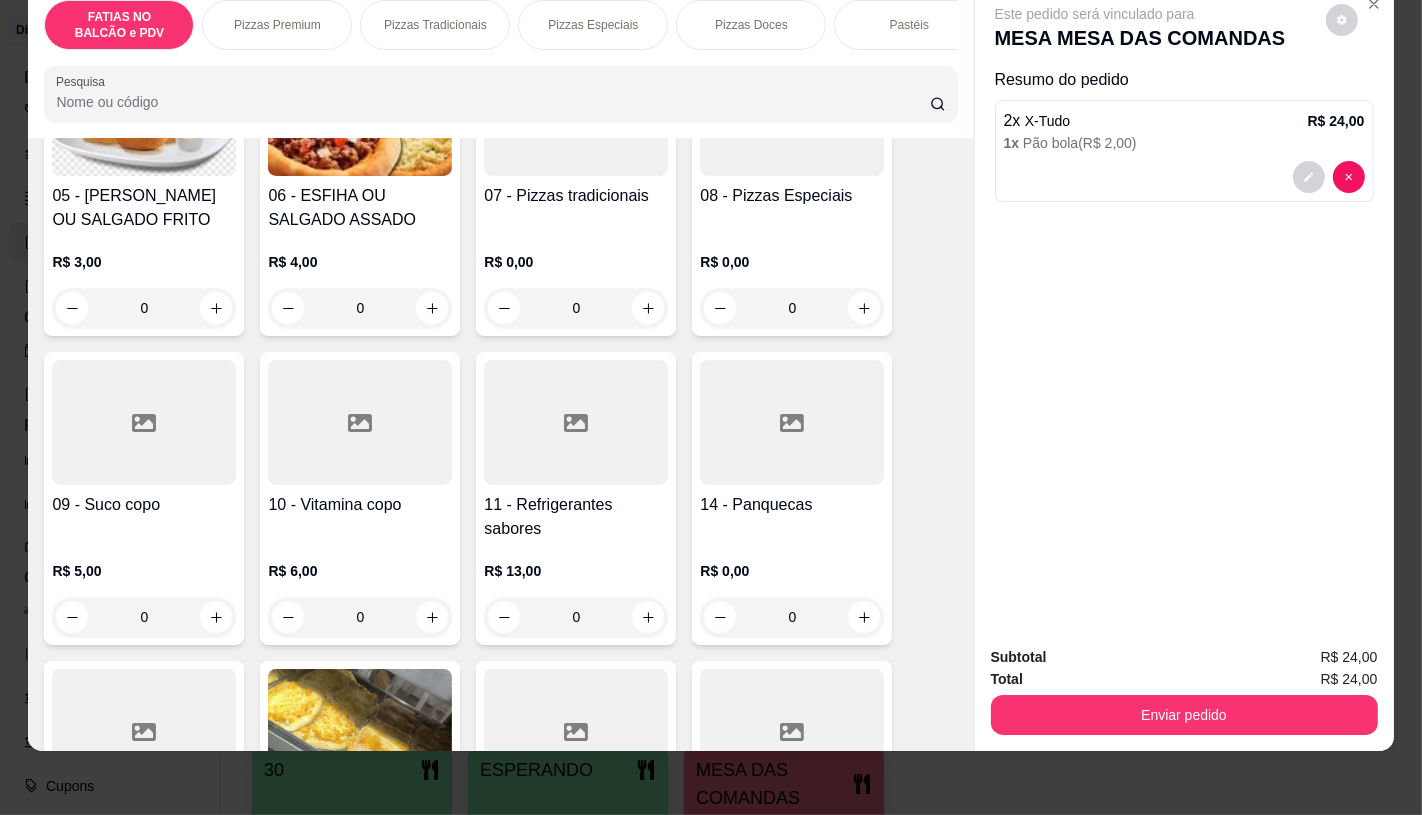 click on "0" at bounding box center [576, 617] 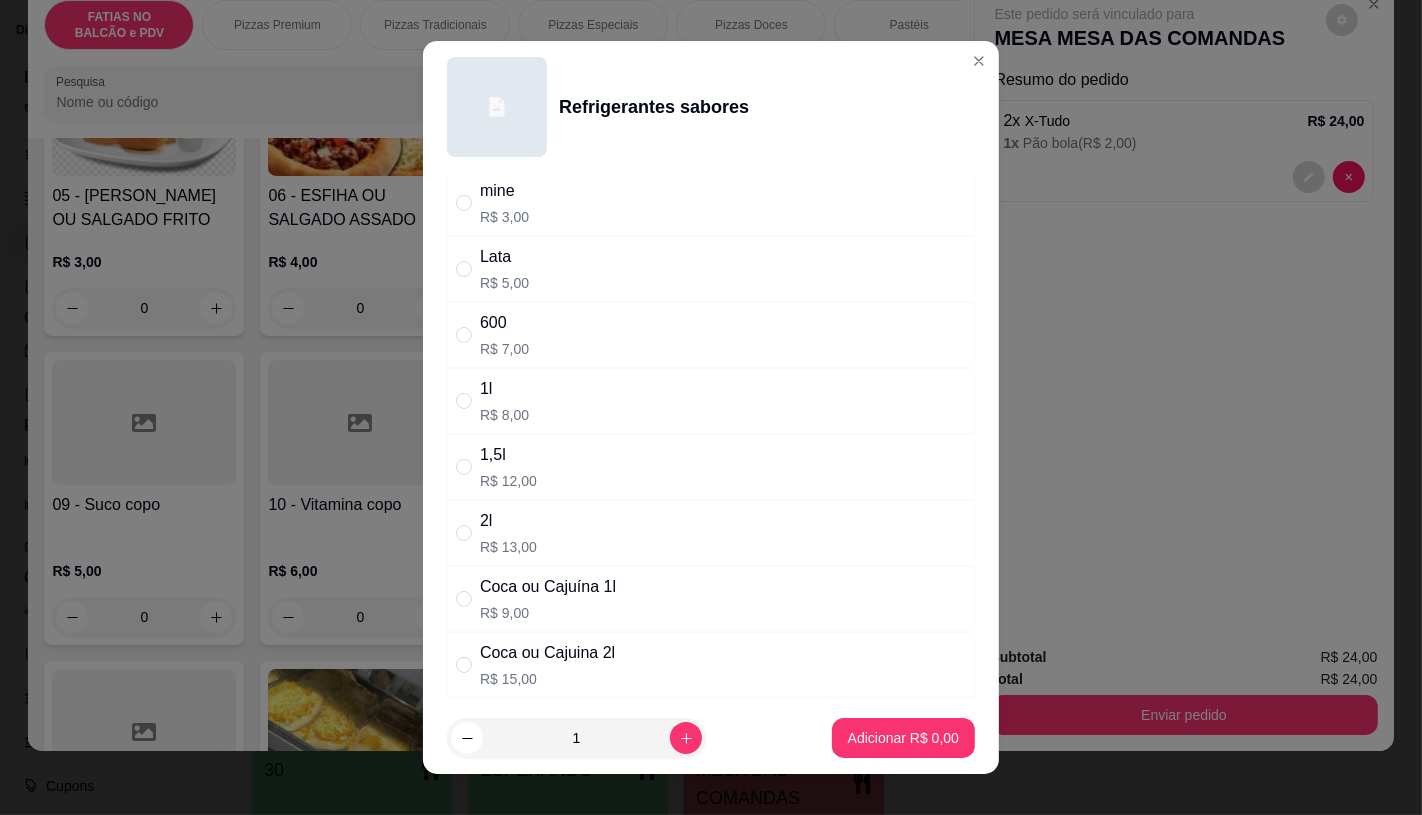 scroll, scrollTop: 111, scrollLeft: 0, axis: vertical 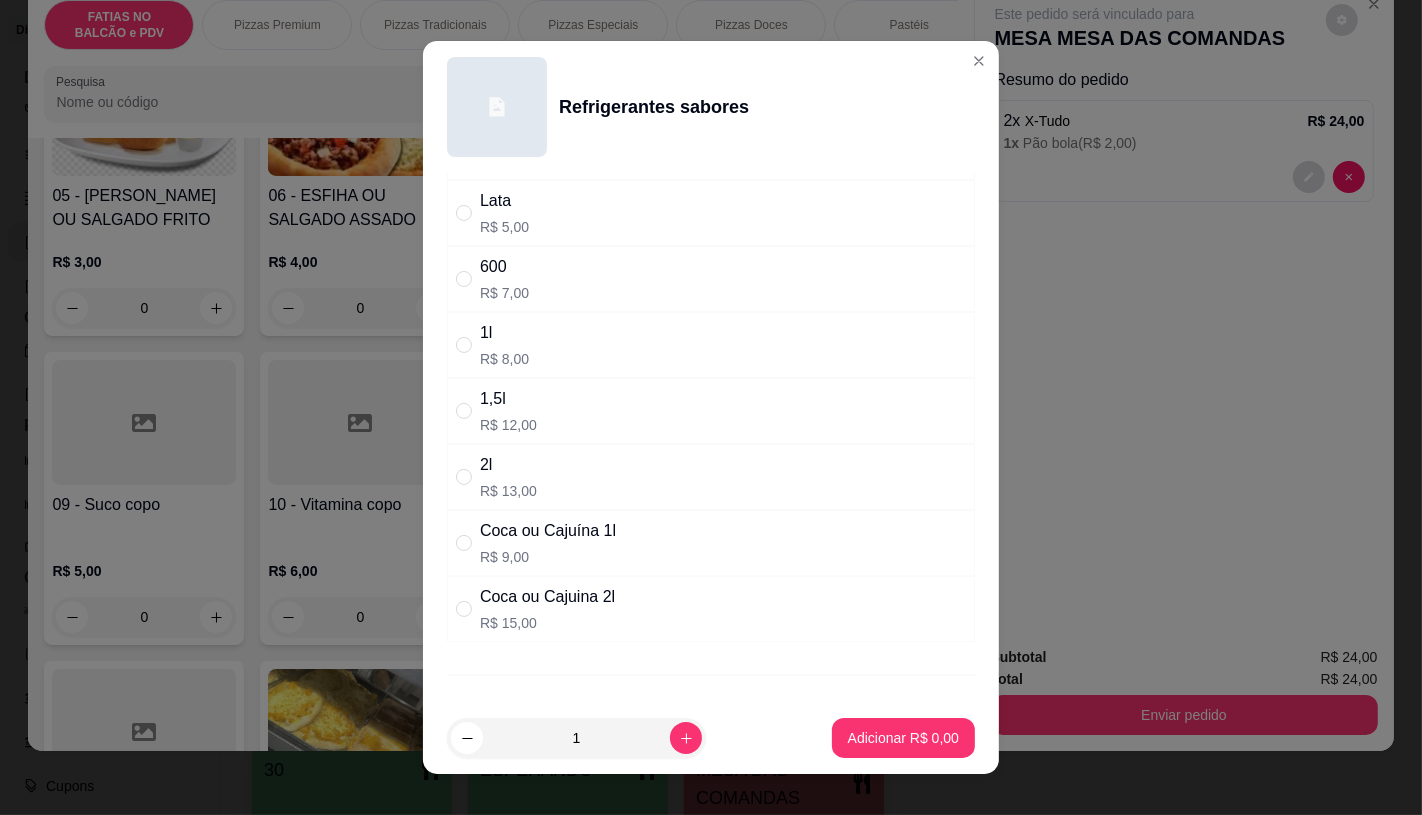 click on "Coca ou Cajuina 2l" at bounding box center [547, 597] 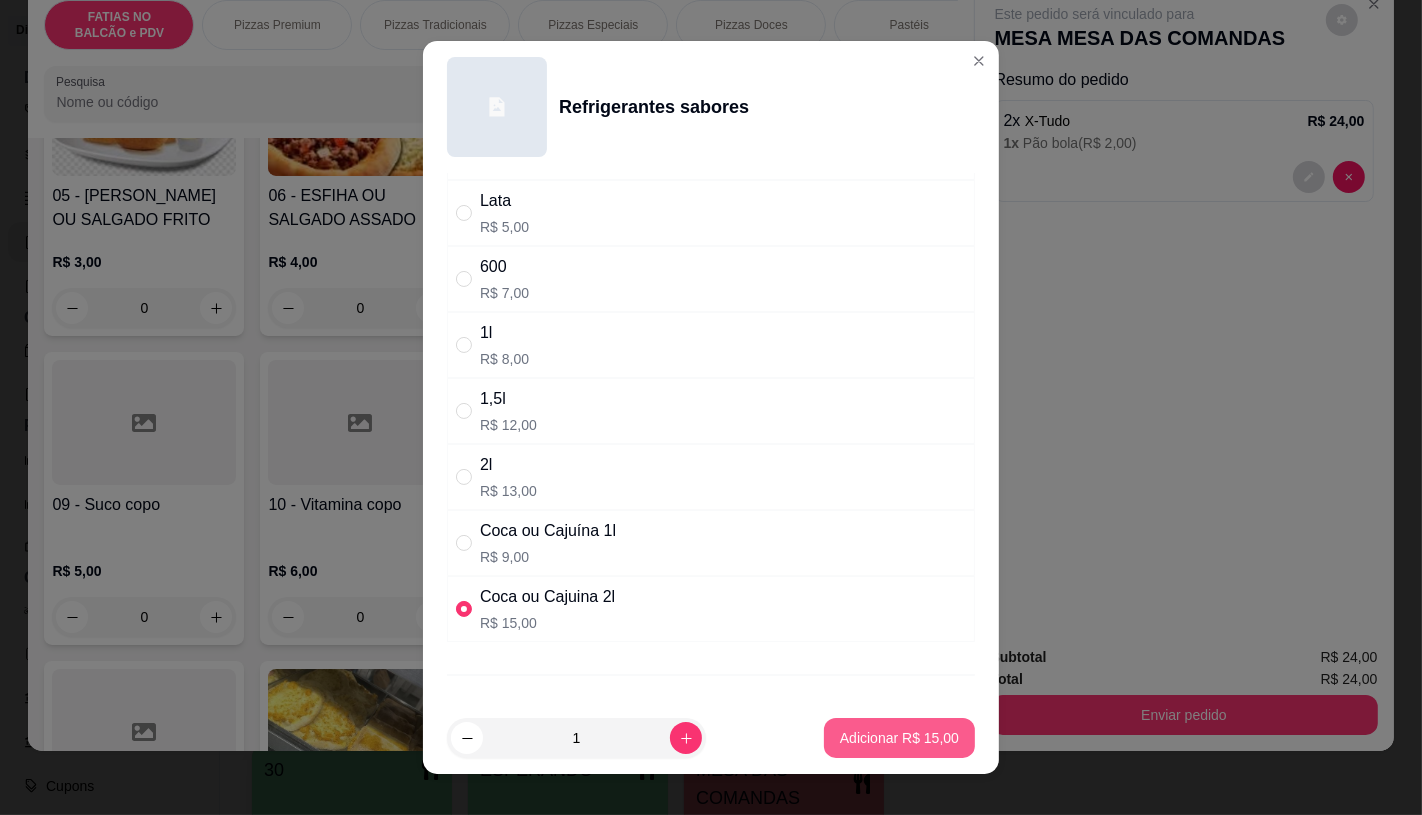 click on "Adicionar   R$ 15,00" at bounding box center (899, 738) 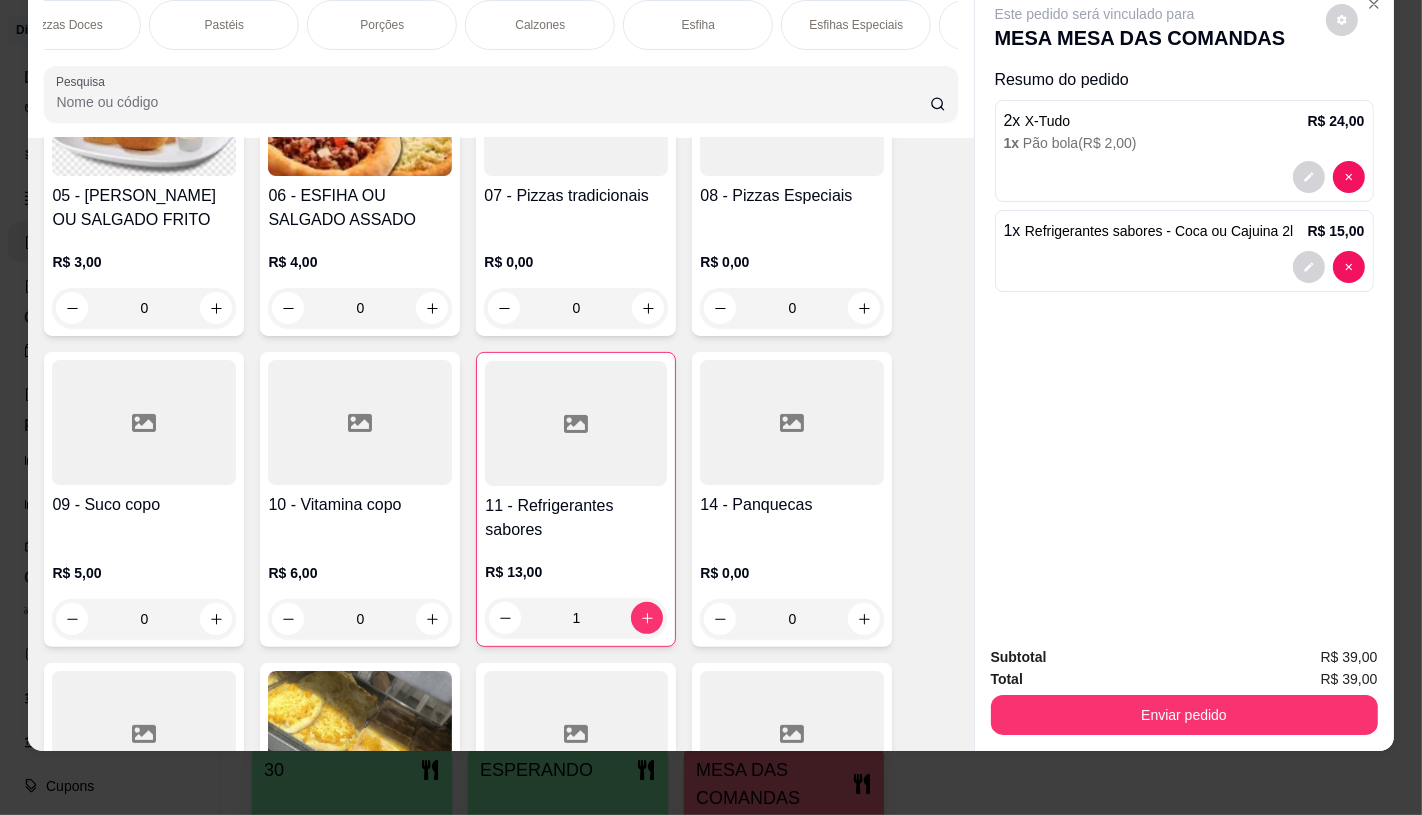 scroll, scrollTop: 0, scrollLeft: 716, axis: horizontal 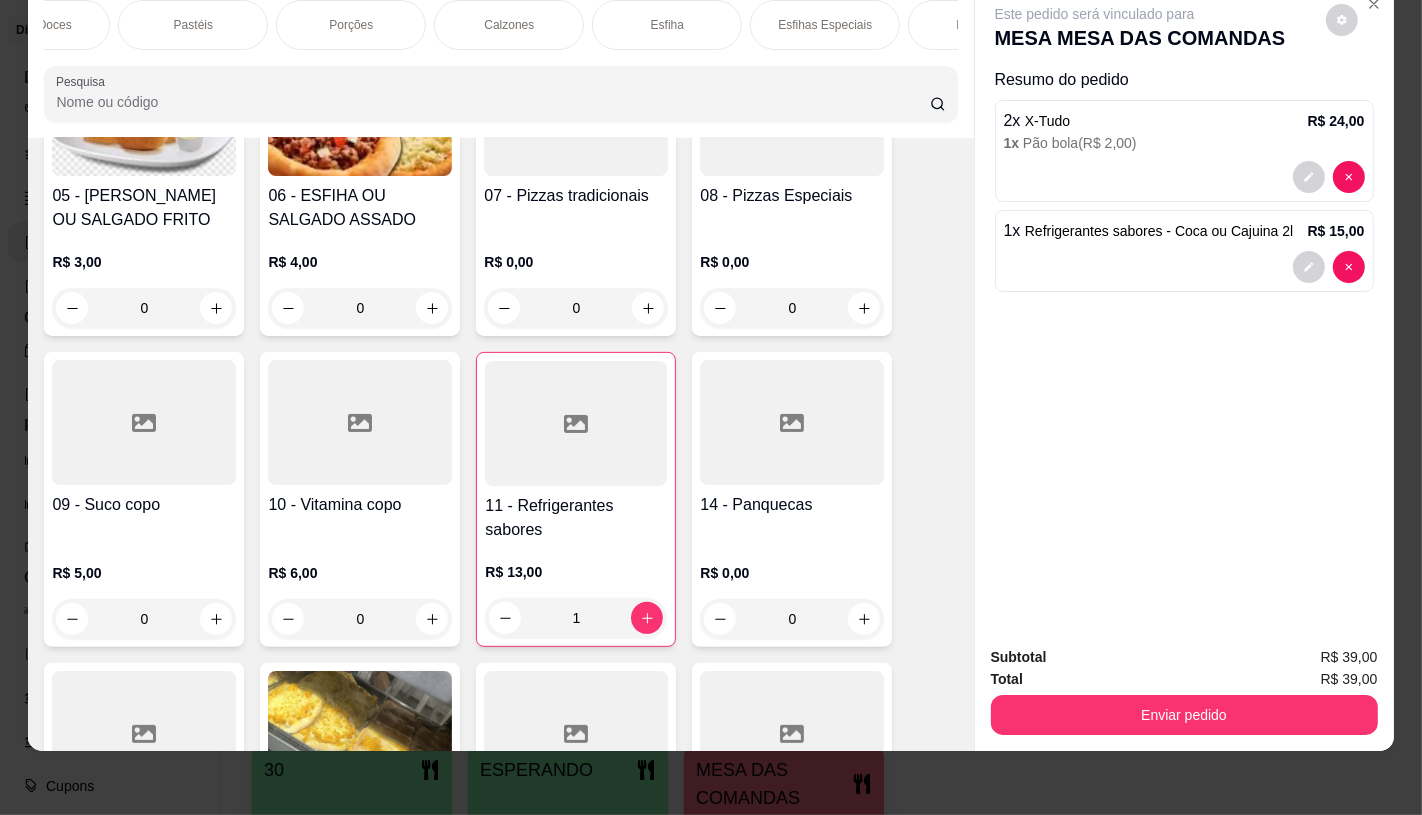 click on "Porções" at bounding box center [351, 25] 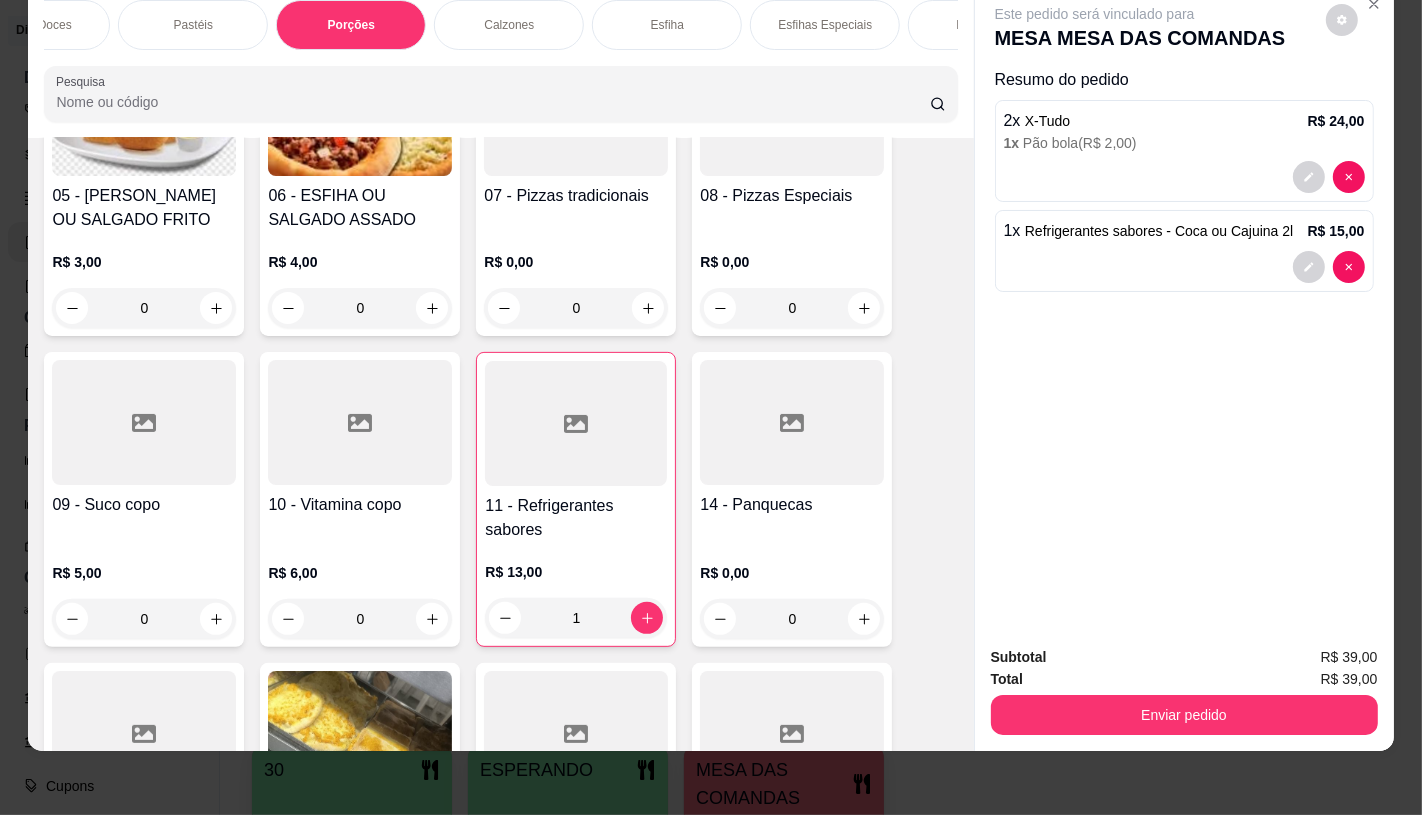 scroll, scrollTop: 4583, scrollLeft: 0, axis: vertical 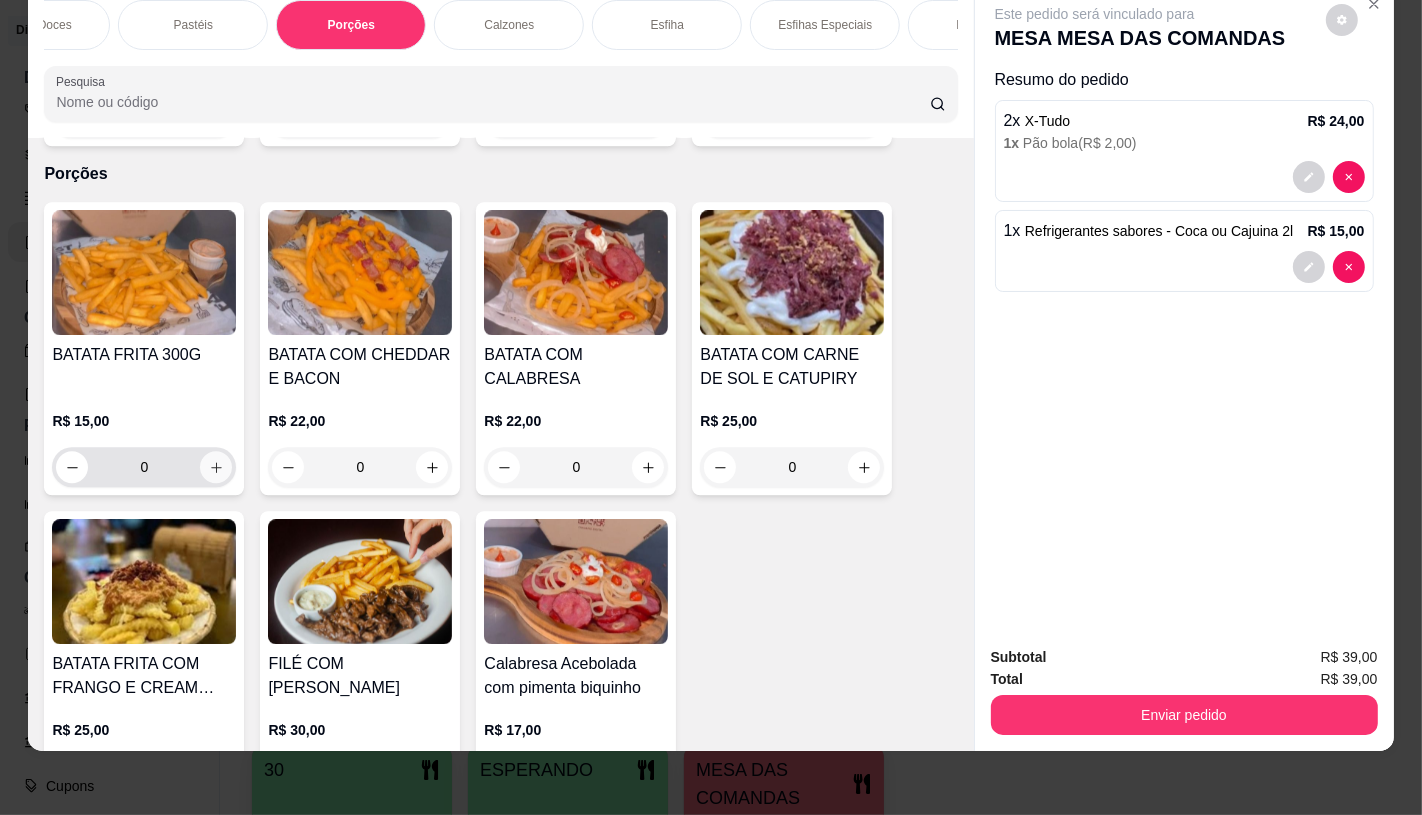 click at bounding box center (216, 467) 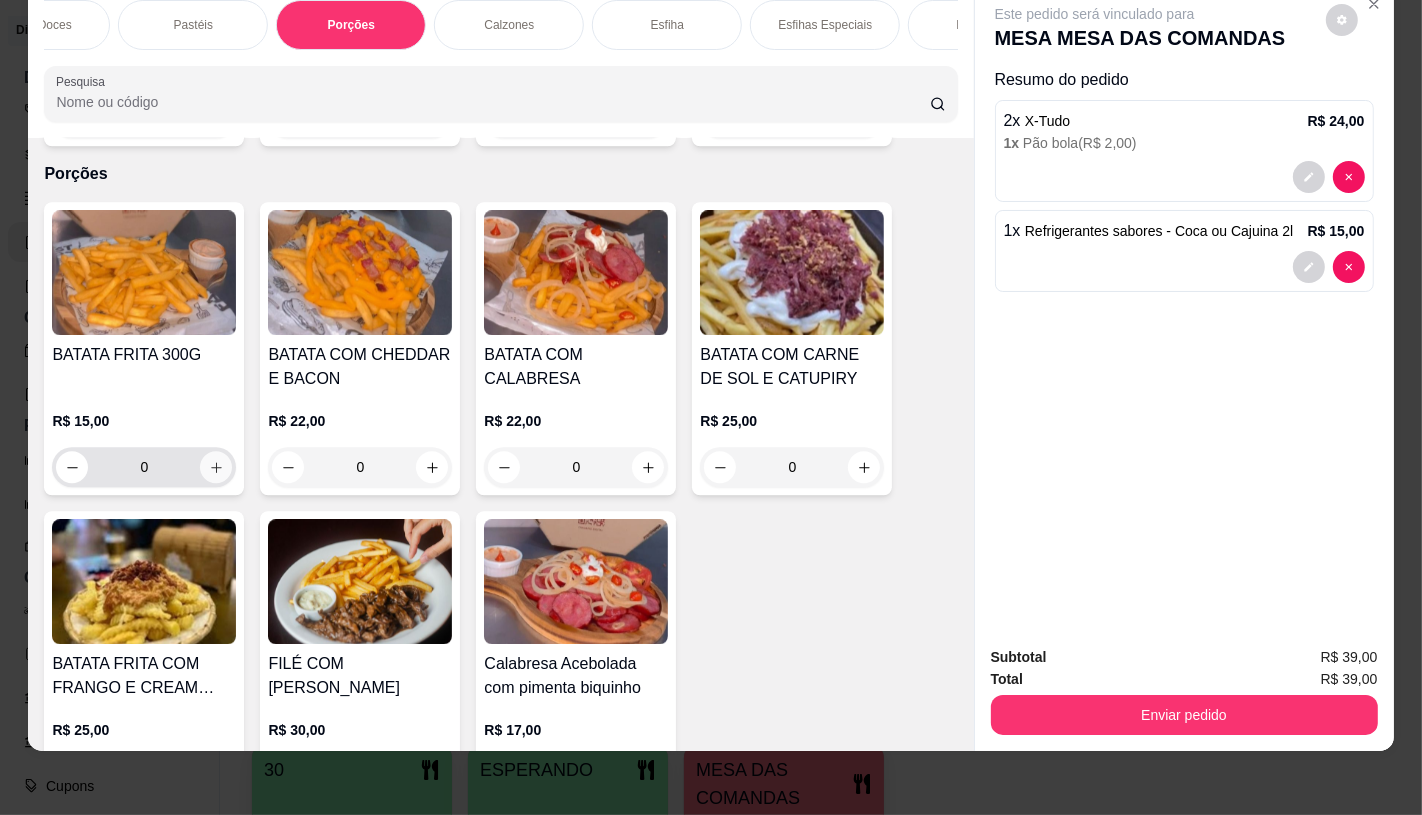type on "1" 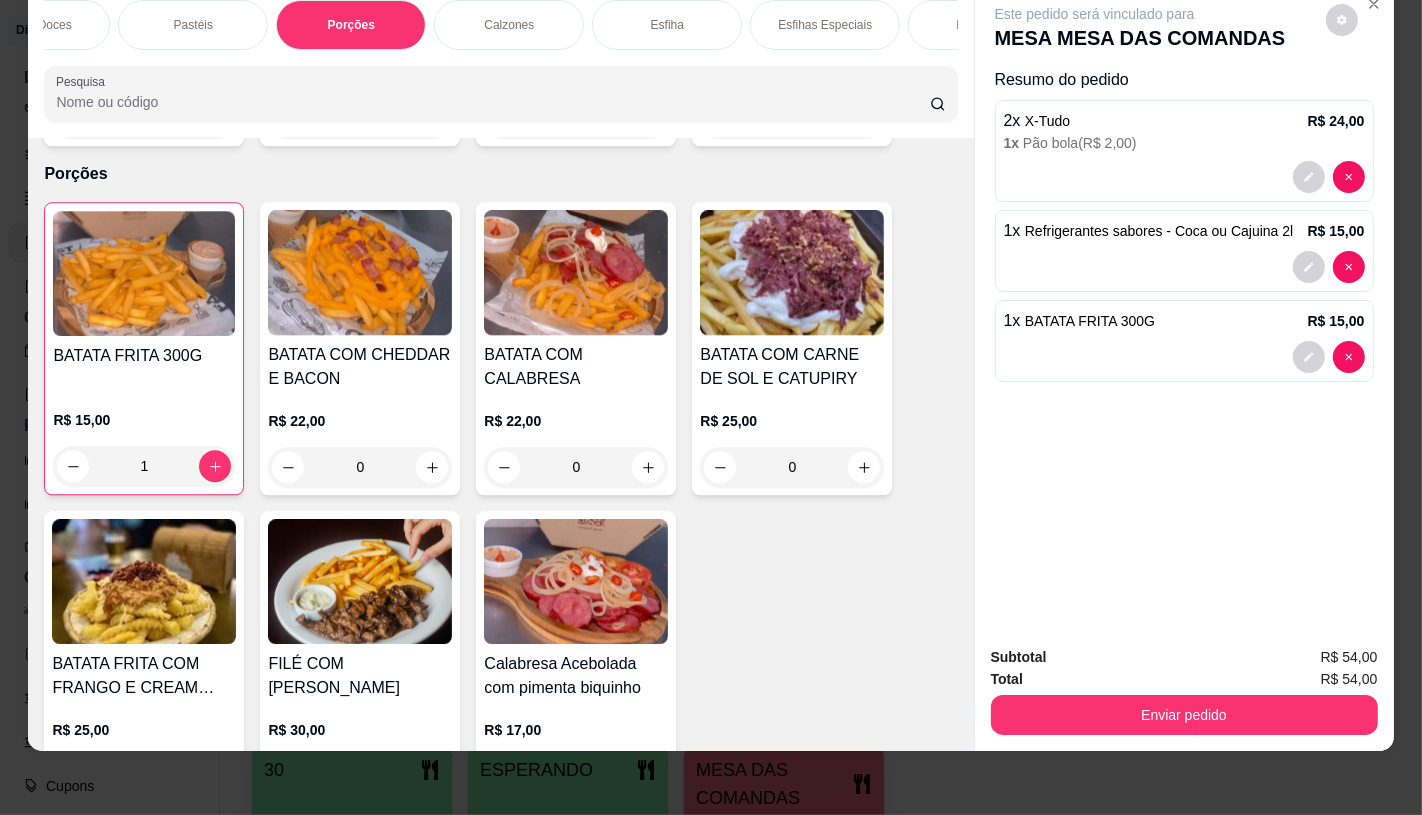 scroll, scrollTop: 0, scrollLeft: 2080, axis: horizontal 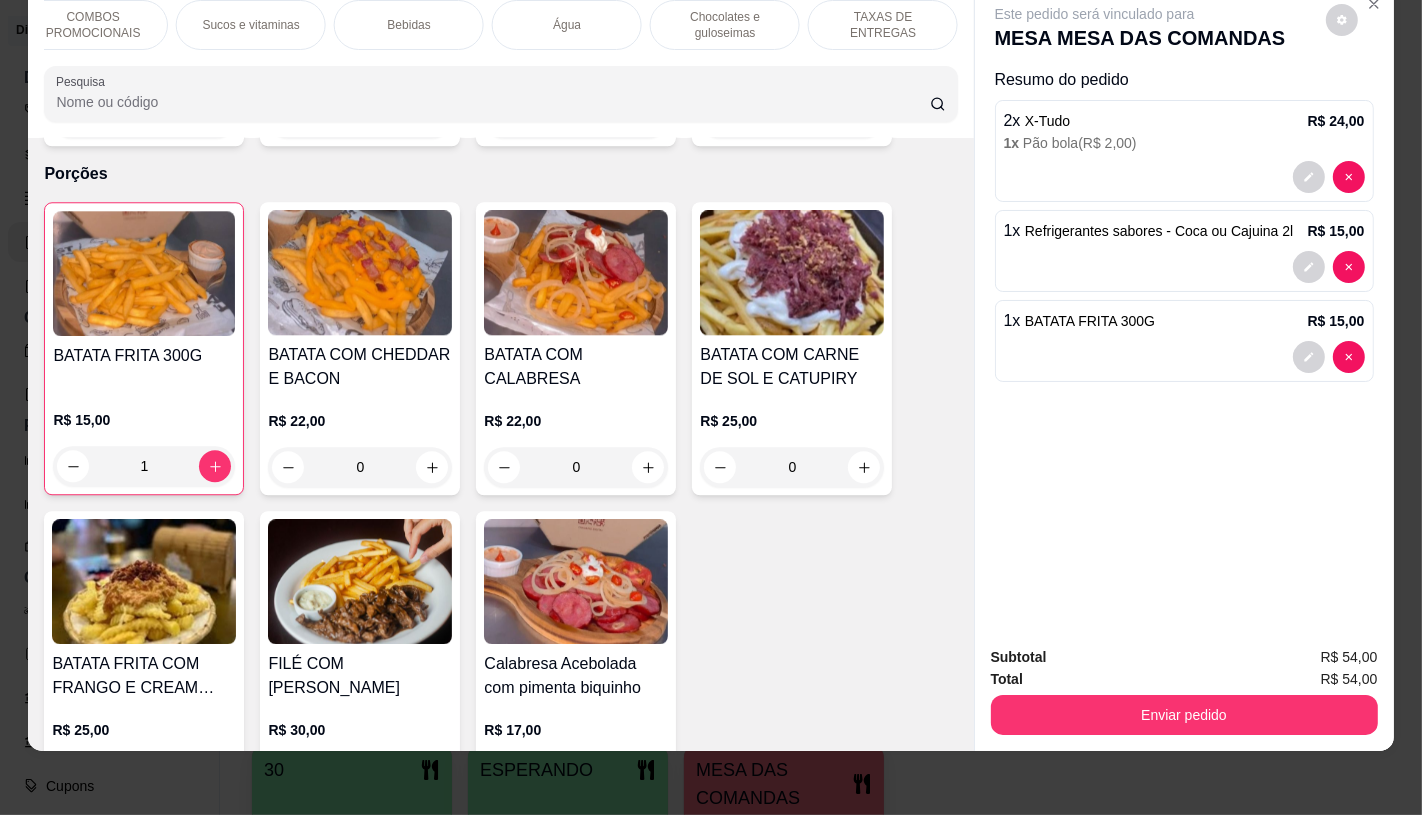 click on "TAXAS DE ENTREGAS" at bounding box center [883, 25] 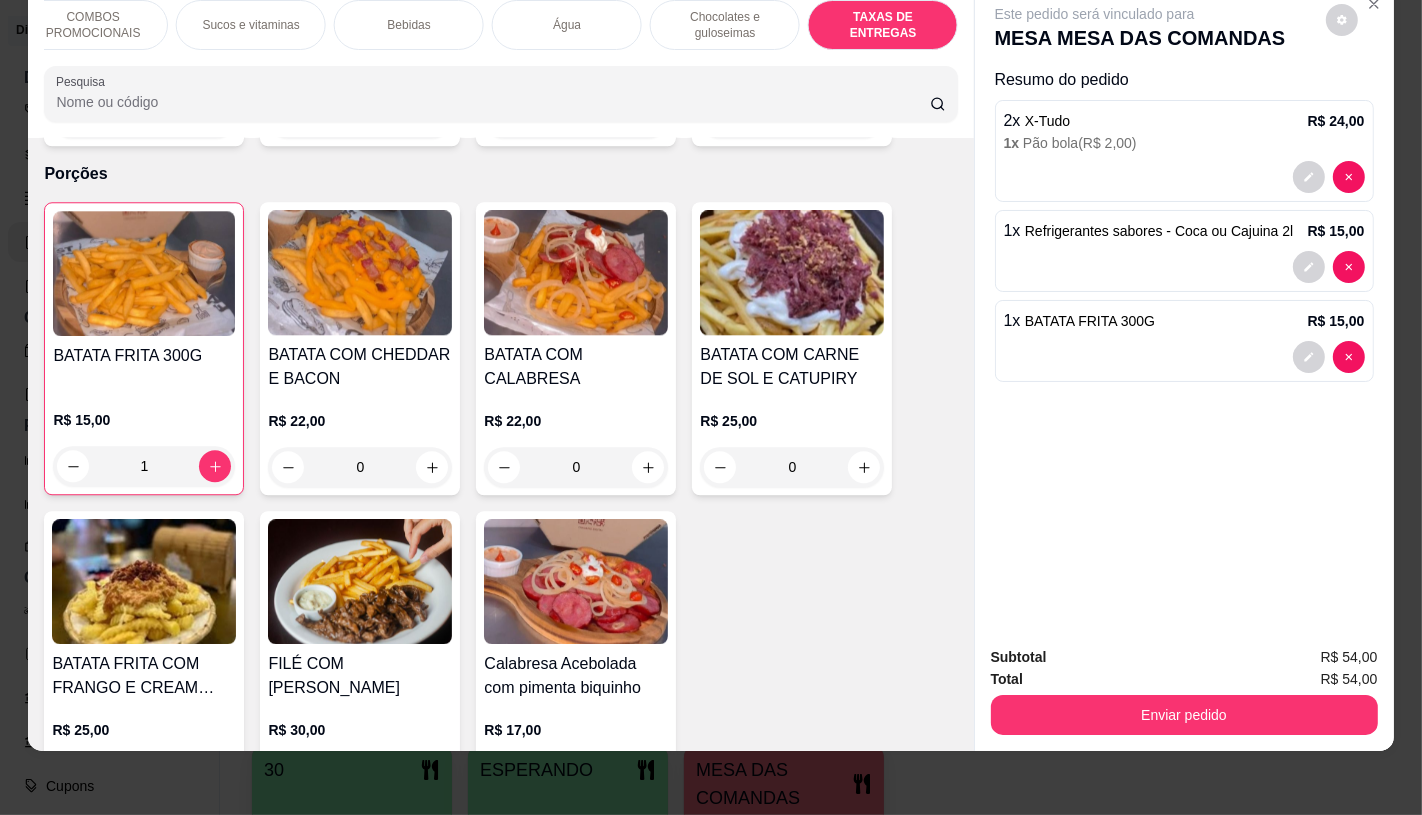 scroll, scrollTop: 13375, scrollLeft: 0, axis: vertical 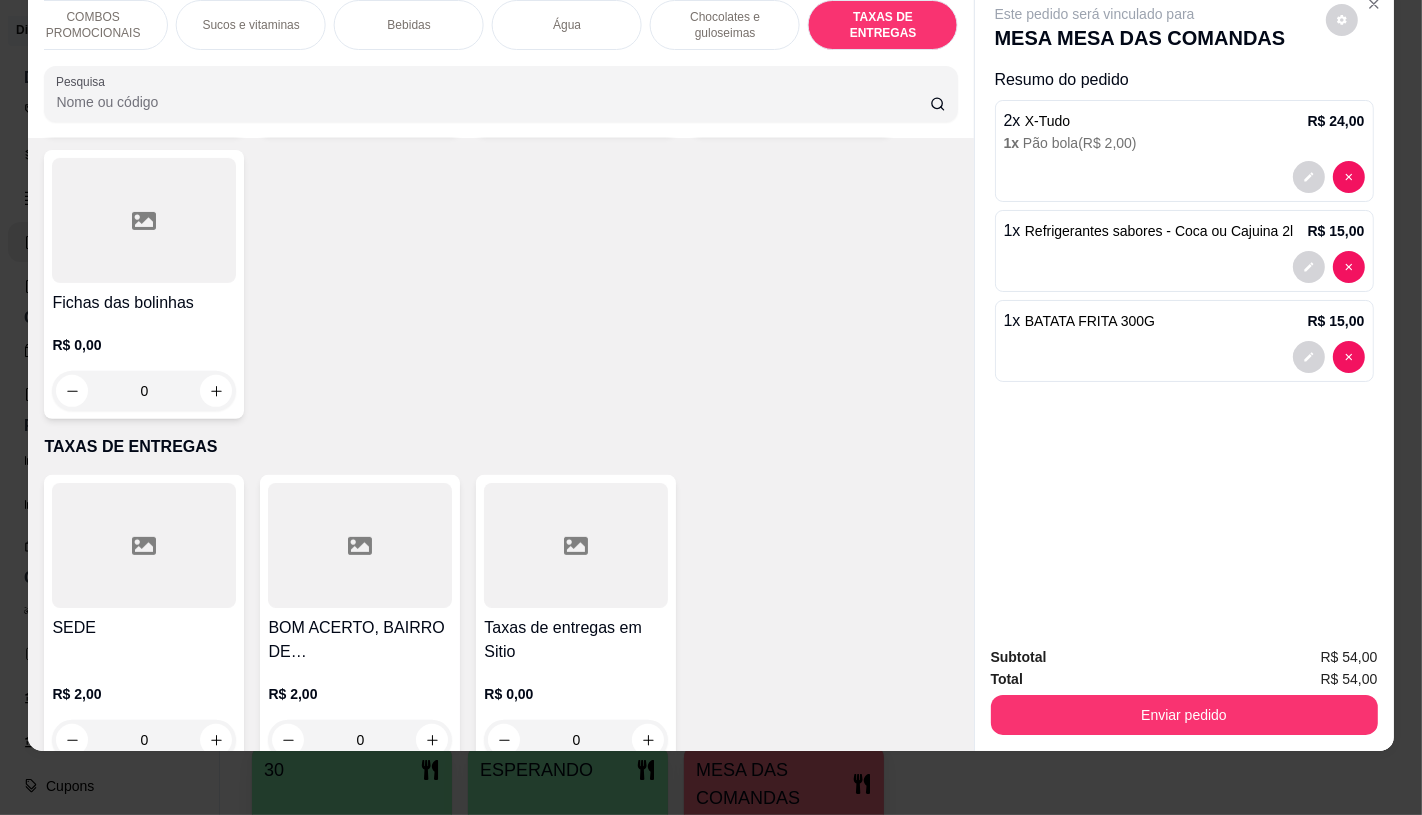 click on "Taxas de entregas em Sitio" at bounding box center [576, 640] 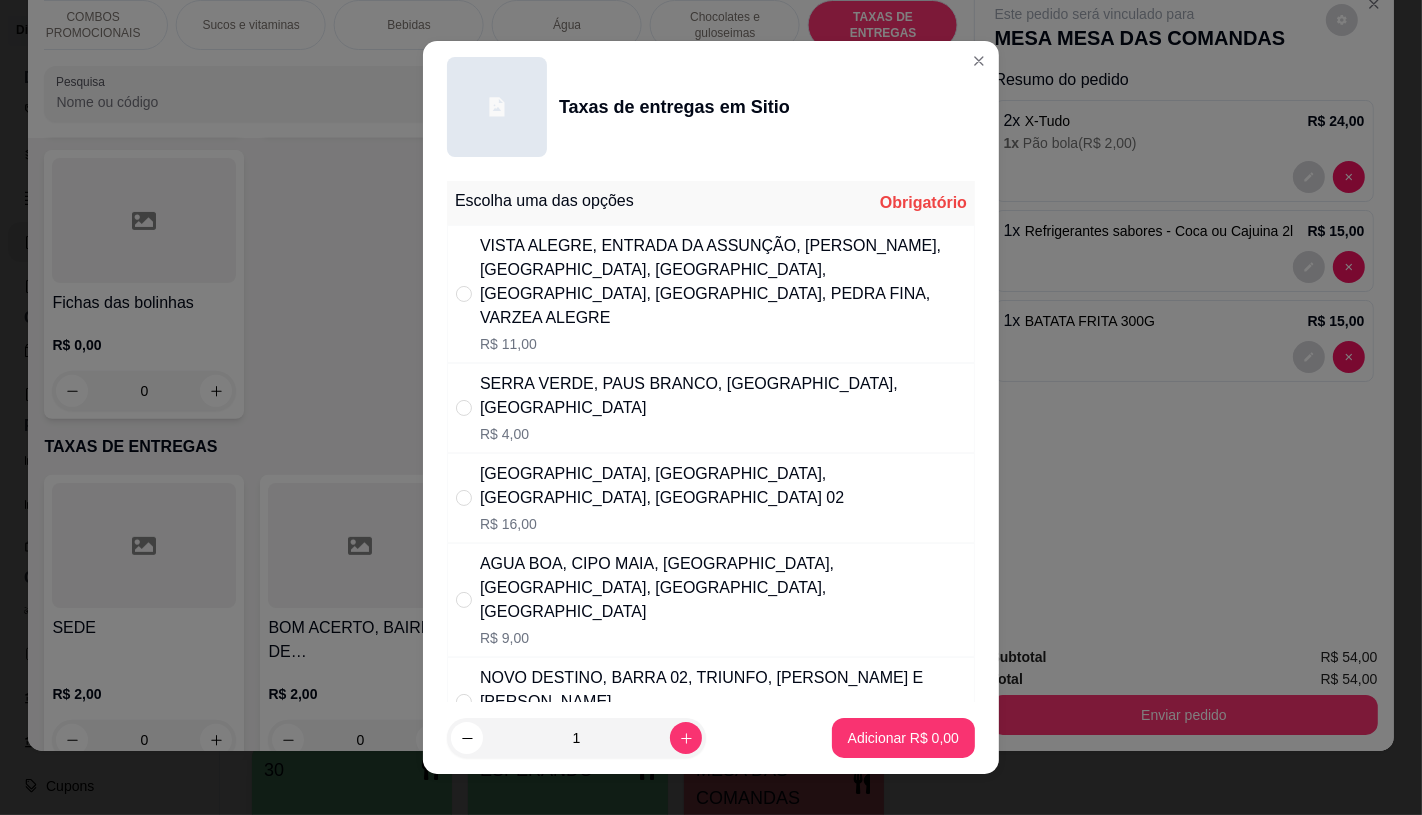 click on "R$ 4,00" at bounding box center (723, 434) 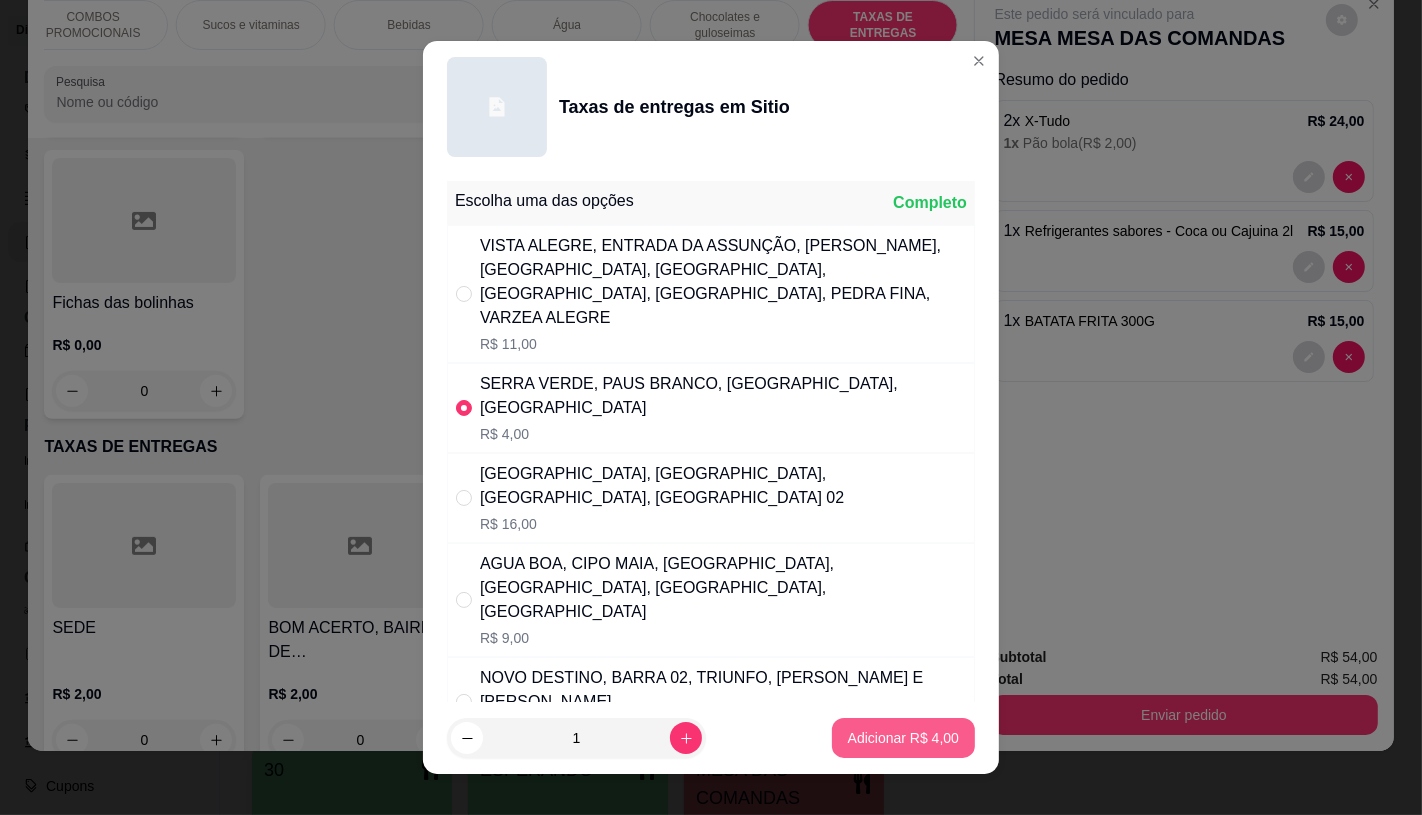 click on "Adicionar   R$ 4,00" at bounding box center [903, 738] 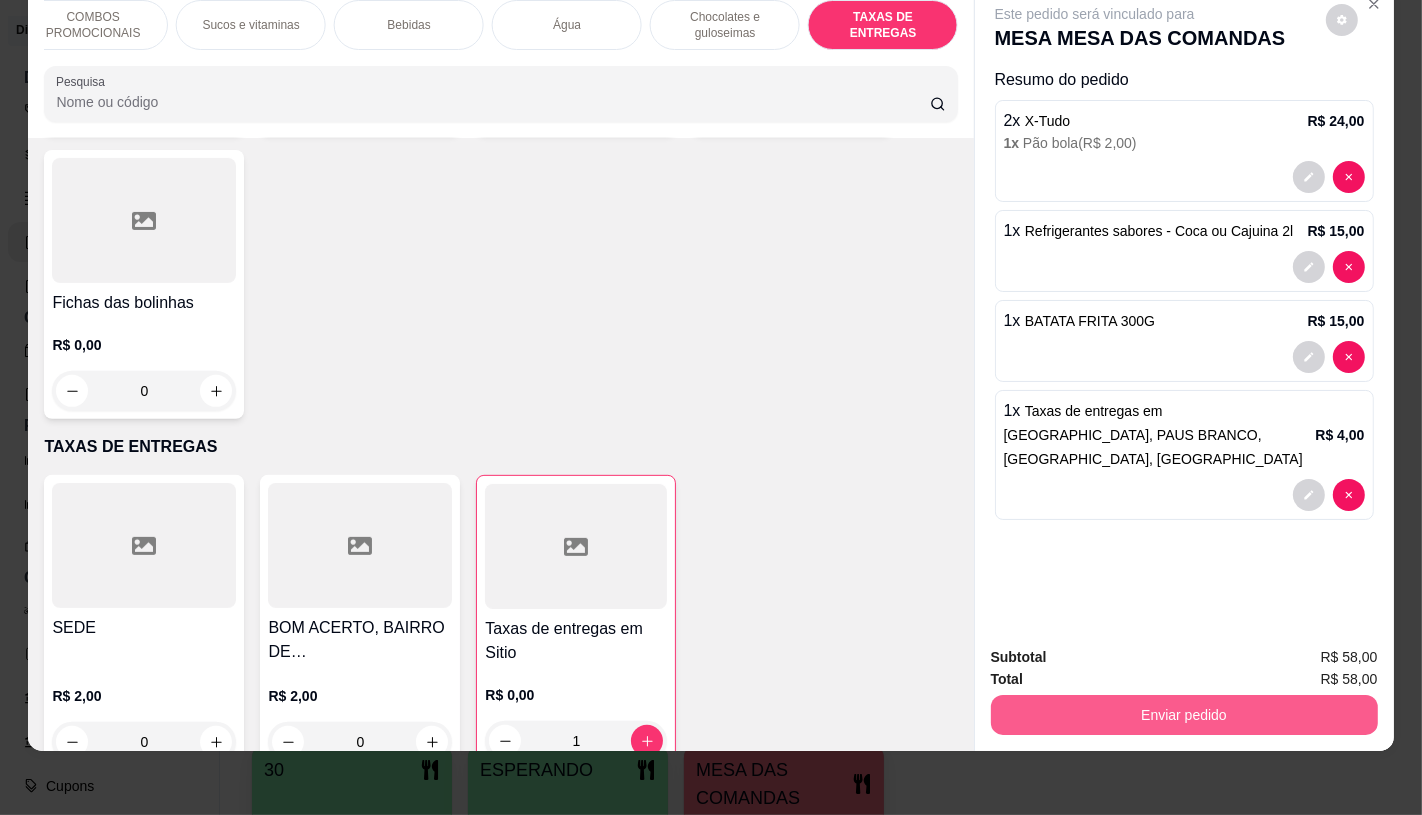 click on "Enviar pedido" at bounding box center [1184, 715] 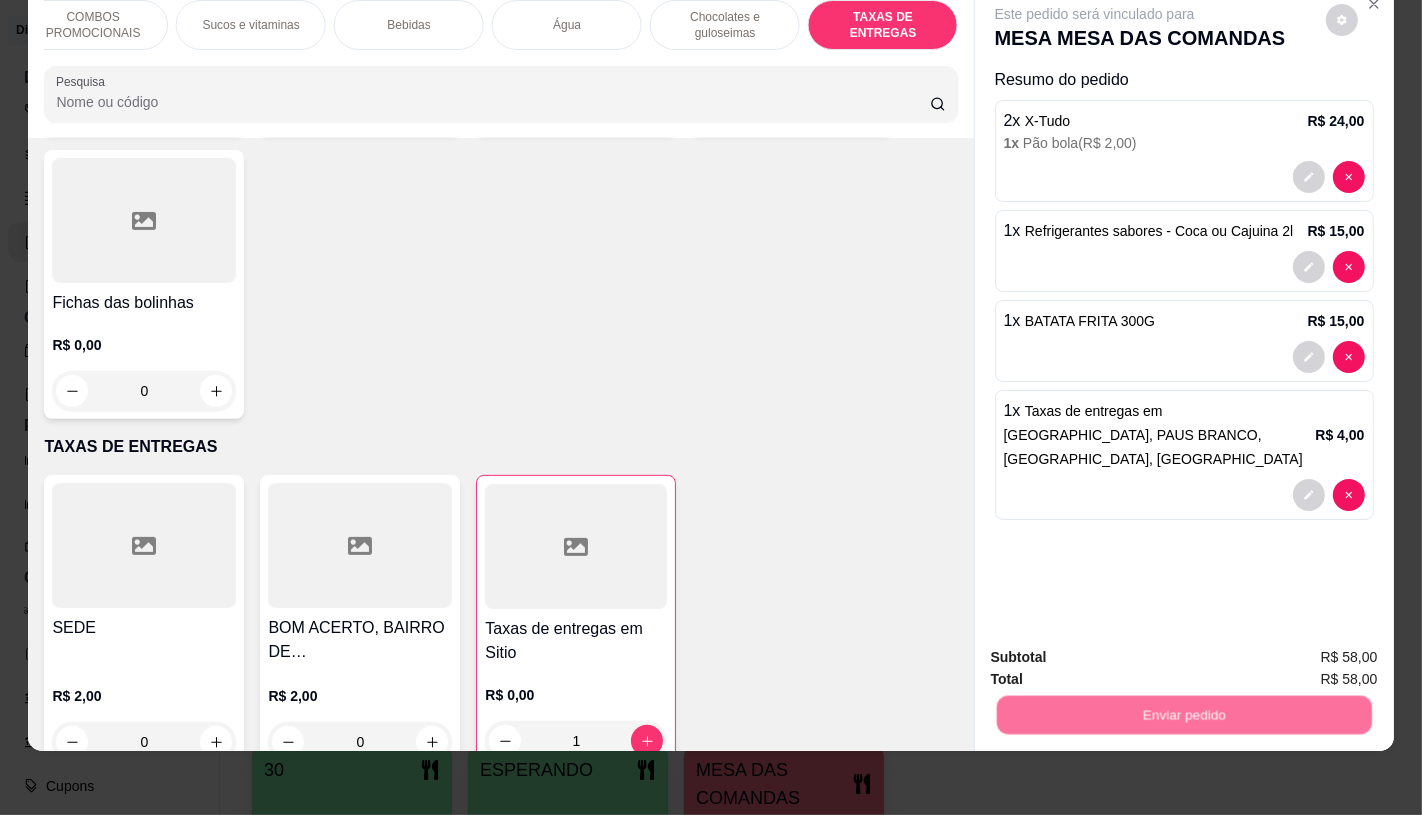 click on "Não registrar e enviar pedido" at bounding box center [1117, 650] 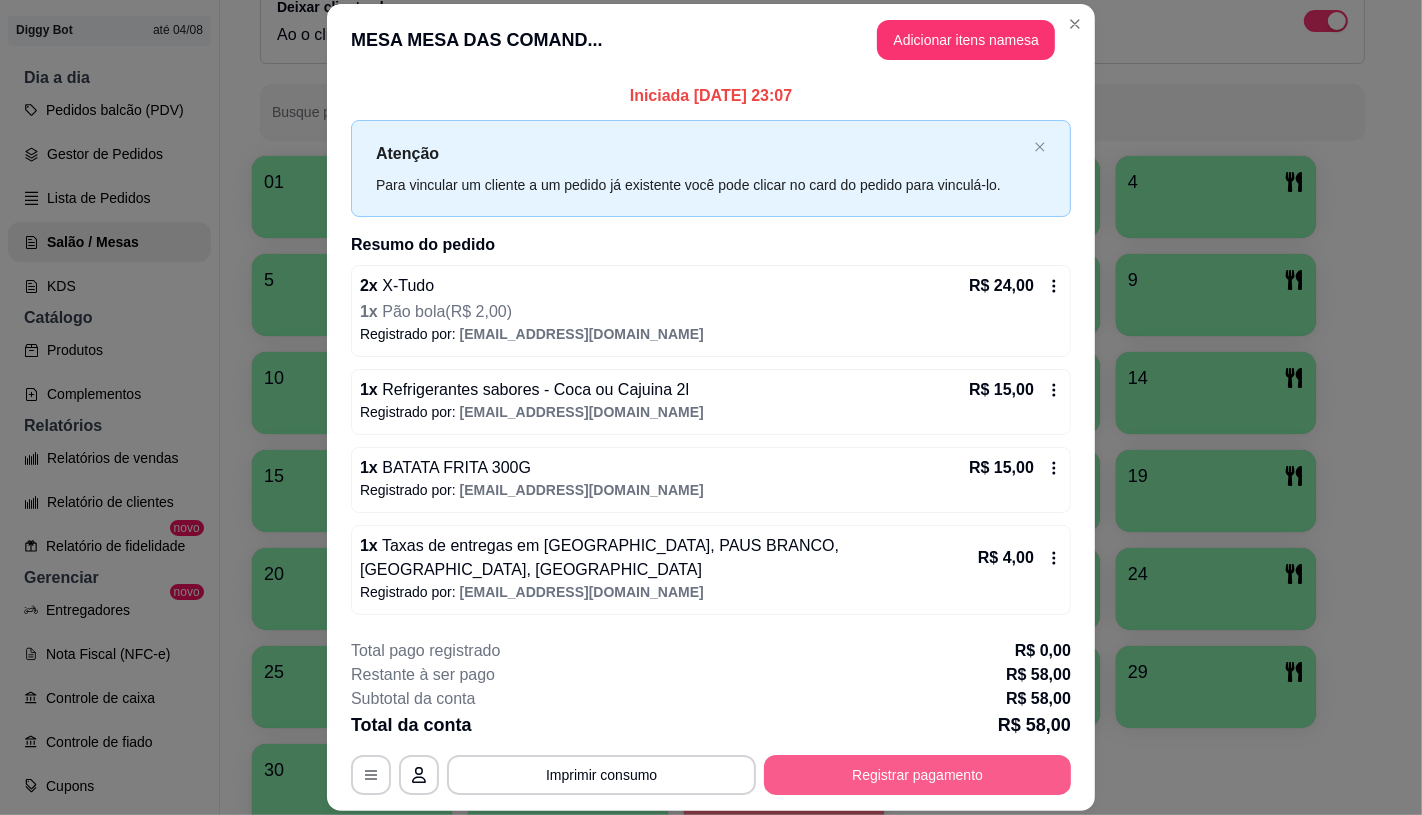 click on "Registrar pagamento" at bounding box center (917, 775) 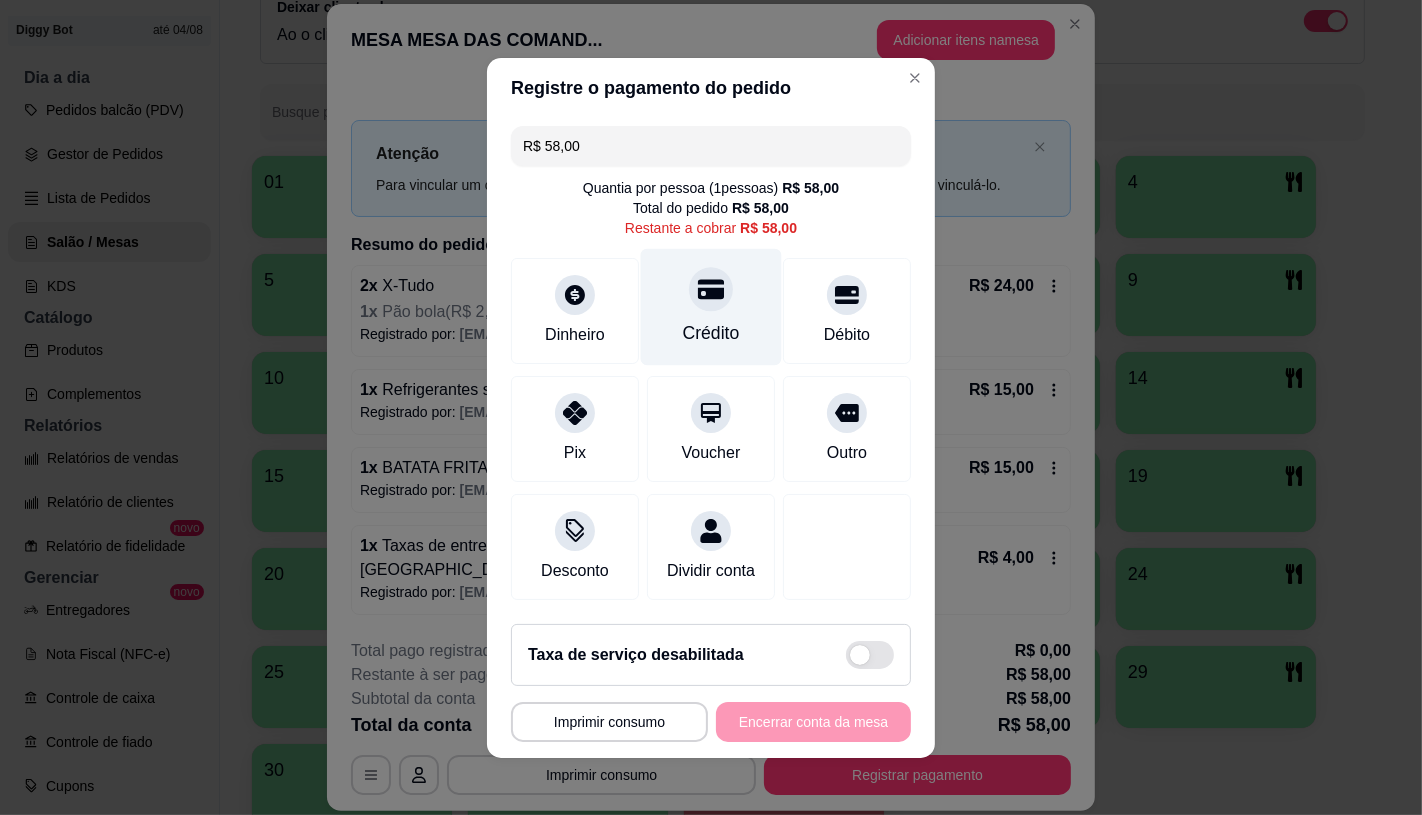click on "Crédito" at bounding box center [711, 306] 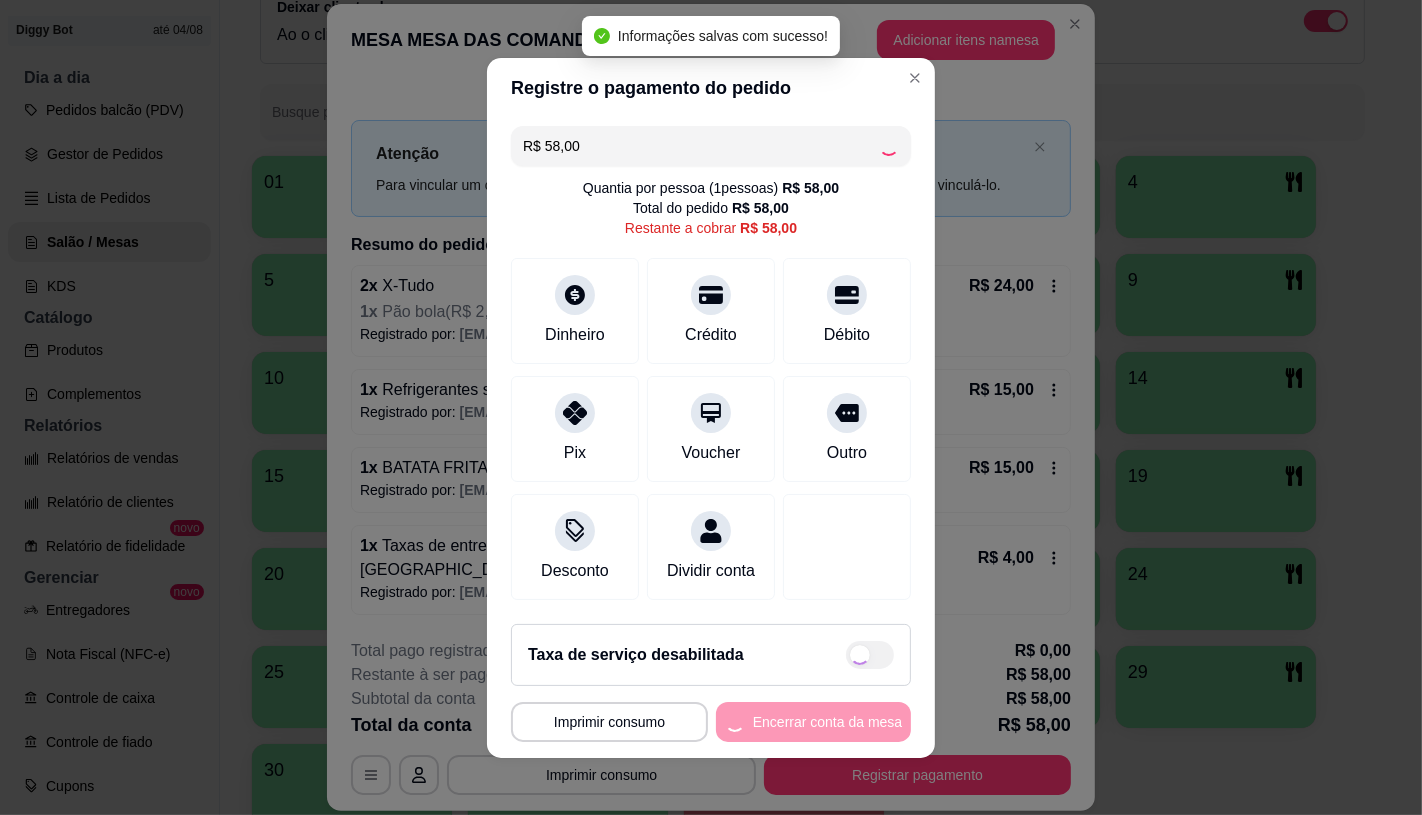 type on "R$ 0,00" 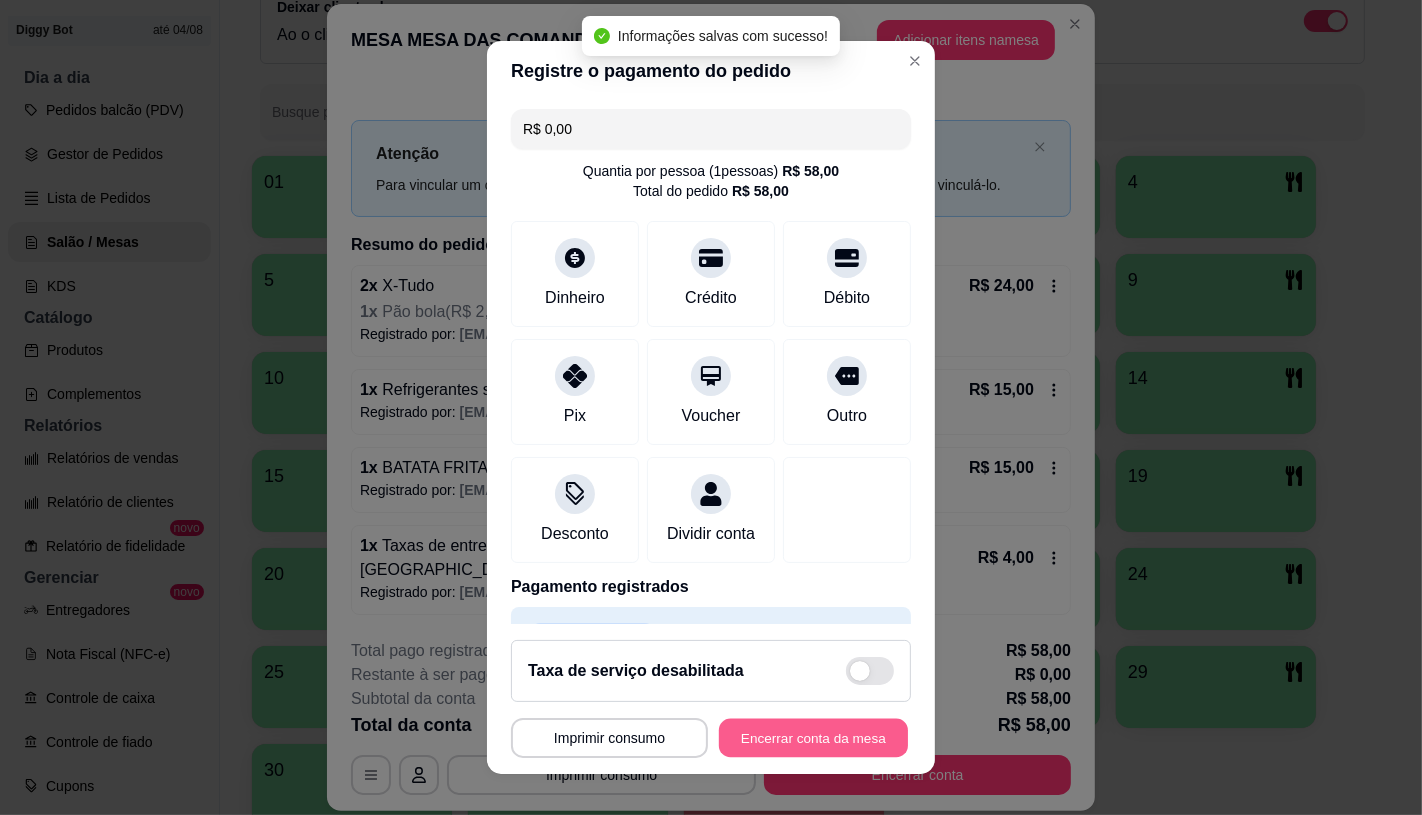 click on "Encerrar conta da mesa" at bounding box center [813, 738] 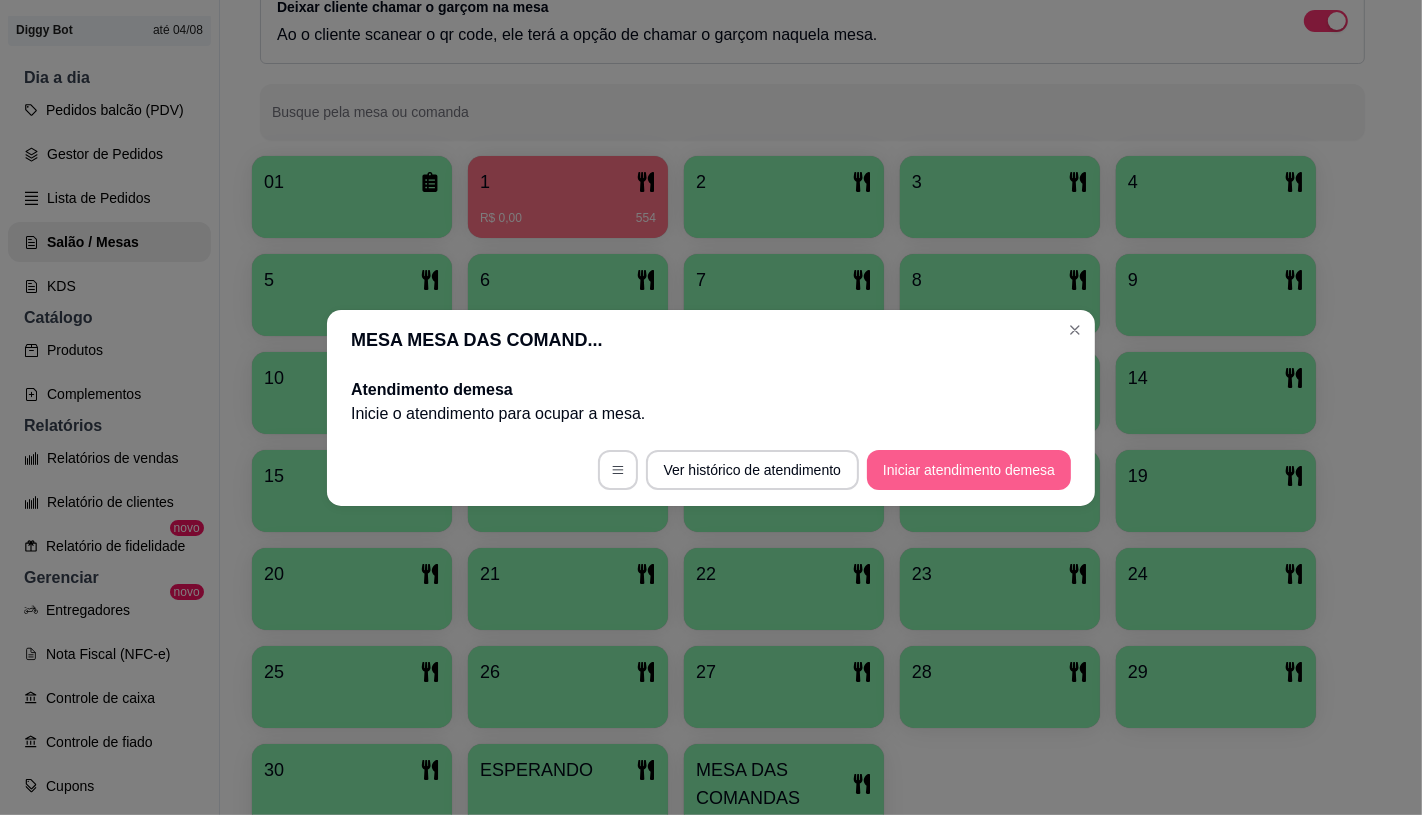 click on "Iniciar atendimento de  mesa" at bounding box center [969, 470] 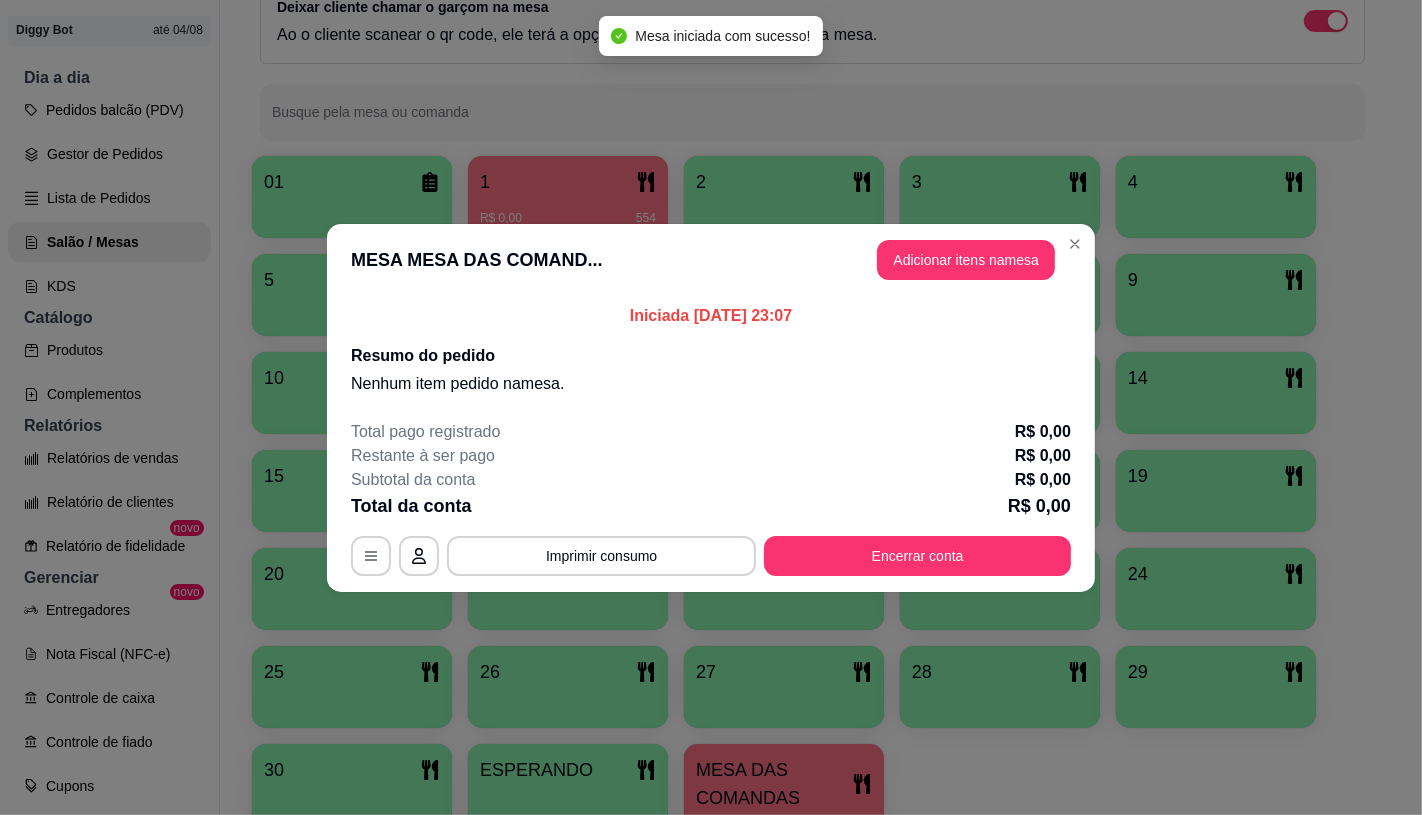 click on "MESA MESA DAS COMAND... Adicionar itens na  mesa" at bounding box center [711, 260] 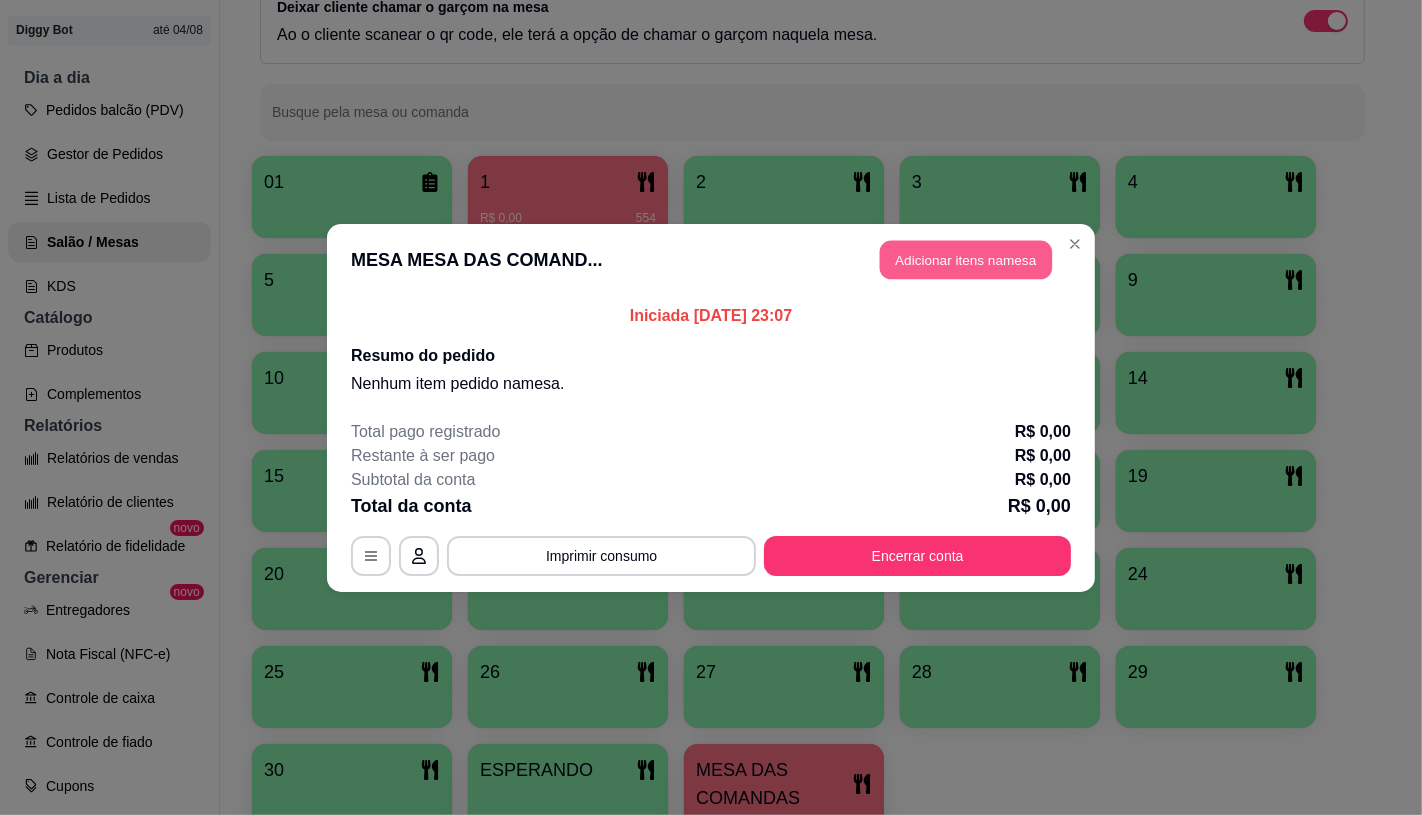 click on "Adicionar itens na  mesa" at bounding box center (966, 259) 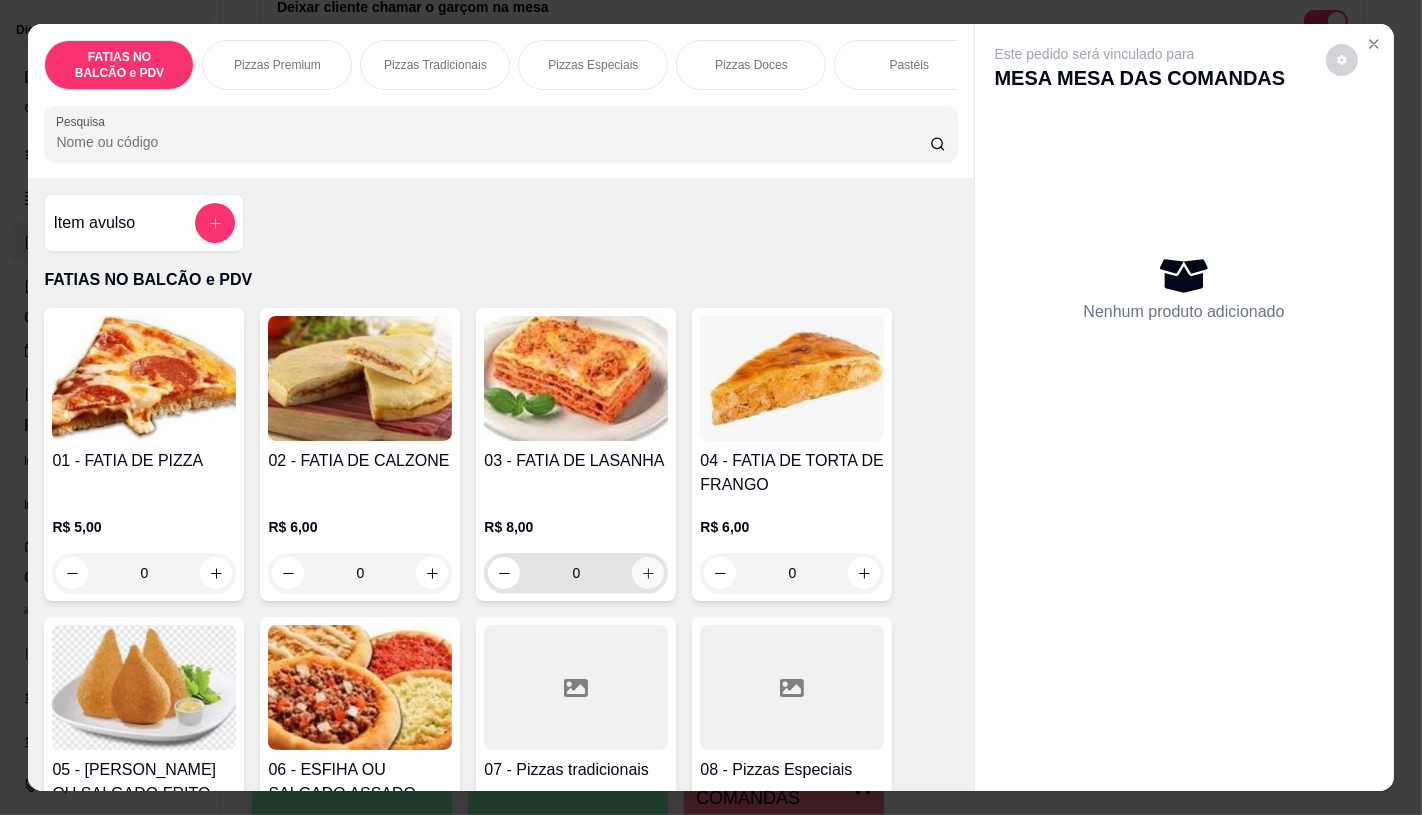 click at bounding box center [648, 573] 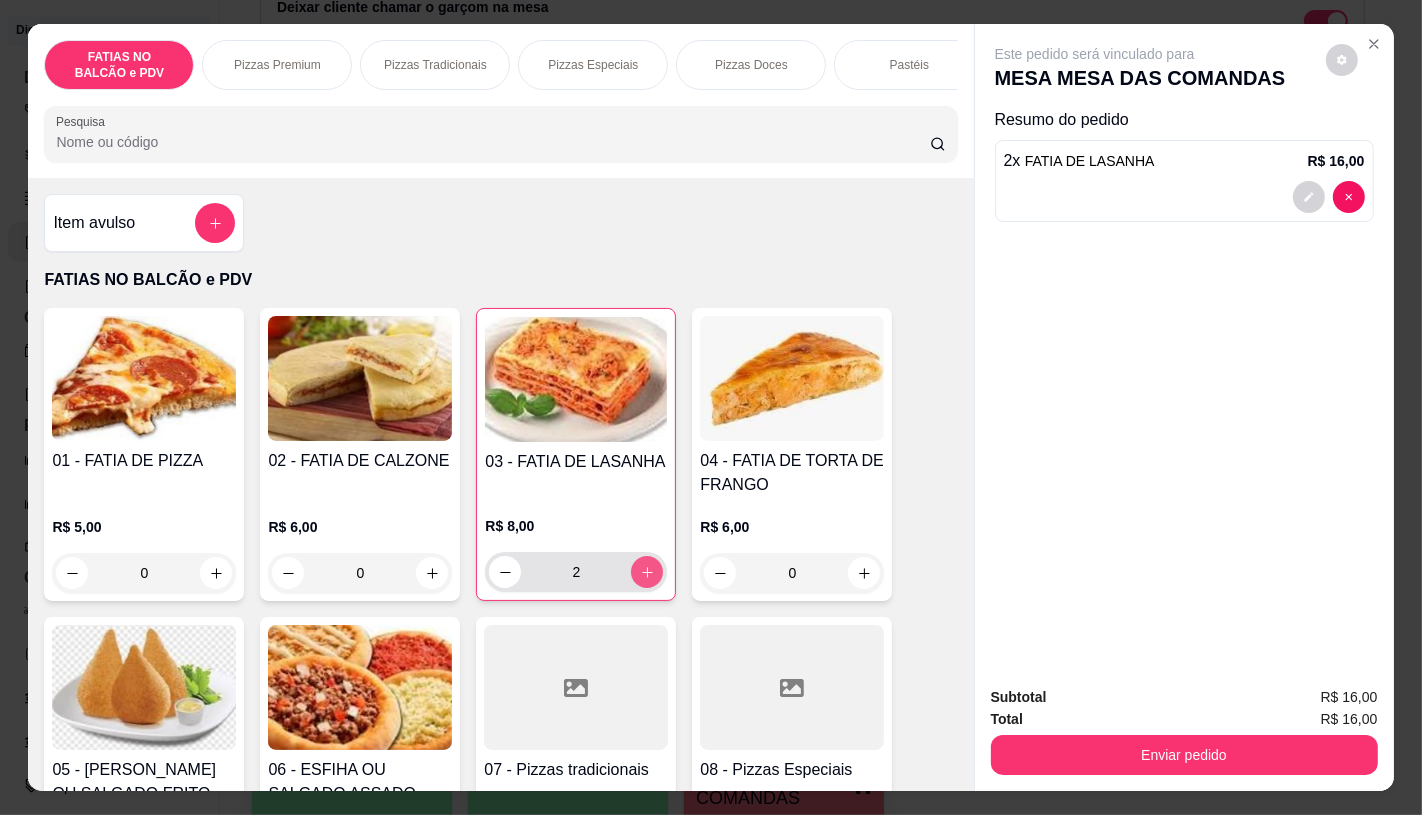 click at bounding box center (647, 572) 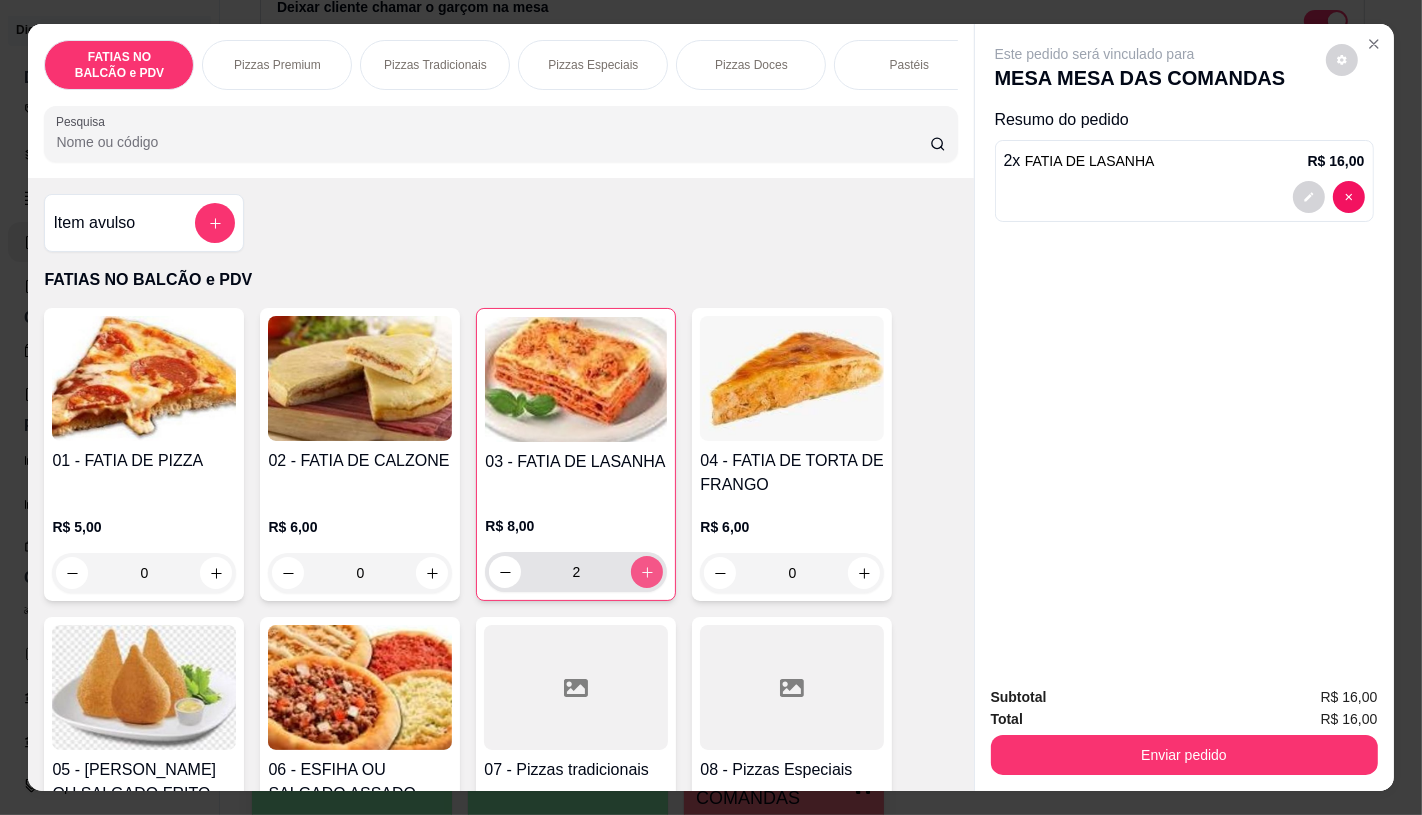 type on "3" 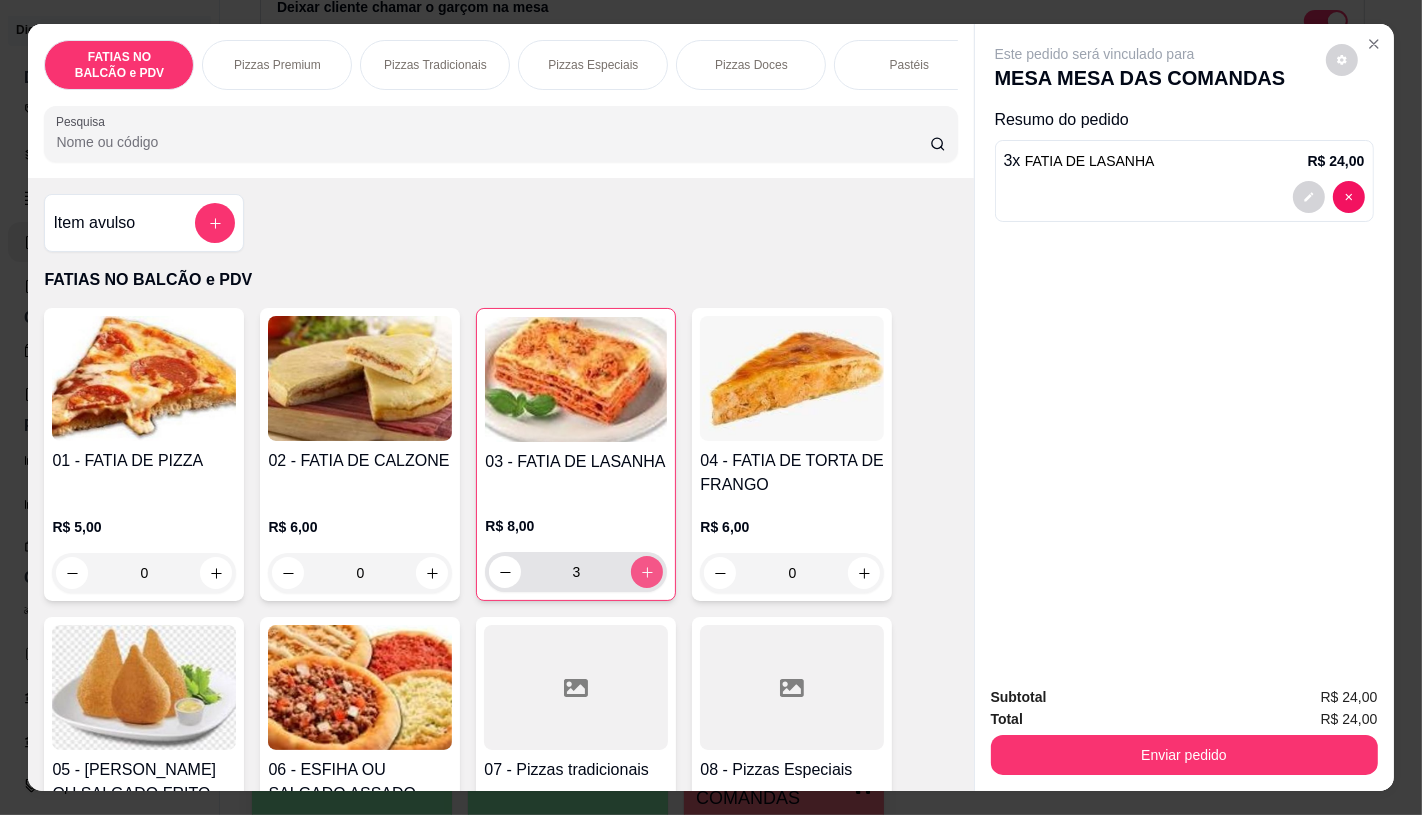 scroll, scrollTop: 333, scrollLeft: 0, axis: vertical 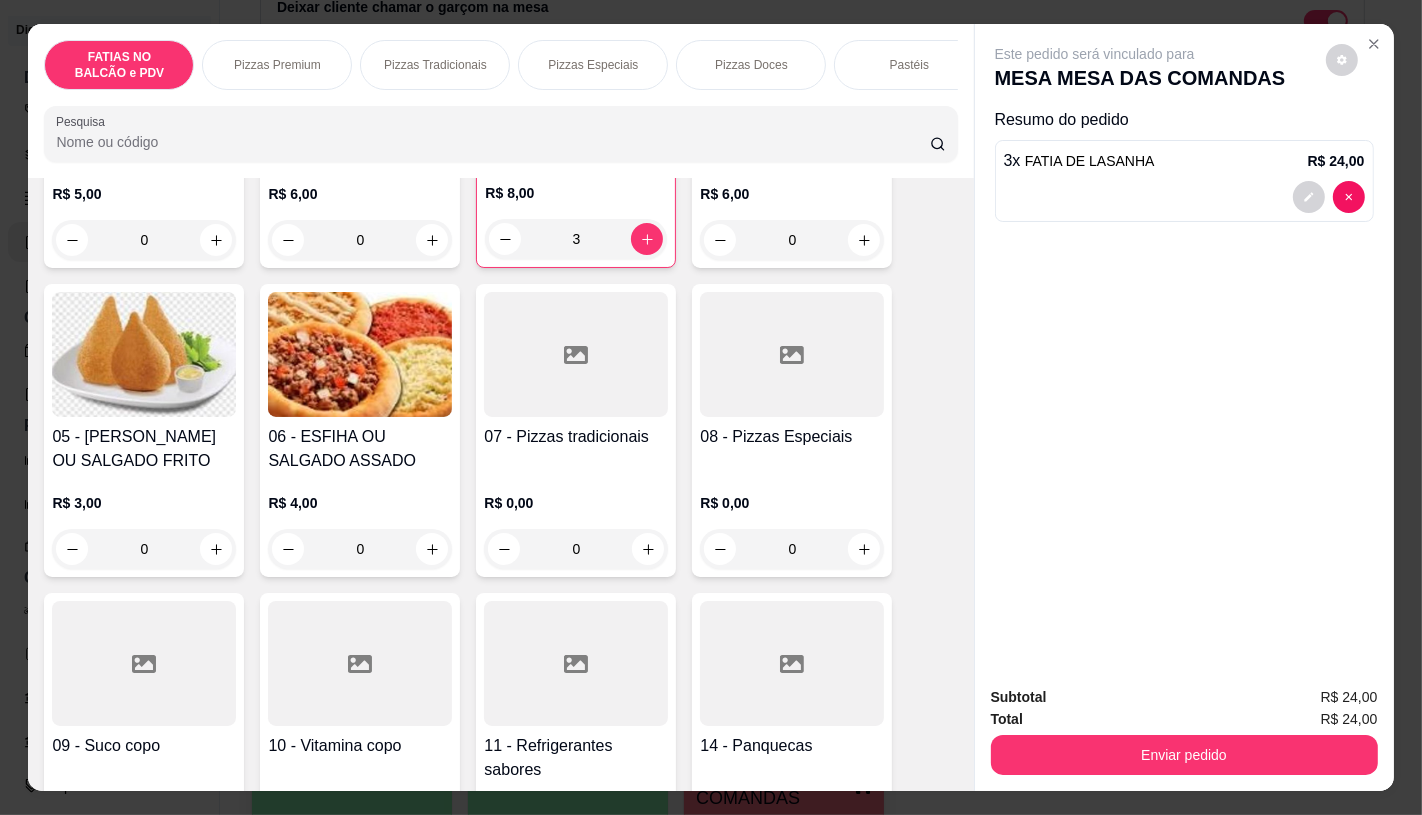 click at bounding box center [792, 663] 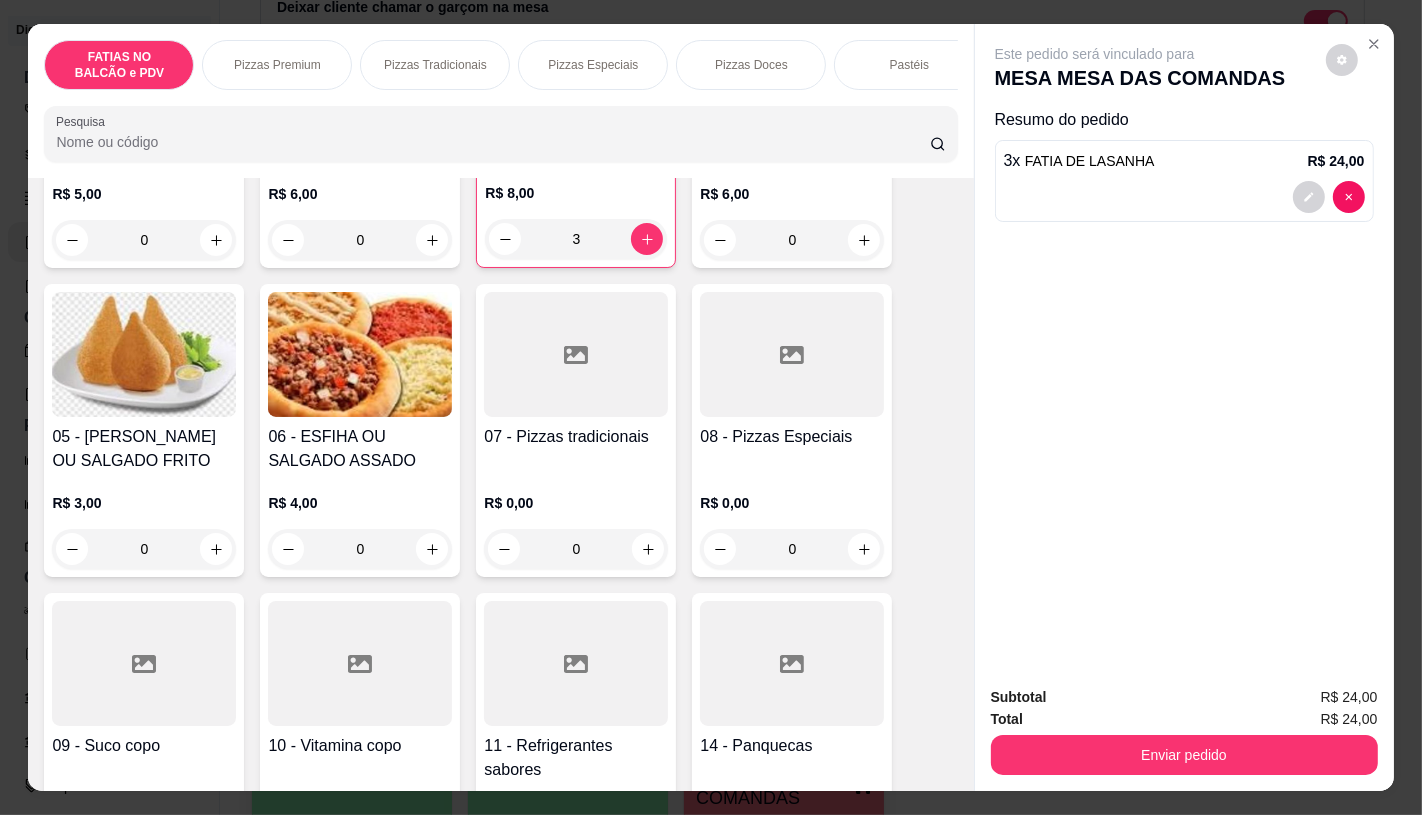 click 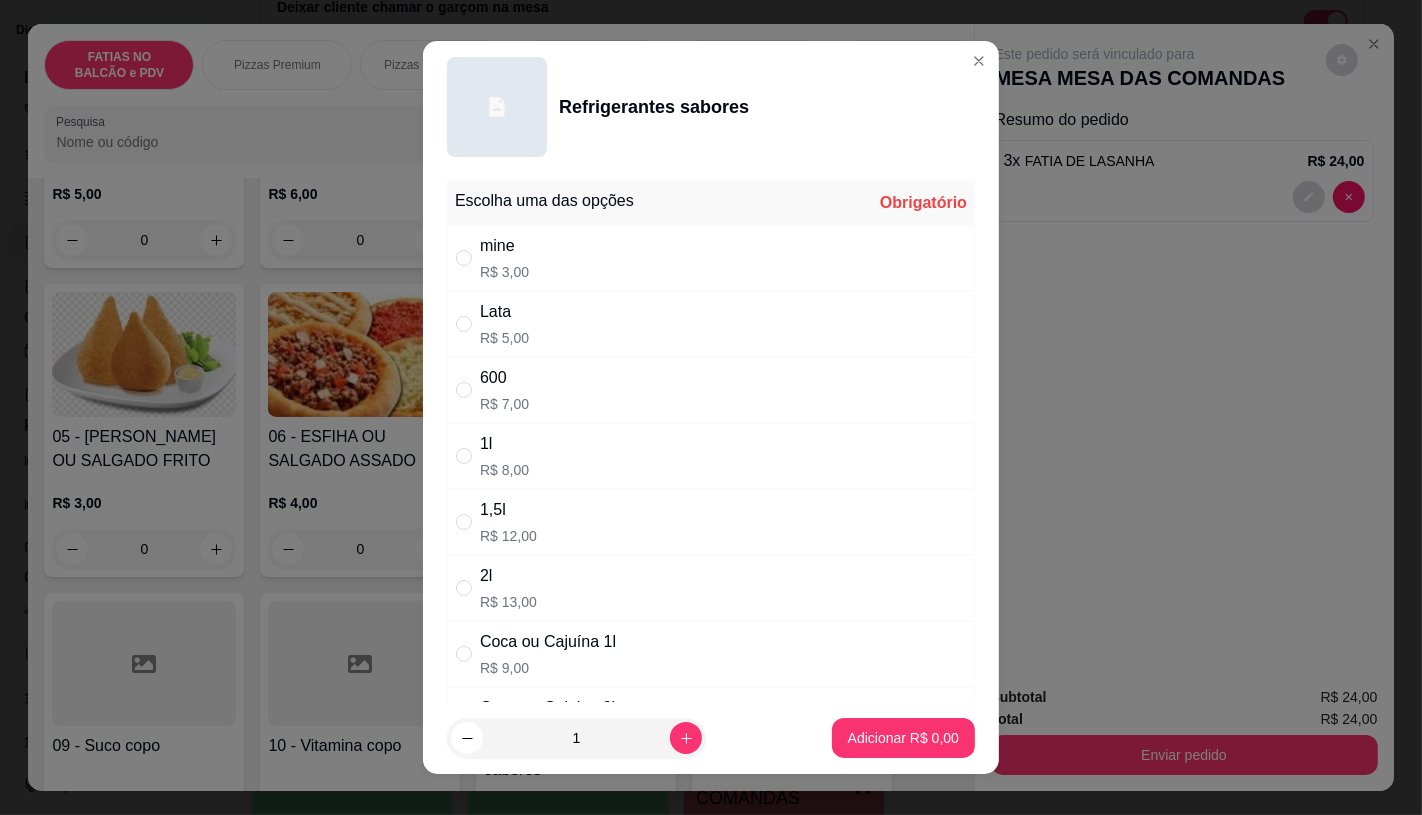 click on "Coca ou Cajuína 1l" at bounding box center [548, 642] 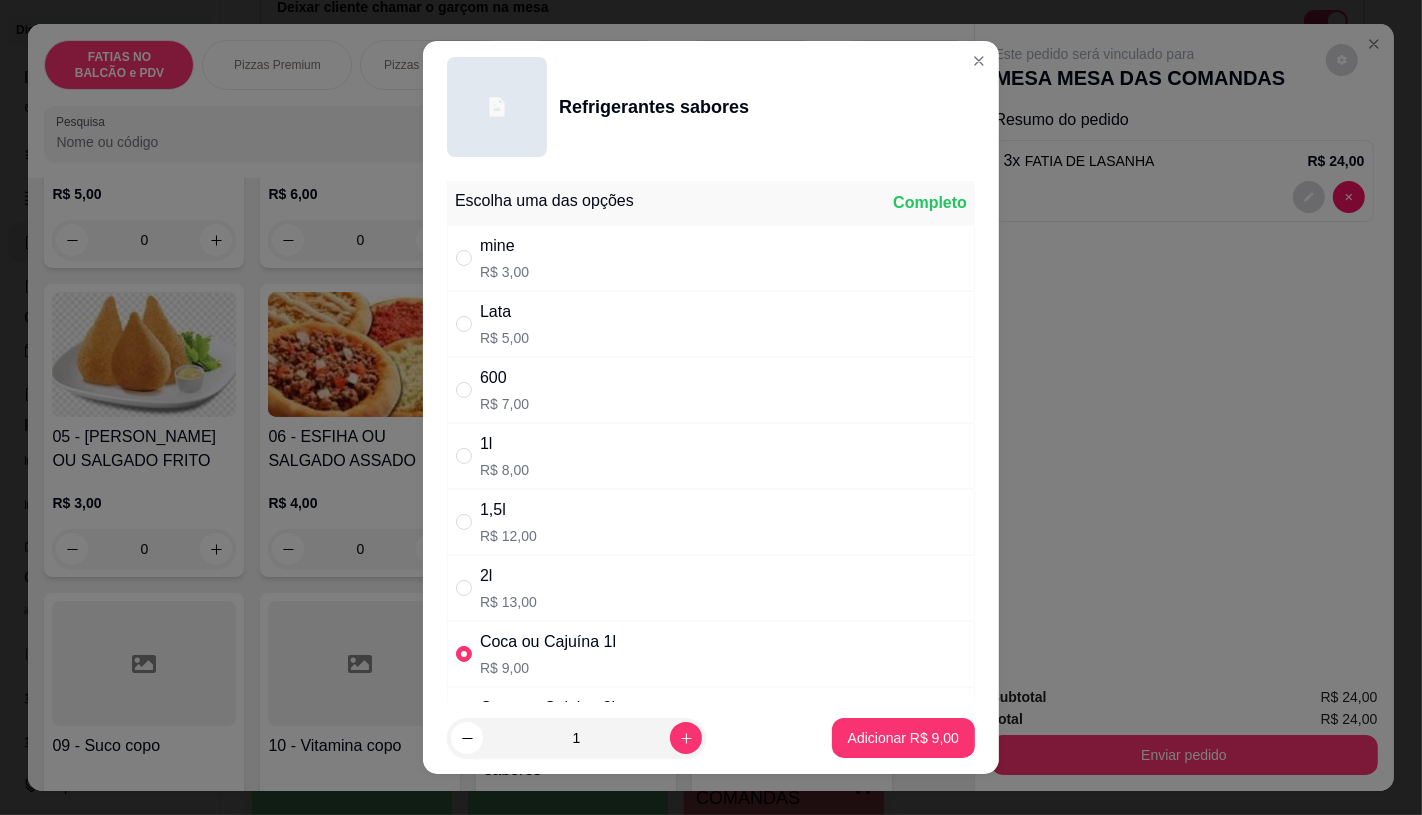 click on "R$ 8,00" at bounding box center [504, 470] 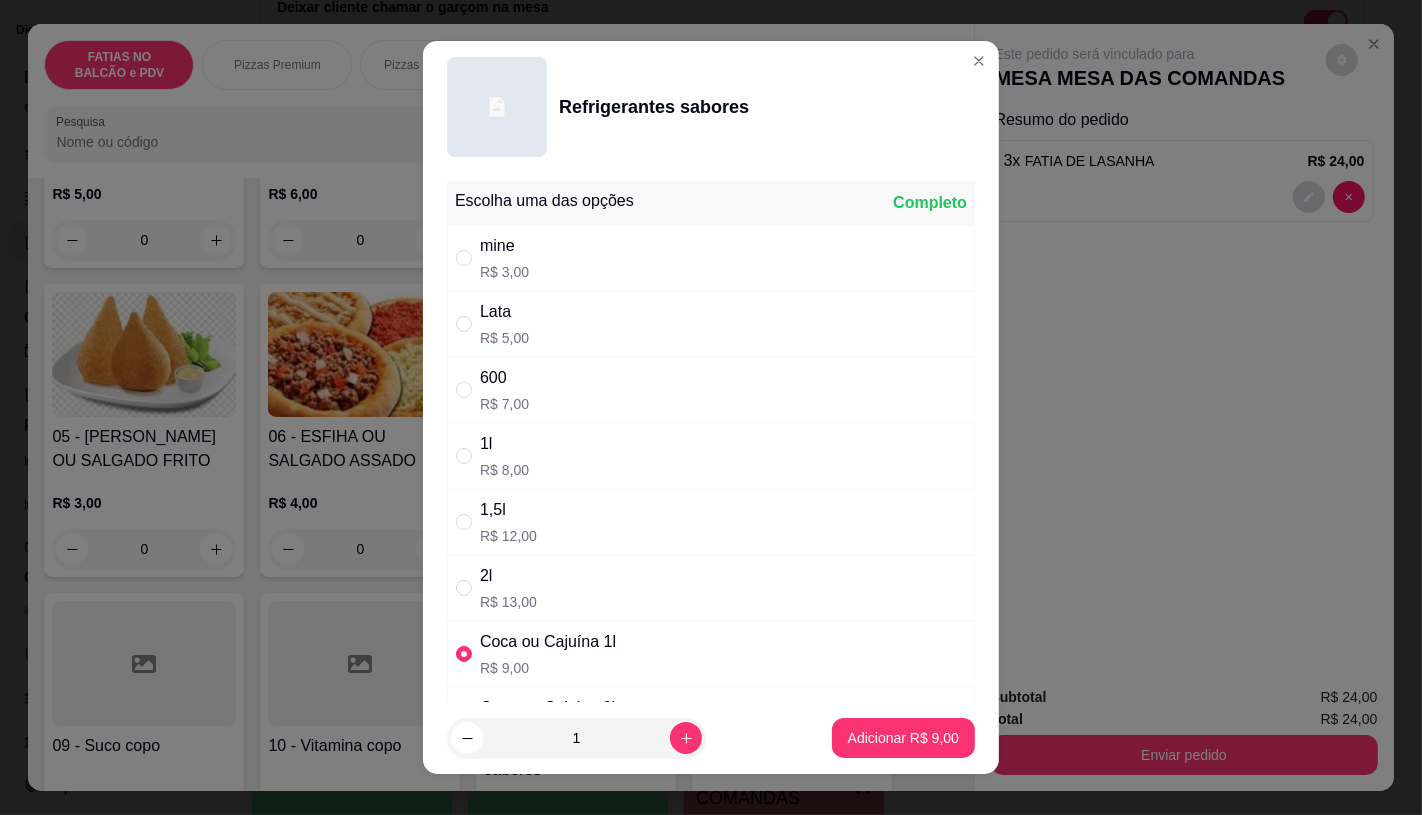 radio on "true" 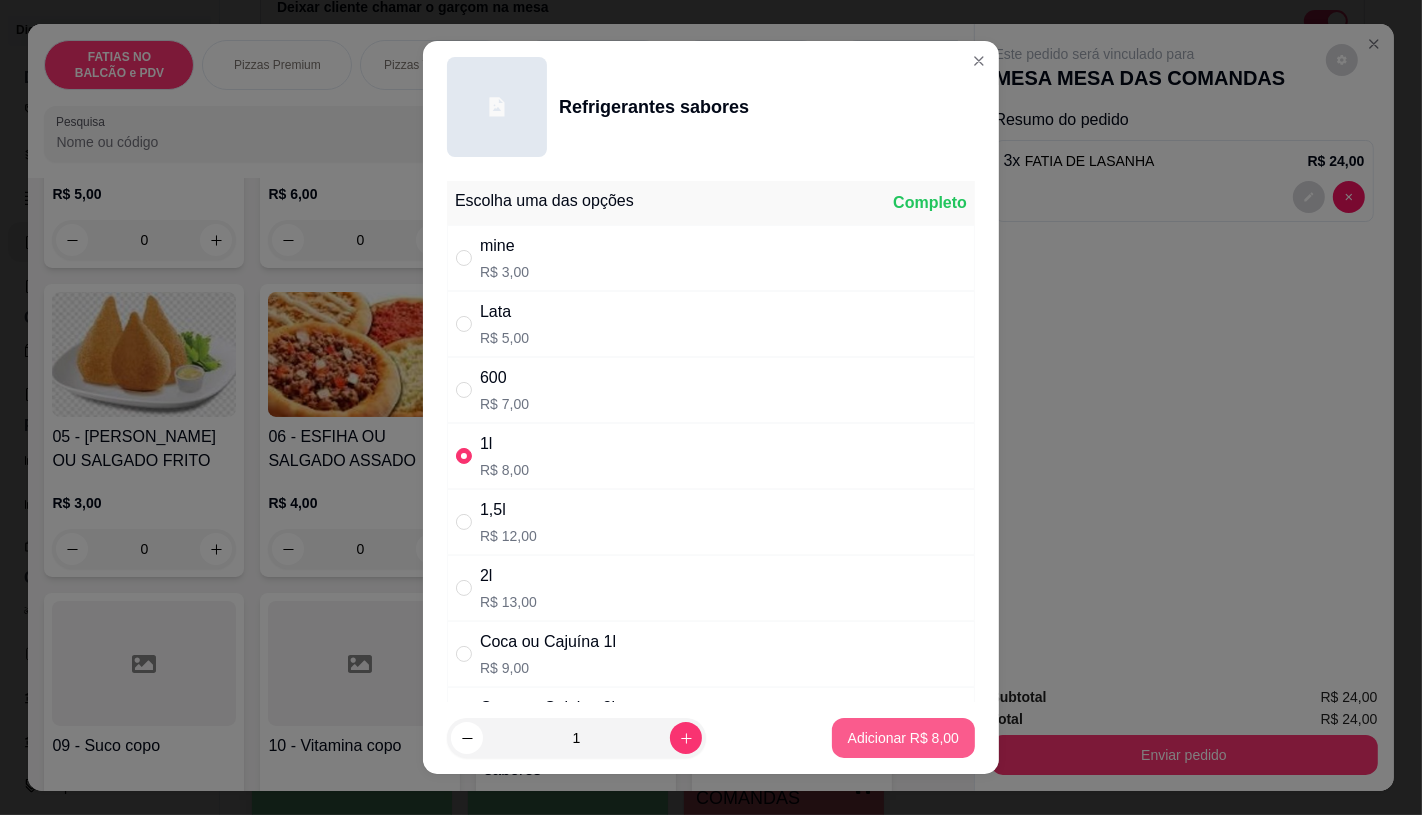 click on "Adicionar   R$ 8,00" at bounding box center (903, 738) 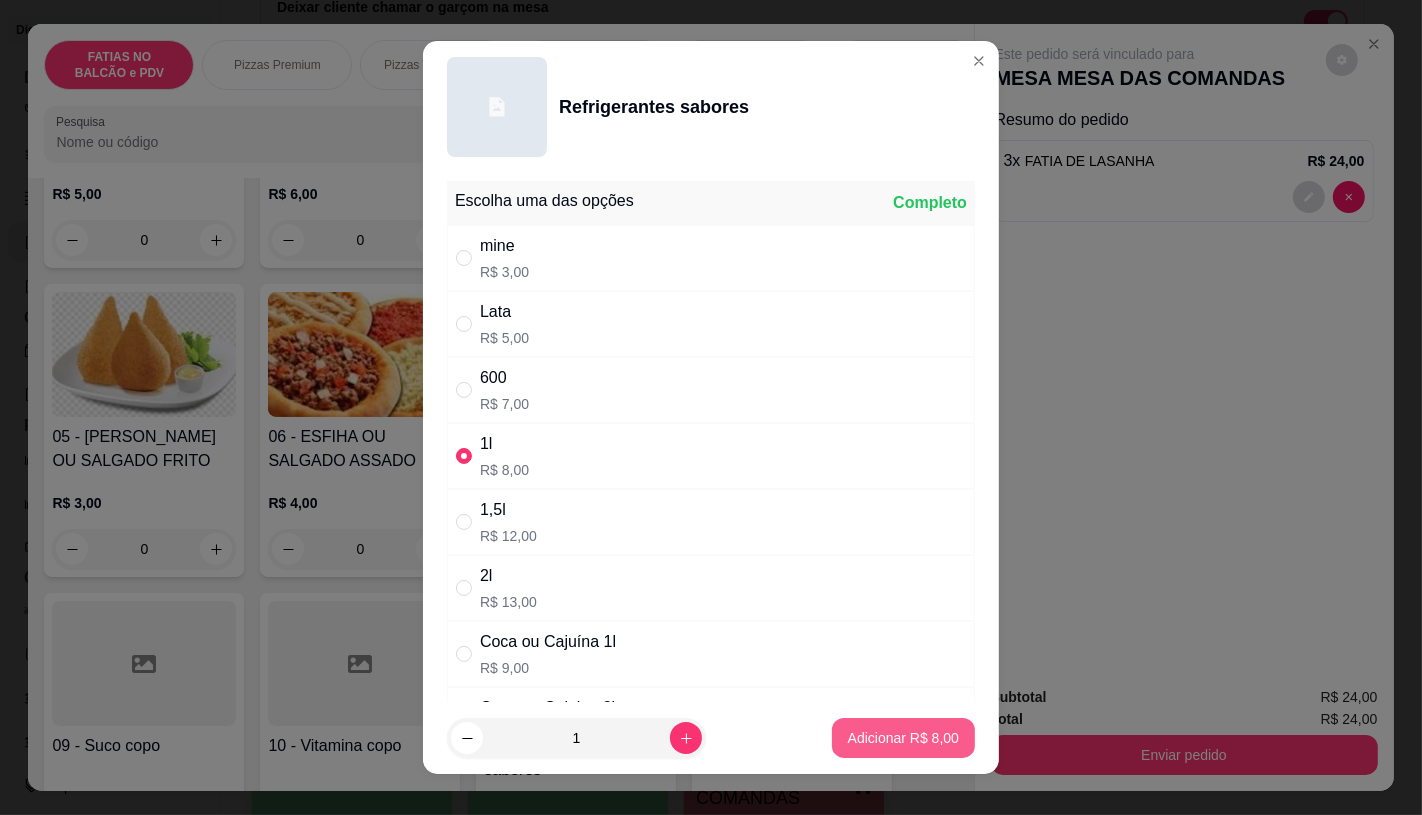 type on "1" 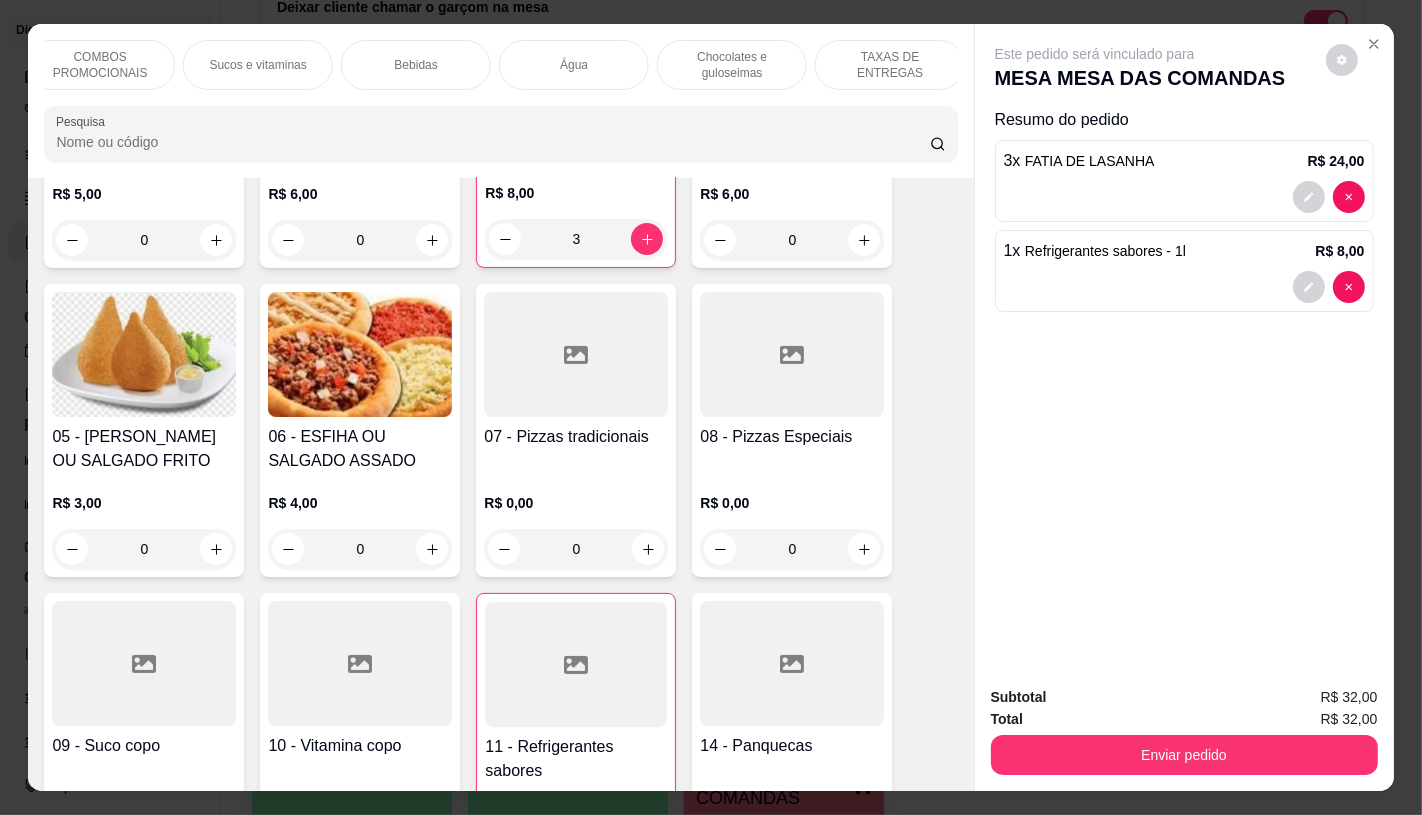 scroll, scrollTop: 0, scrollLeft: 2080, axis: horizontal 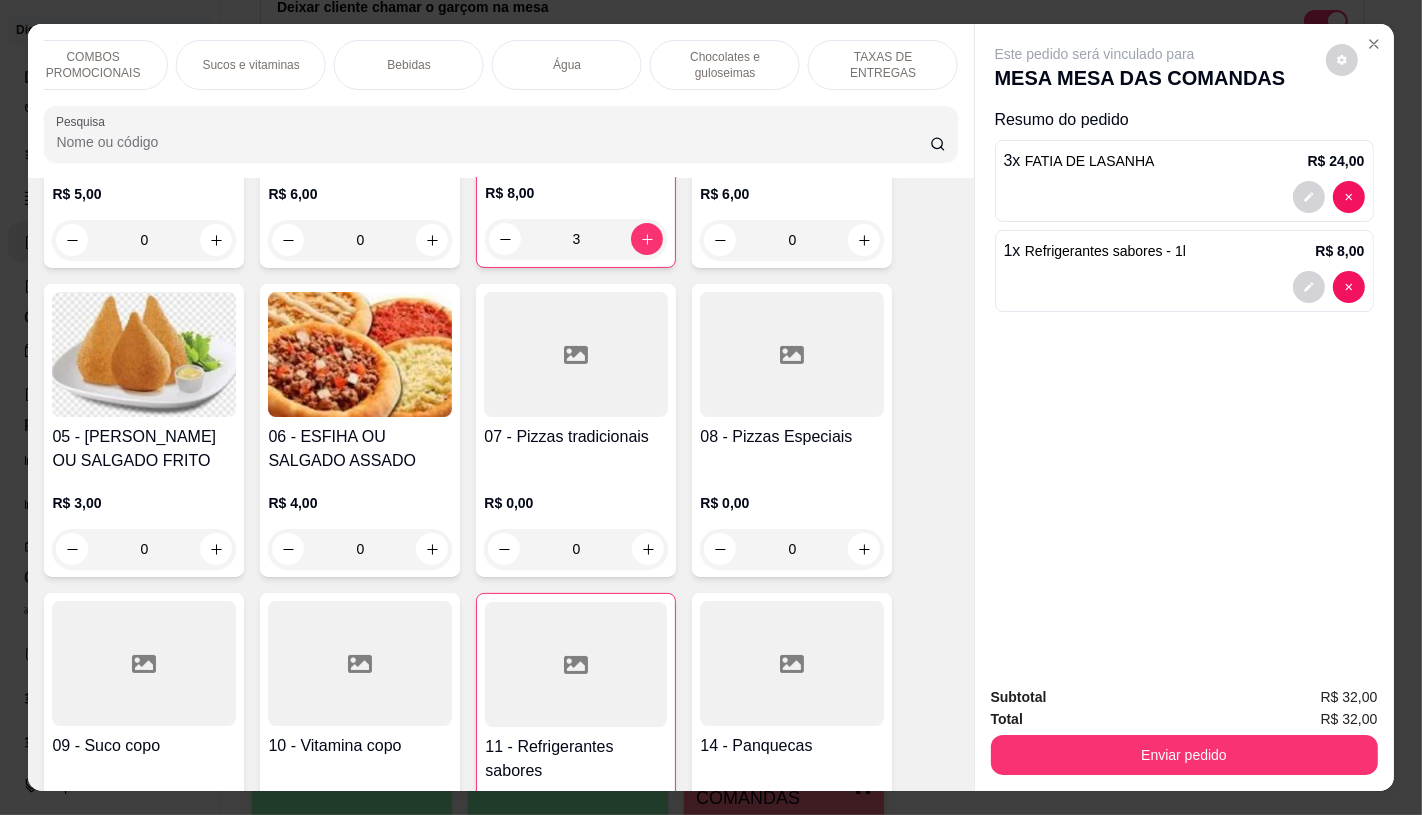 click on "TAXAS DE ENTREGAS" at bounding box center [883, 65] 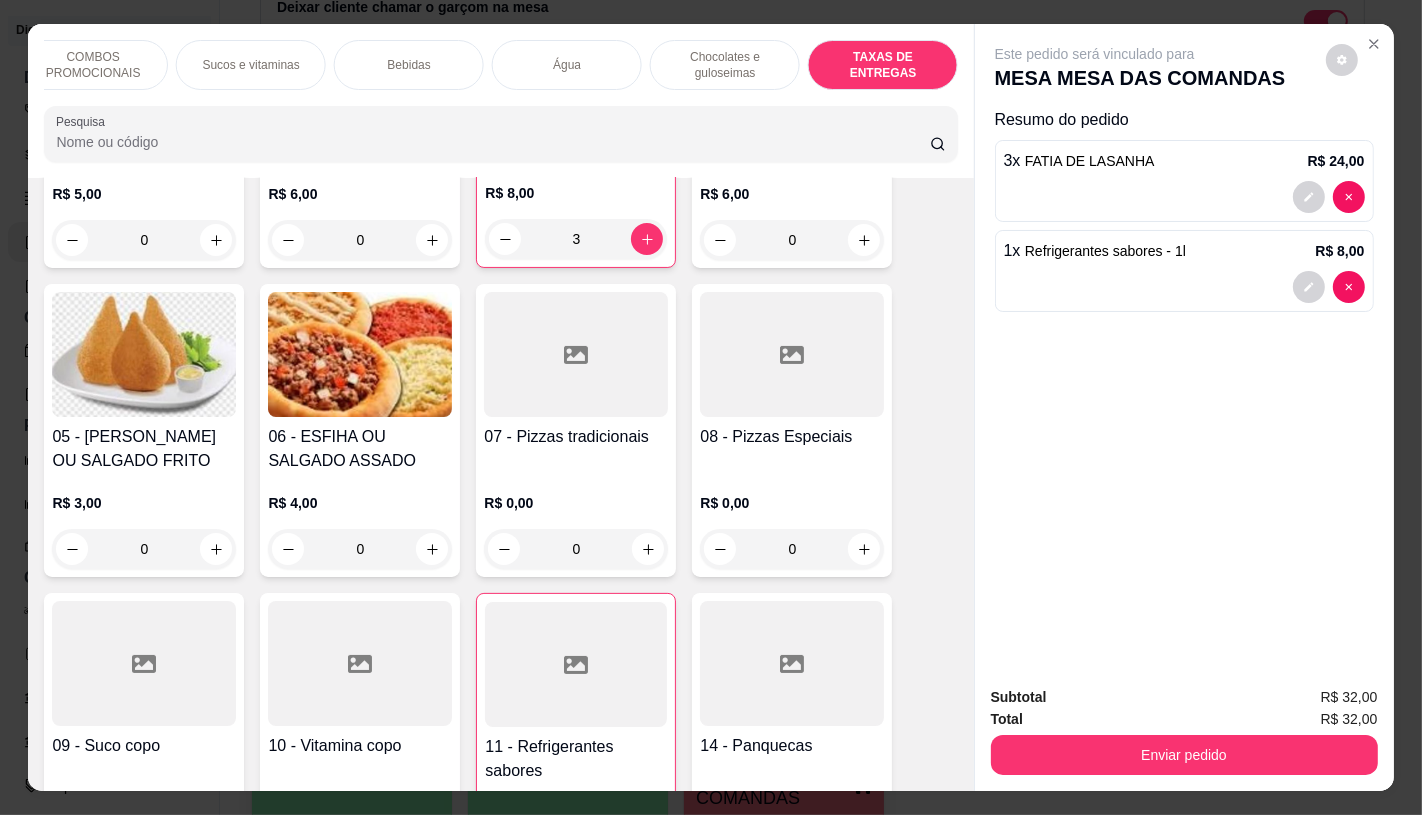scroll, scrollTop: 13375, scrollLeft: 0, axis: vertical 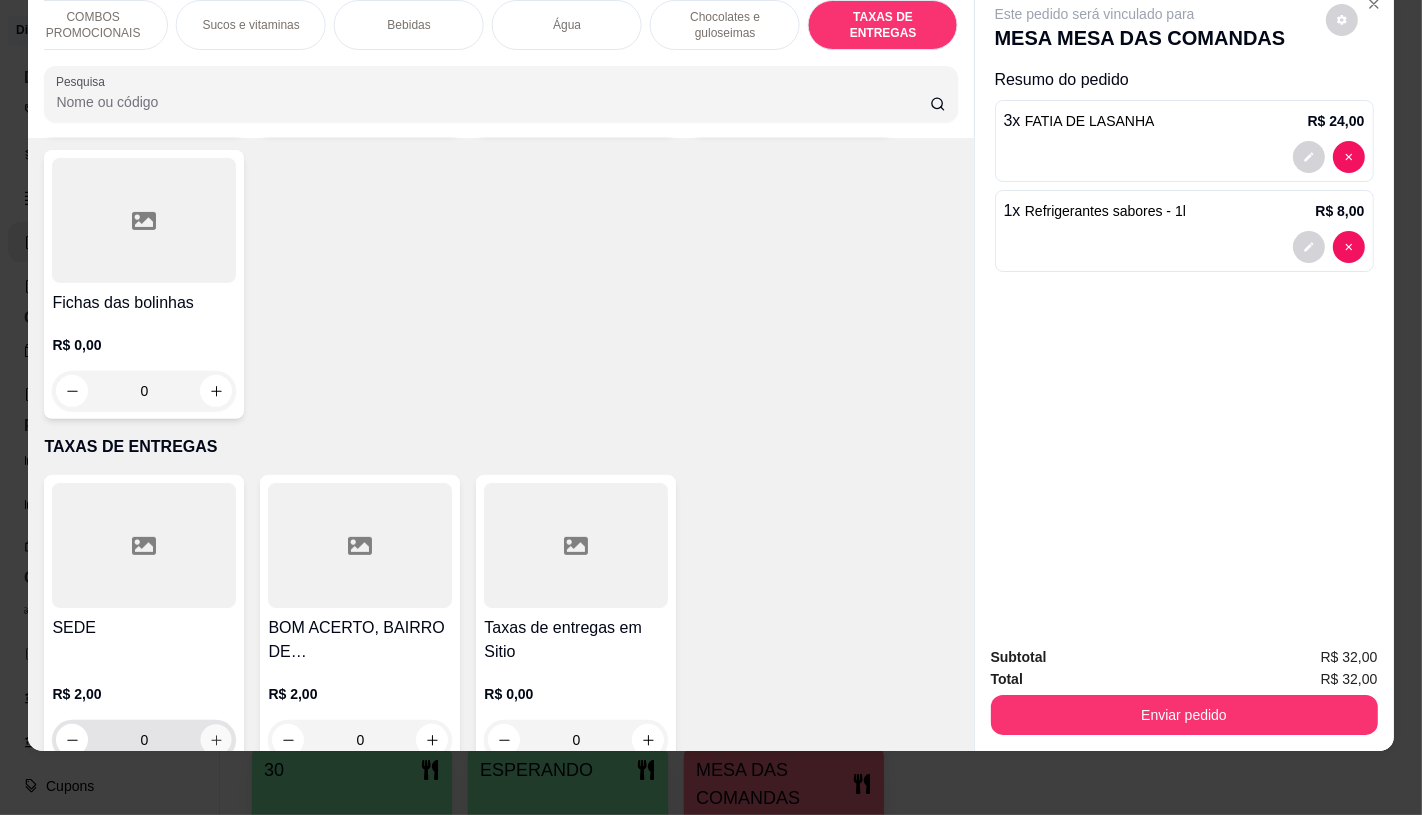 click 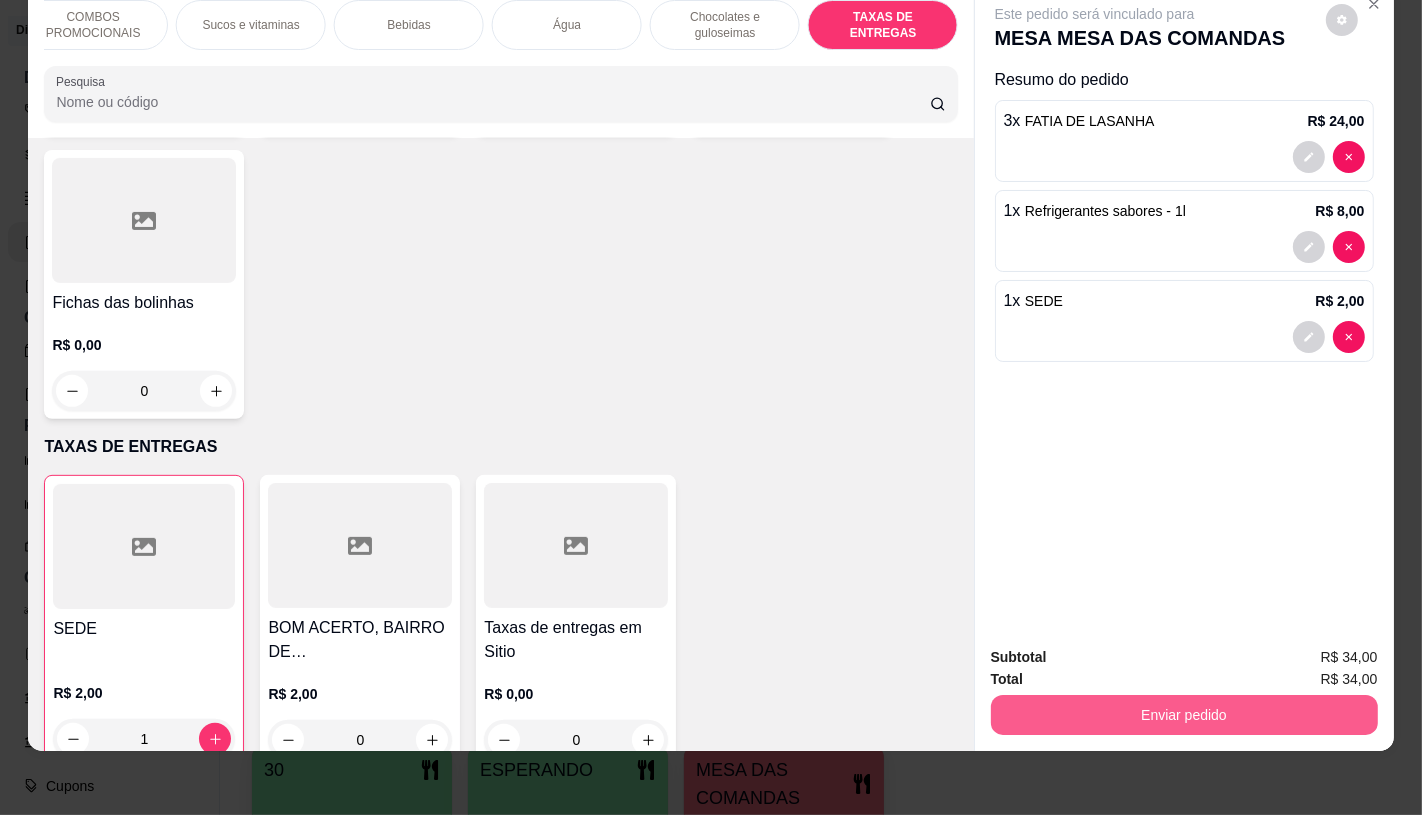 click on "Enviar pedido" at bounding box center [1184, 715] 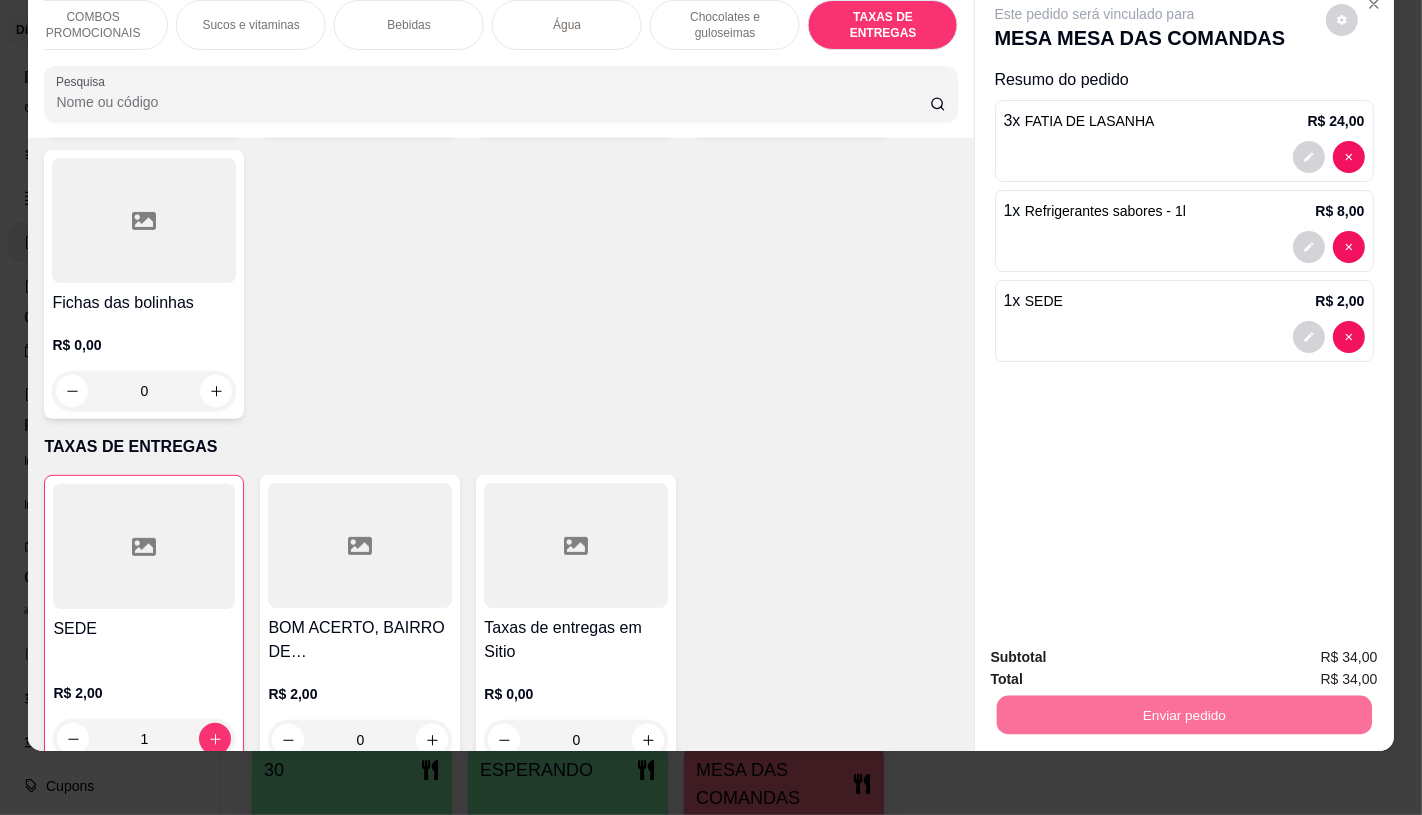 click on "Não registrar e enviar pedido" at bounding box center [1117, 650] 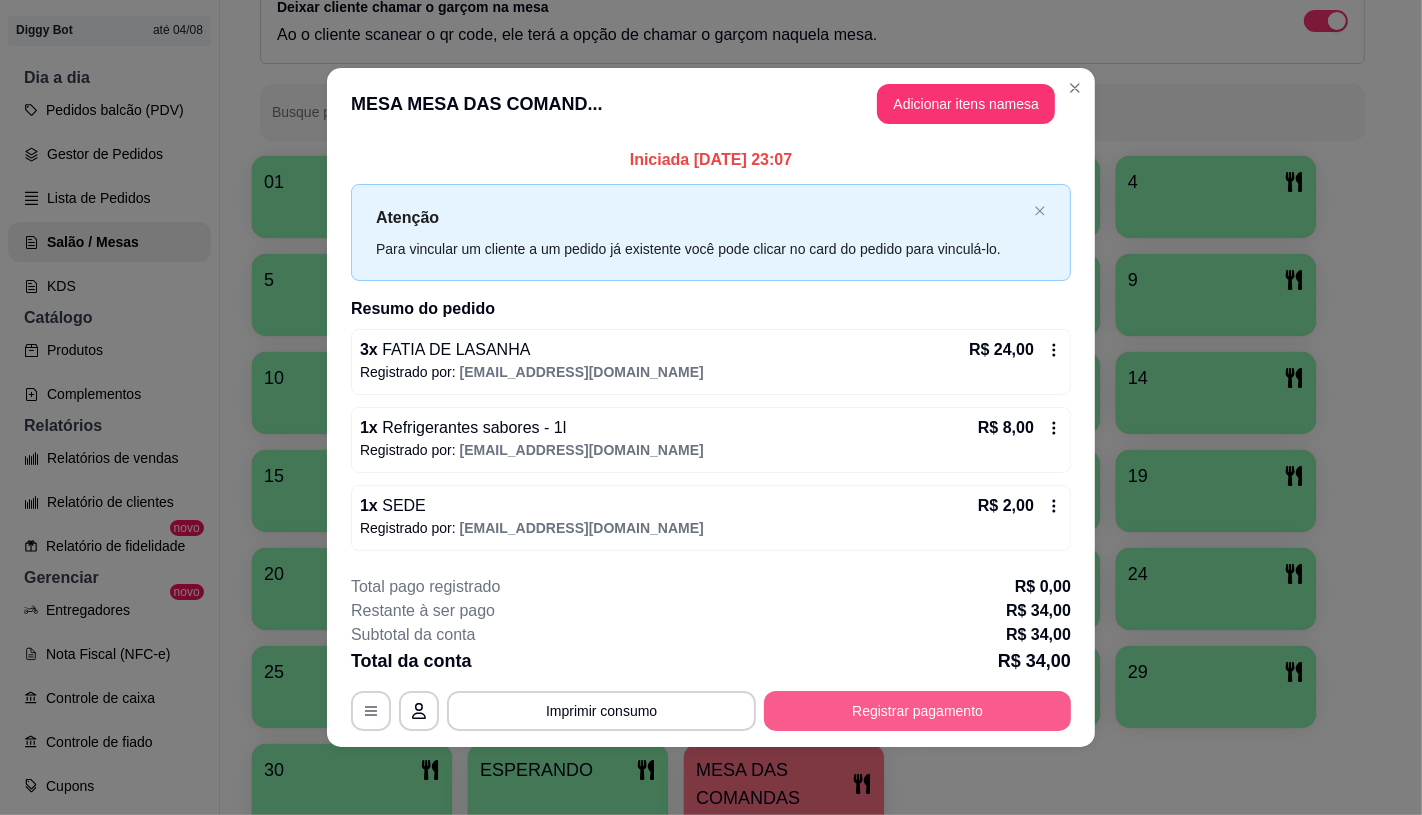 click on "Registrar pagamento" at bounding box center [917, 711] 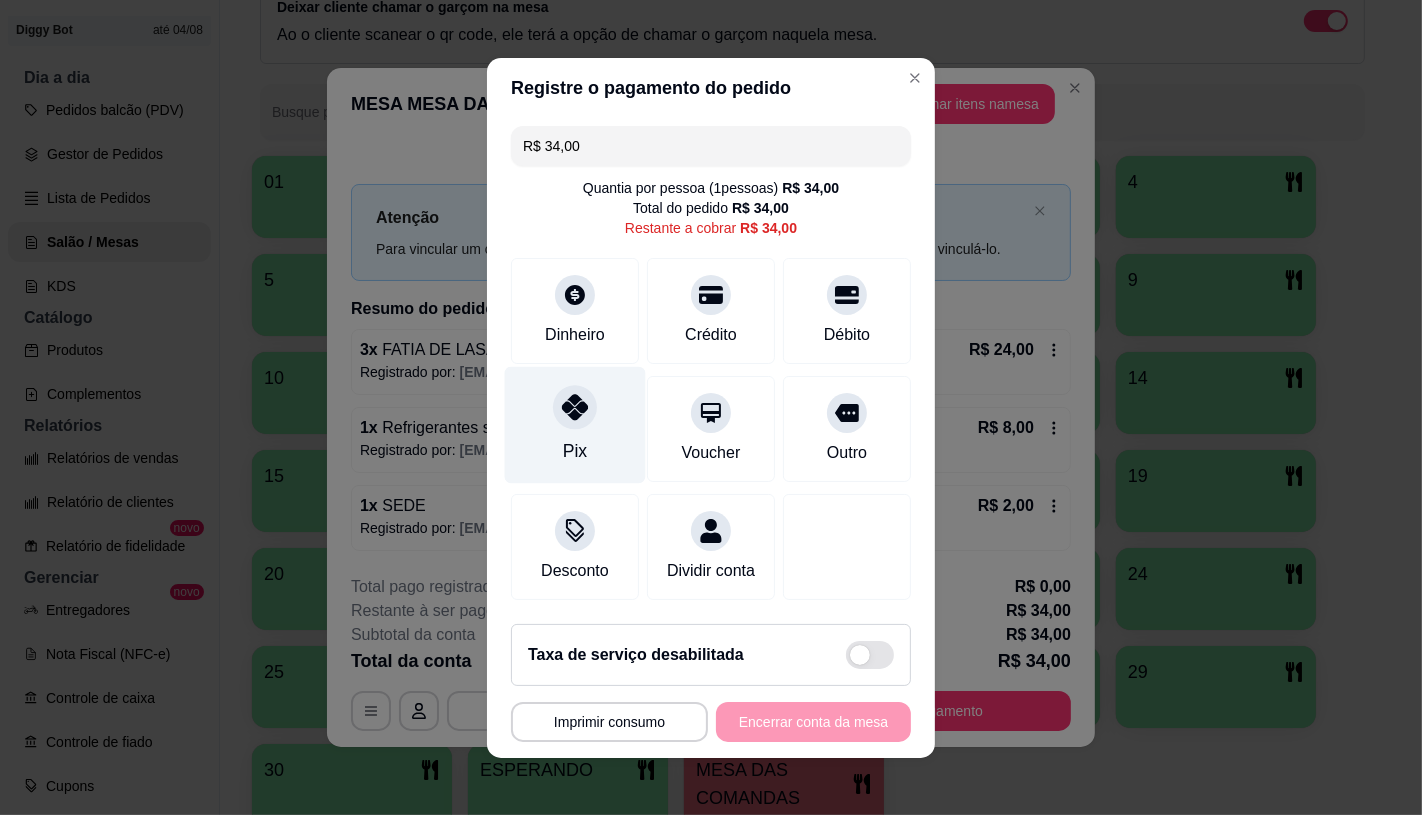 click on "Pix" at bounding box center (575, 424) 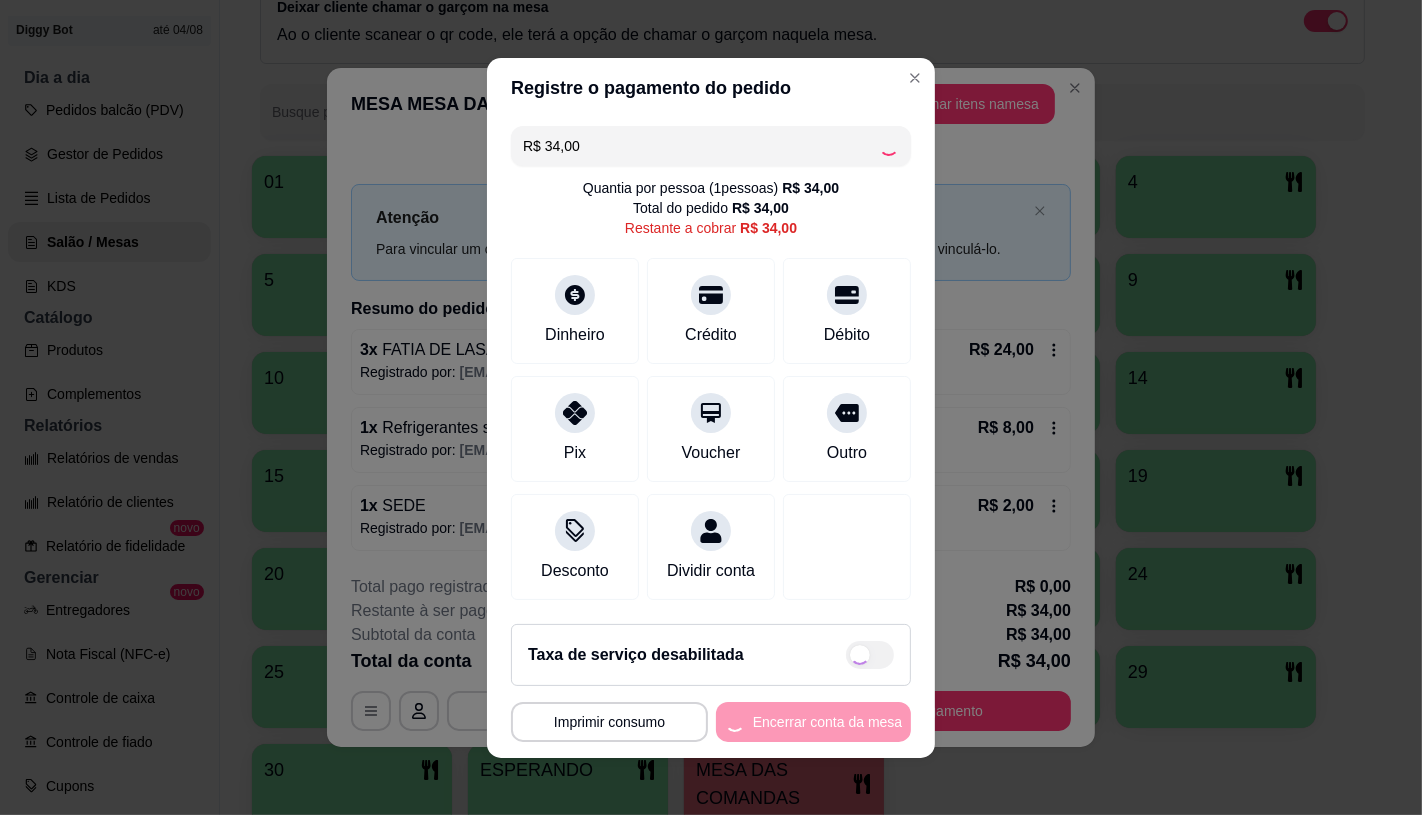 type on "R$ 0,00" 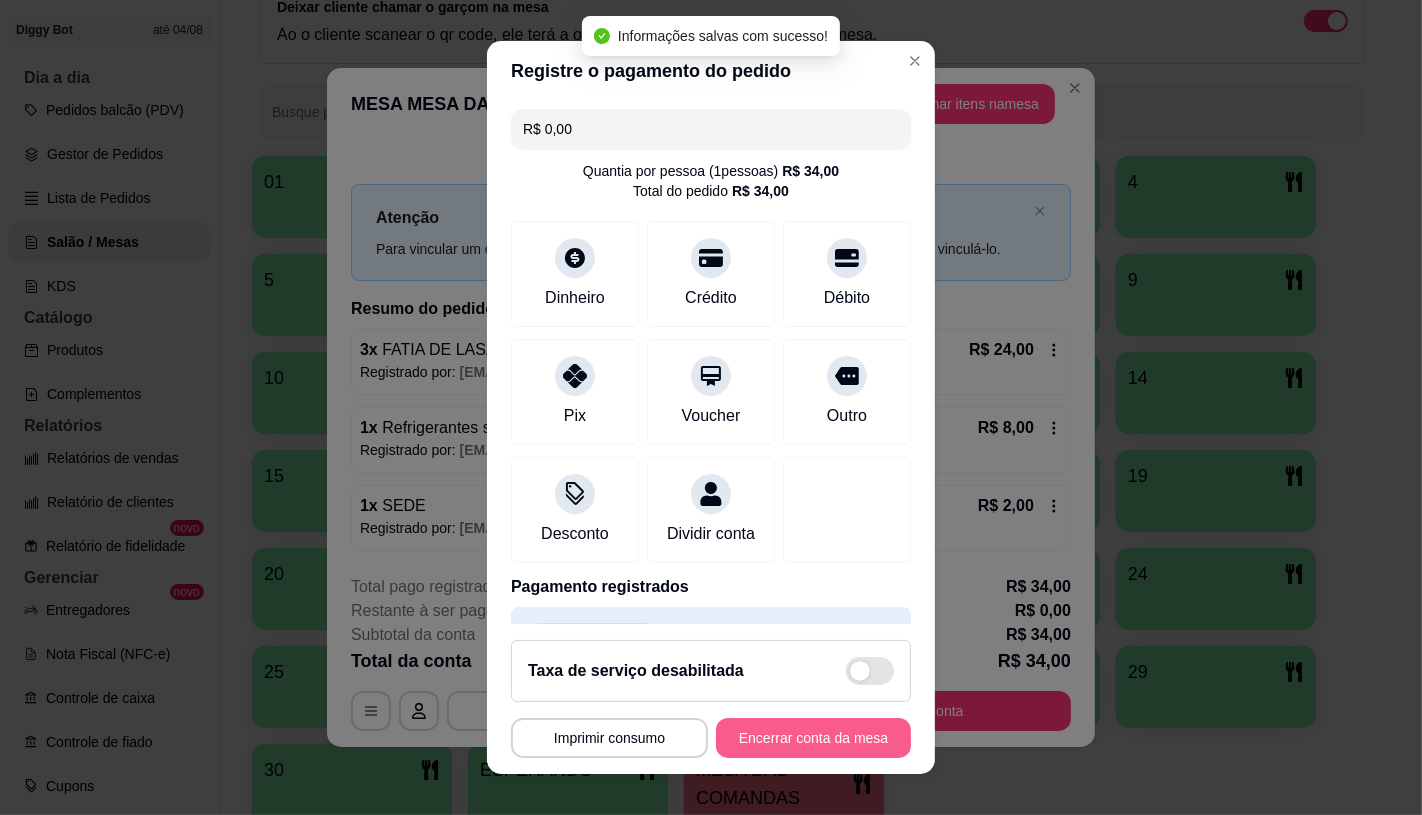 click on "Encerrar conta da mesa" at bounding box center [813, 738] 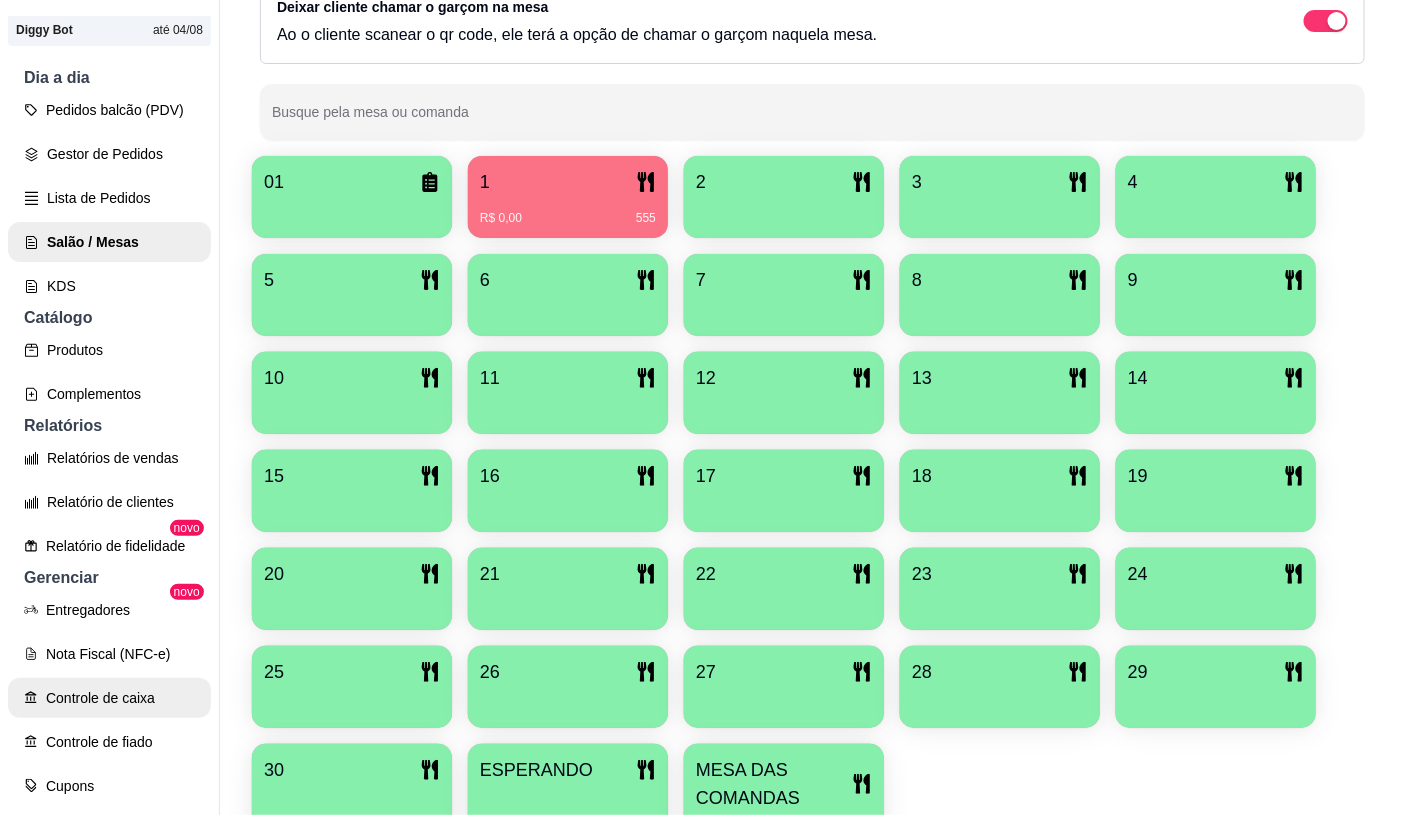 click on "Controle de caixa" at bounding box center [109, 698] 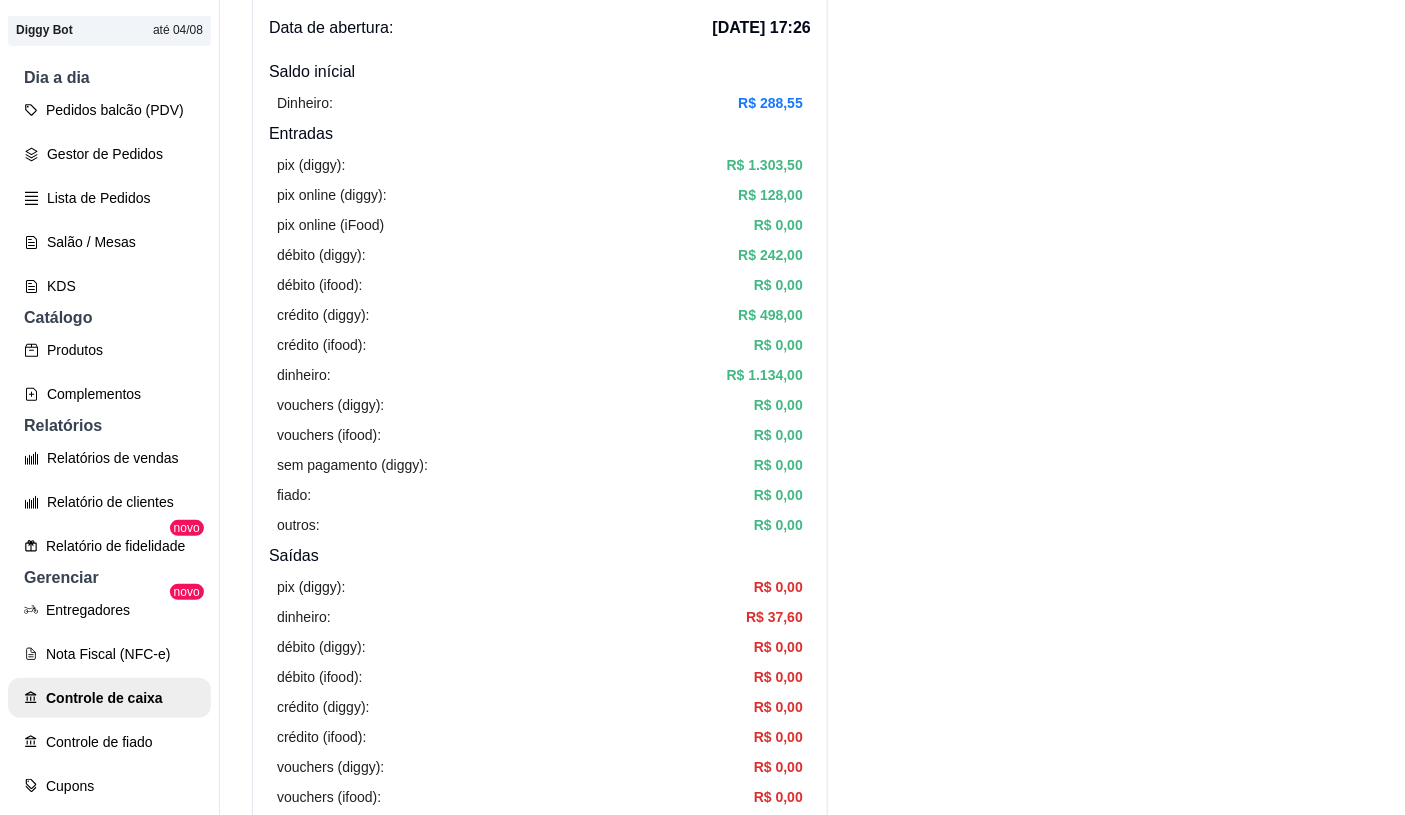 scroll, scrollTop: 0, scrollLeft: 0, axis: both 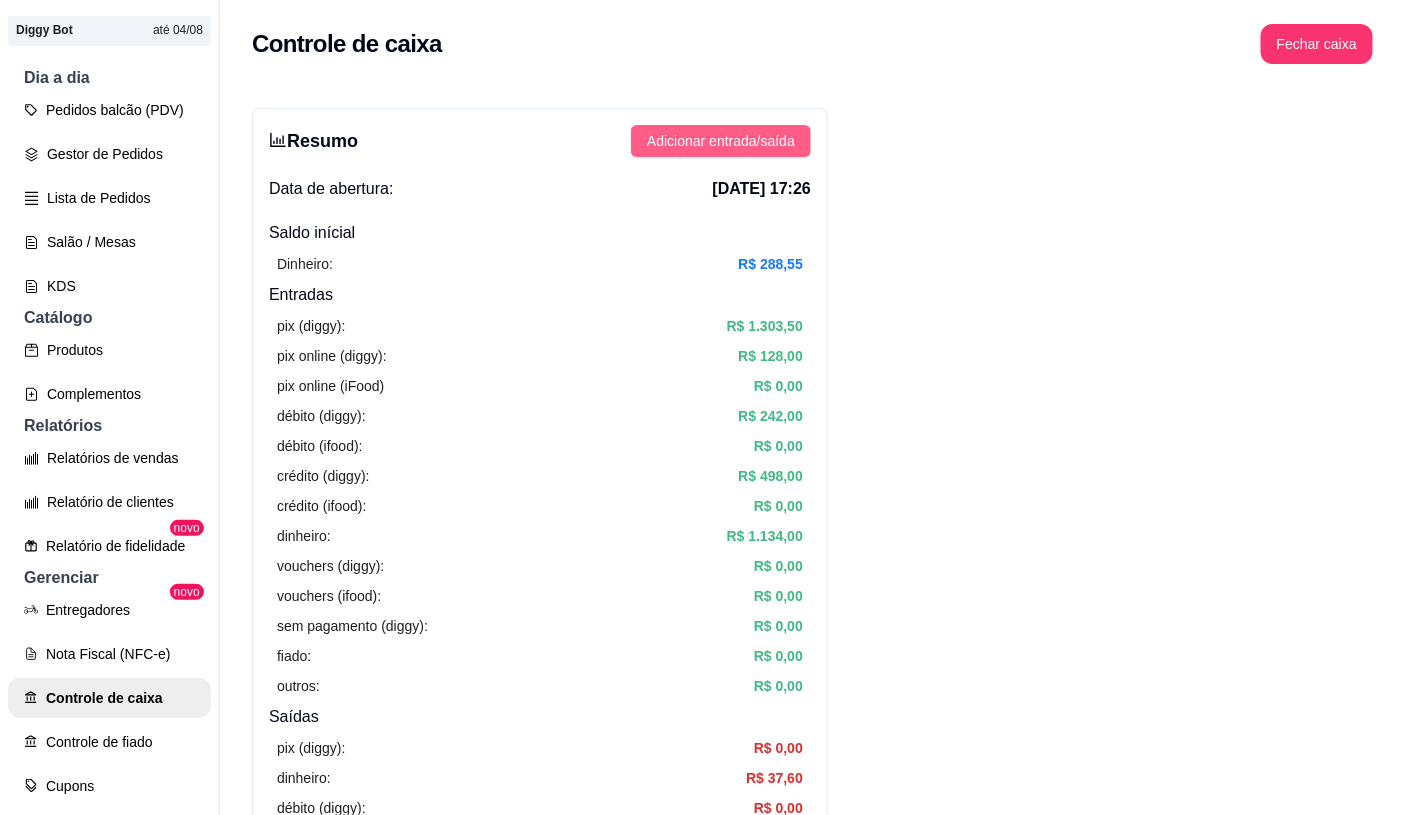 click on "Adicionar entrada/saída" at bounding box center [721, 141] 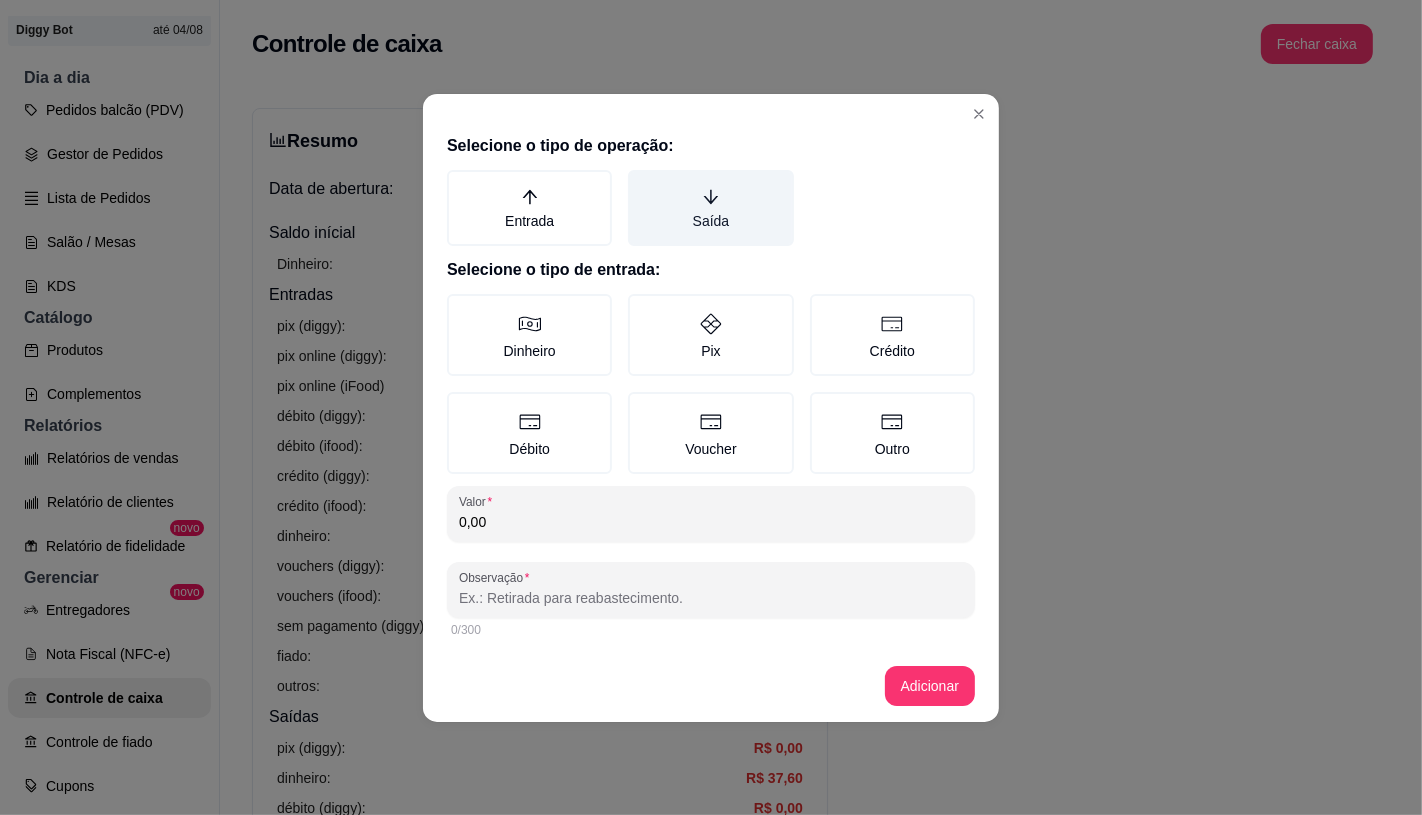 click on "Saída" at bounding box center (710, 208) 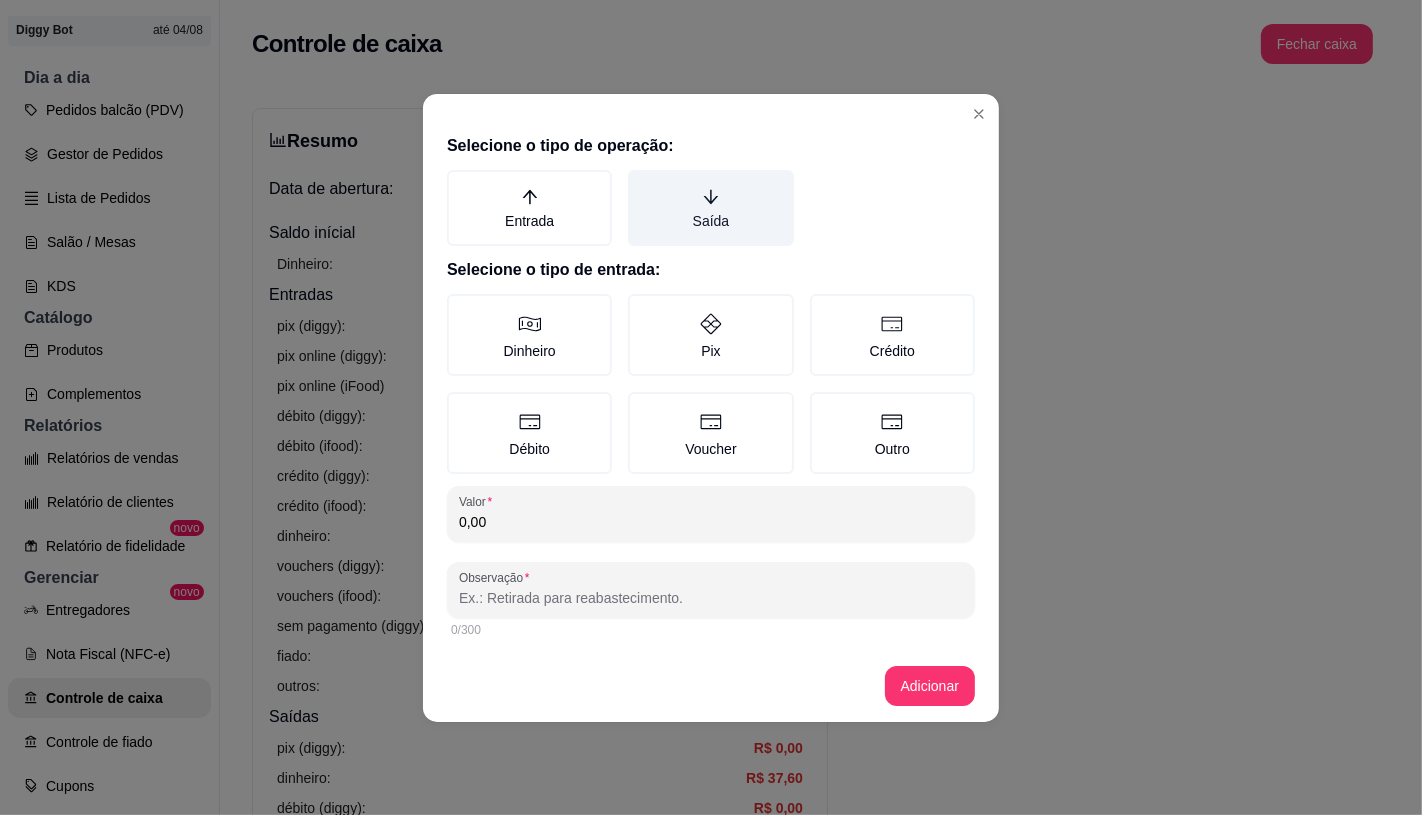 click on "Saída" at bounding box center (635, 177) 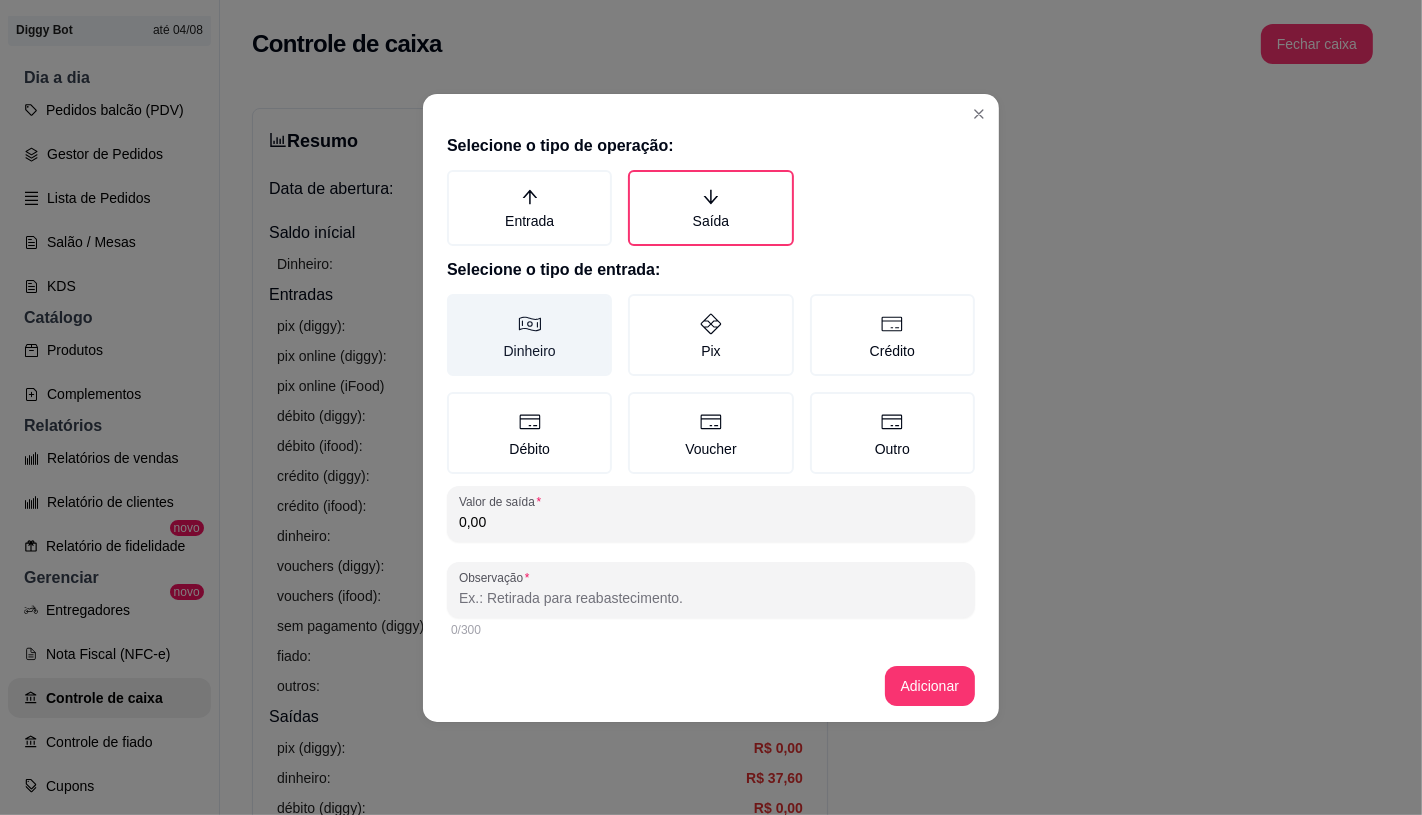 click 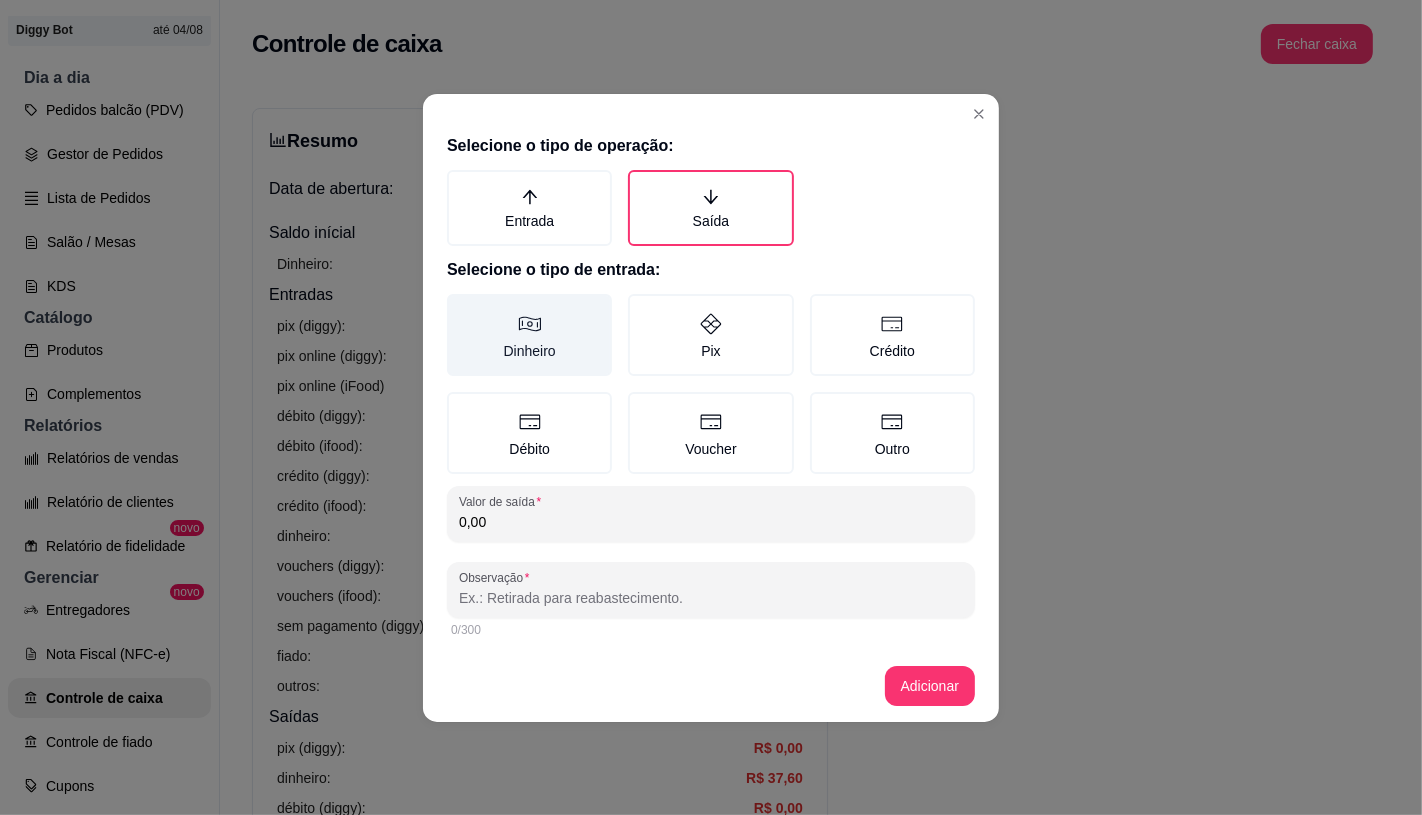 click on "Dinheiro" at bounding box center [454, 301] 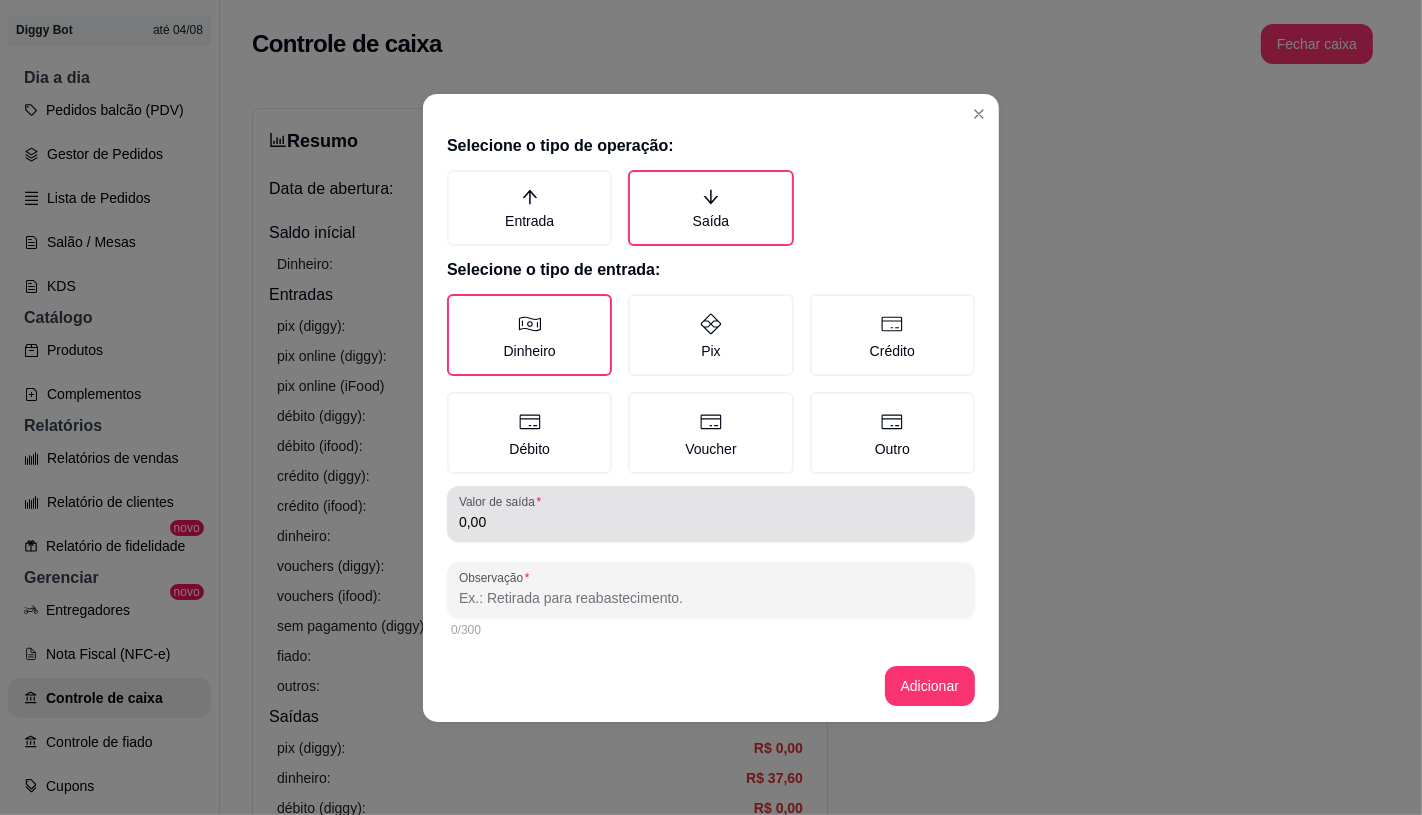 click on "0,00" at bounding box center [711, 522] 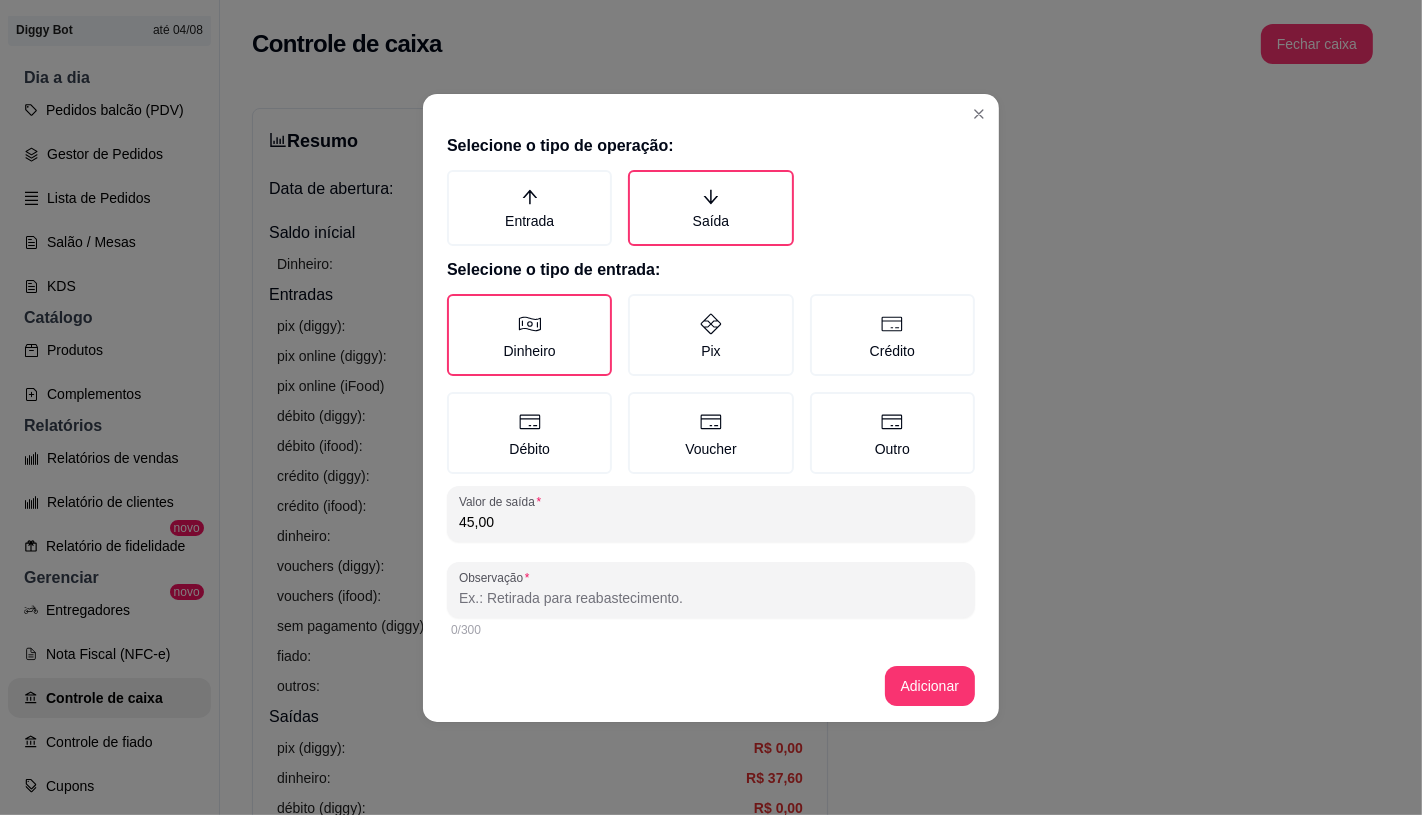 type on "45,00" 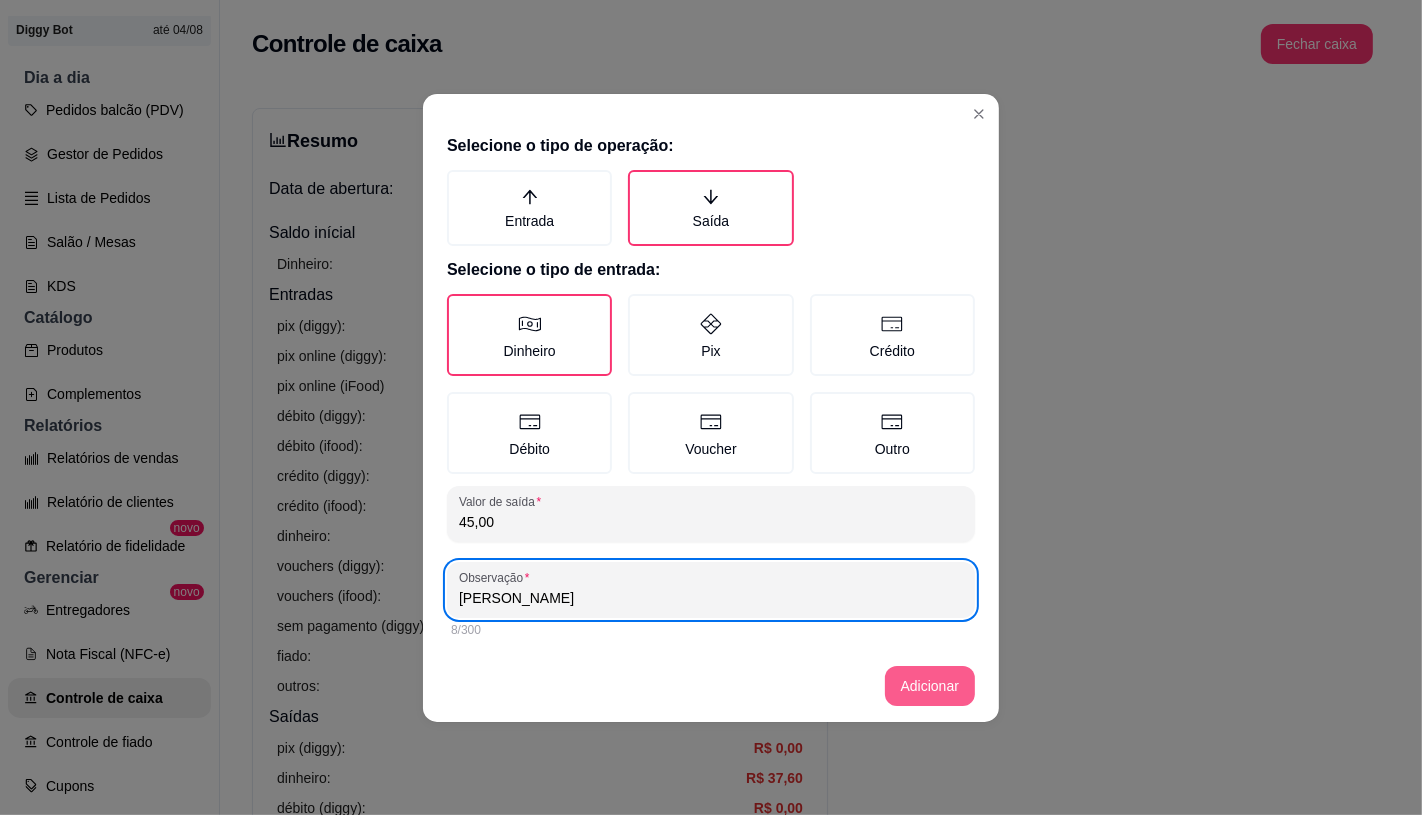 type on "[PERSON_NAME]" 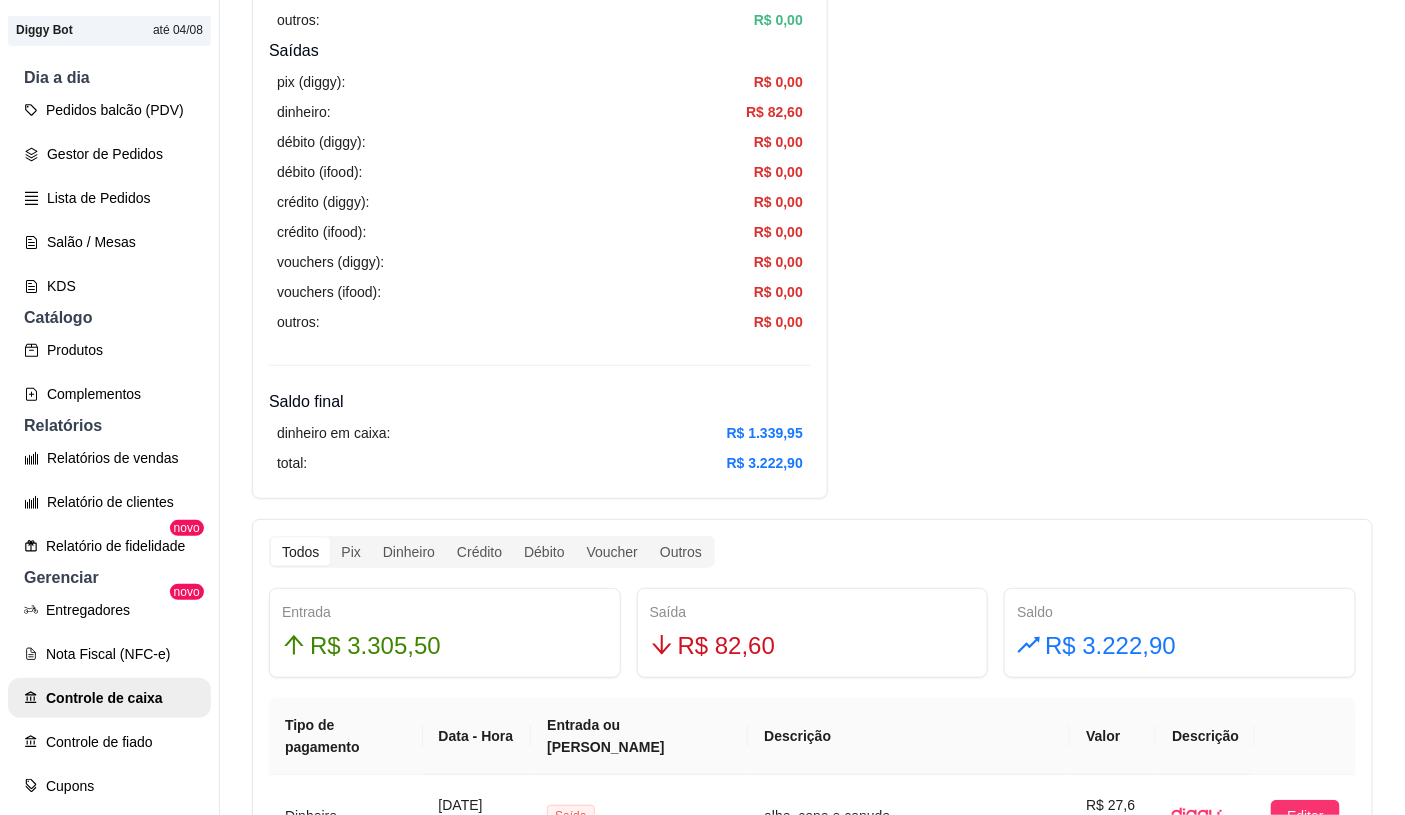 scroll, scrollTop: 888, scrollLeft: 0, axis: vertical 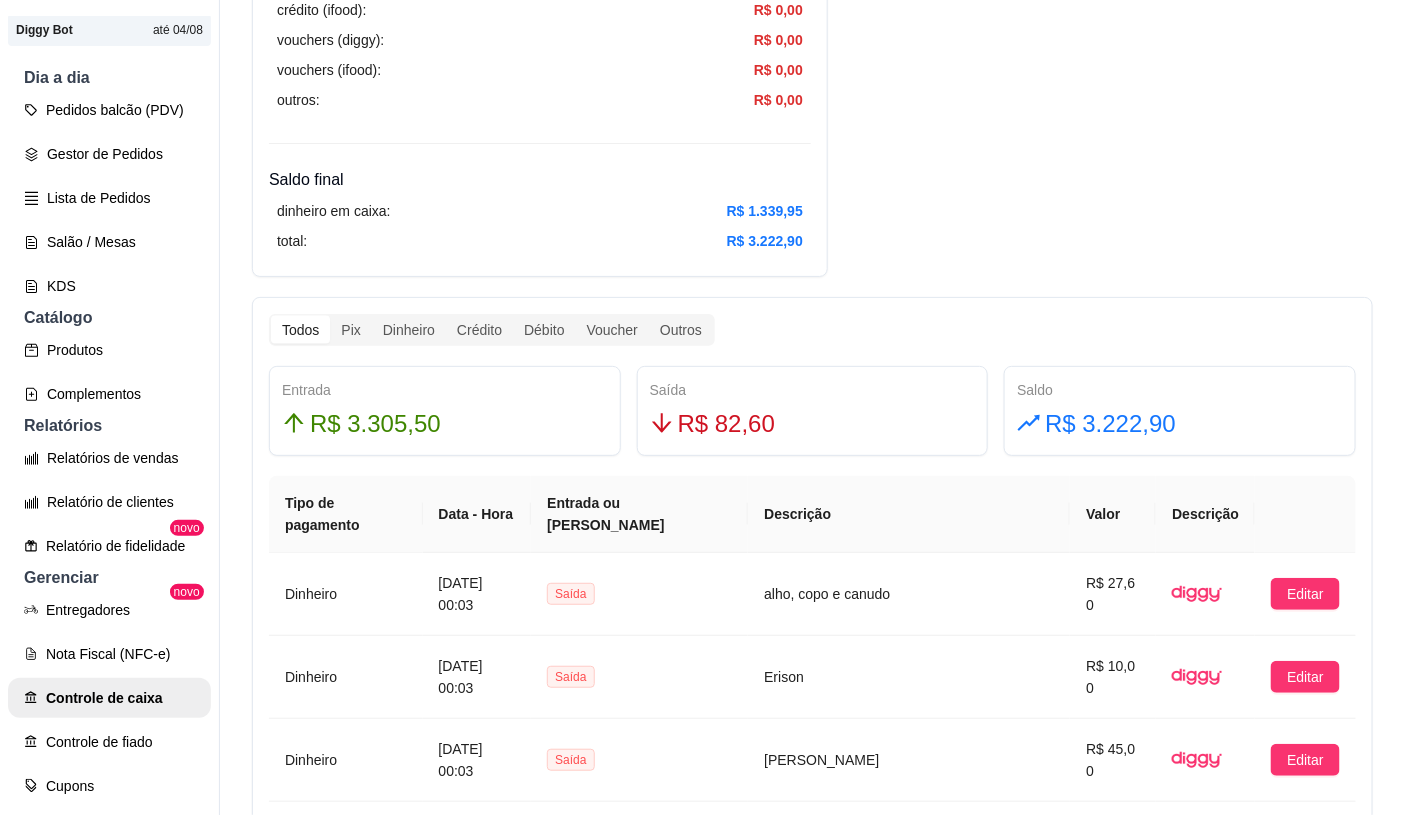click on "Todos Pix Dinheiro Crédito Débito Voucher Outros Entrada R$ 3.305,50 Saída R$ 82,60 Saldo R$ 3.222,90 Tipo de pagamento Data - Hora Entrada ou Saída Descrição Valor Descrição Dinheiro [DATE] 00:03 [PERSON_NAME], copo e canudo R$ 27,60 Editar Dinheiro [DATE] 00:03 [PERSON_NAME] R$ 10,00 Editar Dinheiro [DATE] 00:03 [PERSON_NAME]$ 45,00 Editar Cartão de crédito [DATE] 17:44 Entrada Pedido #1712-19afa R$ 10,00 Transferência Pix [DATE] 18:22 Entrada Pedido #1713-7f04e R$ 15,00 Dinheiro [DATE] 18:26 Entrada Pedido #1714-7388c R$ 11,00 Transferência Pix [DATE] 18:33 Entrada Pedido #1715-ba764 R$ 9,00 Pix Online [DATE] 18:34 Entrada Pedido #1716-65a7f68f R$ 42,00 Dinheiro [DATE] 18:36 Entrada Pedido #509f6077-f886-4127-8590-256bc07da0b0 R$ 2,00 Transferência Pix [DATE] 18:36 Entrada Pedido #509f6077-f886-4127-8590-256bc07da0b0 R$ 15,00 1 2 3" at bounding box center (812, 880) 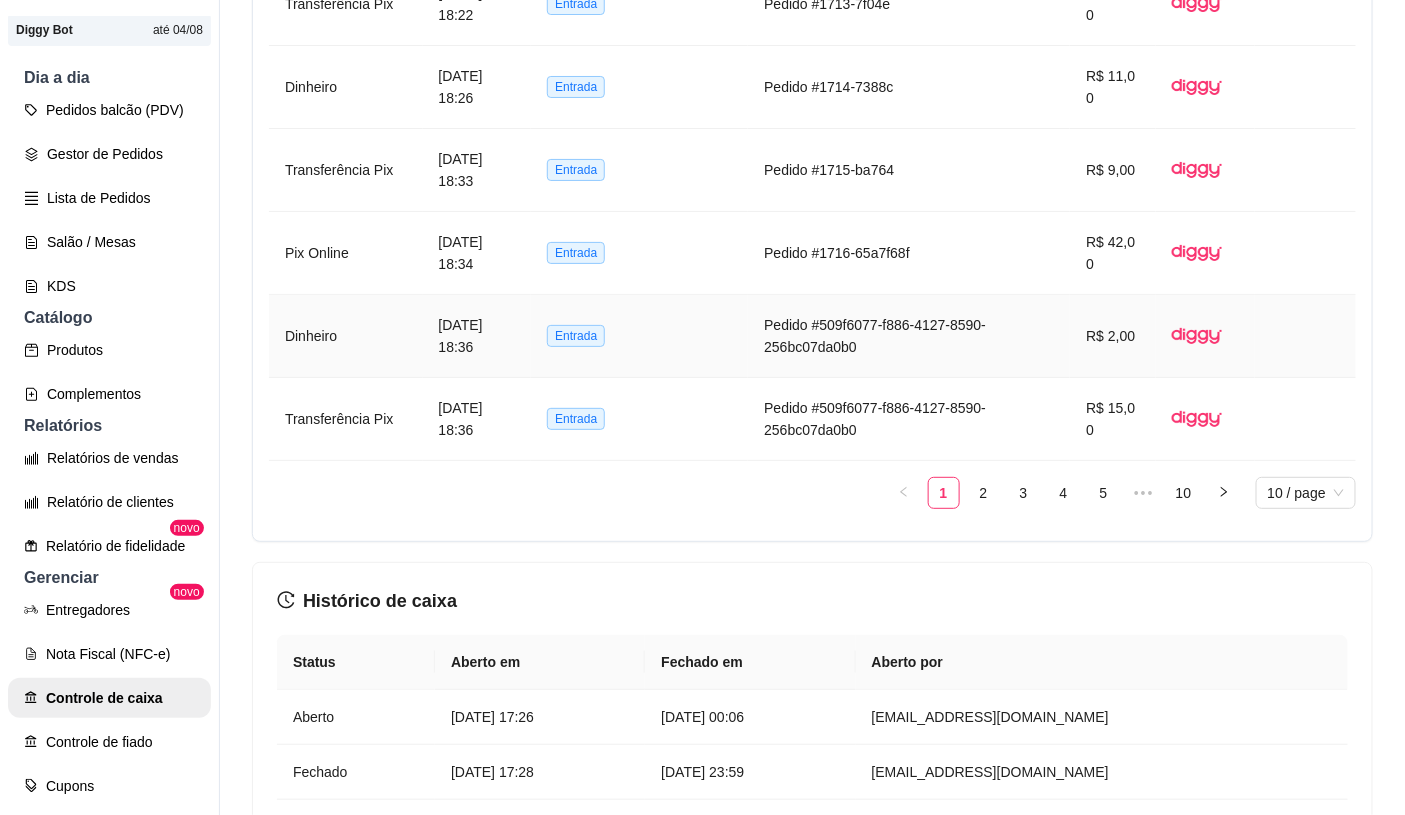 scroll, scrollTop: 2421, scrollLeft: 0, axis: vertical 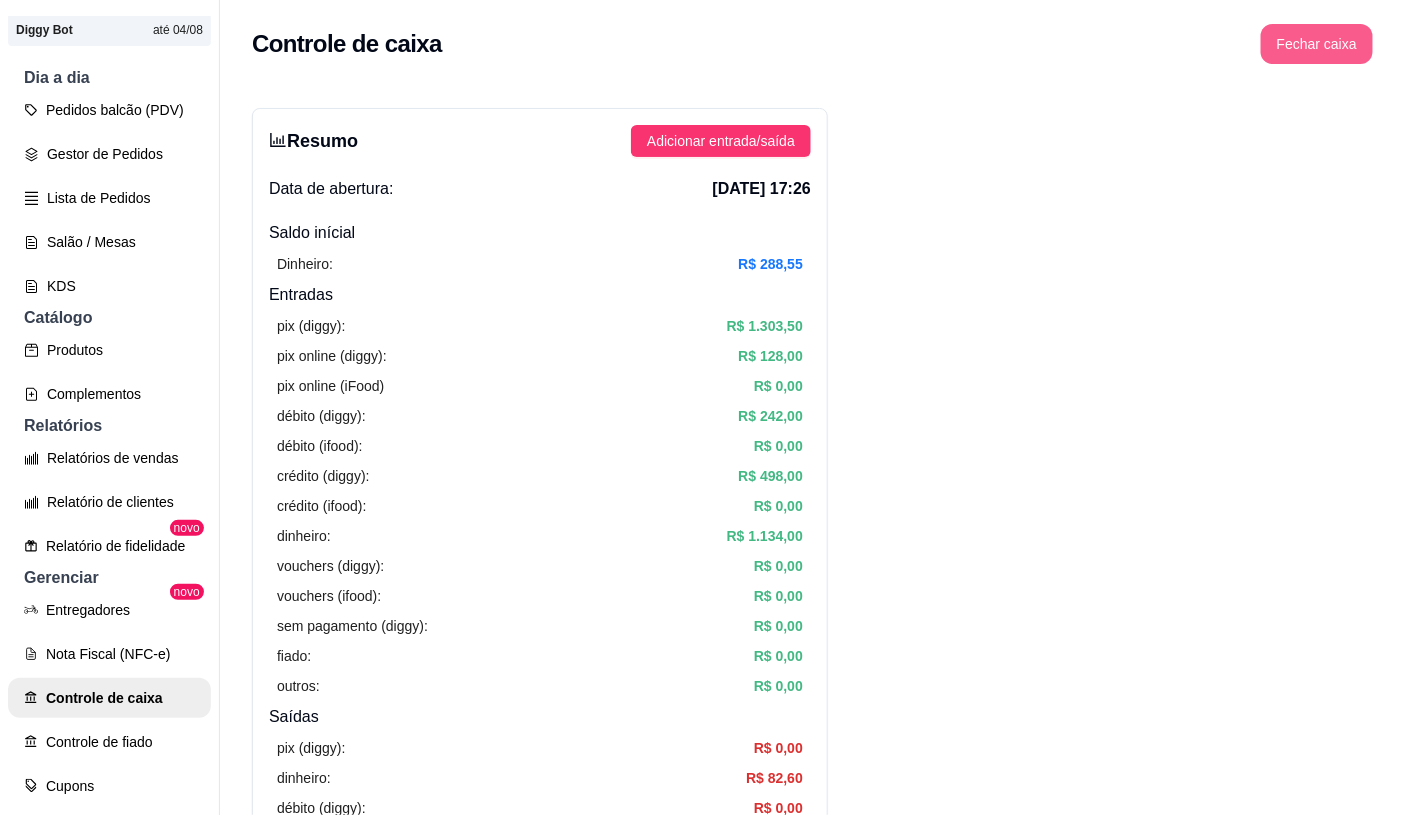 click on "Fechar caixa" at bounding box center (1317, 44) 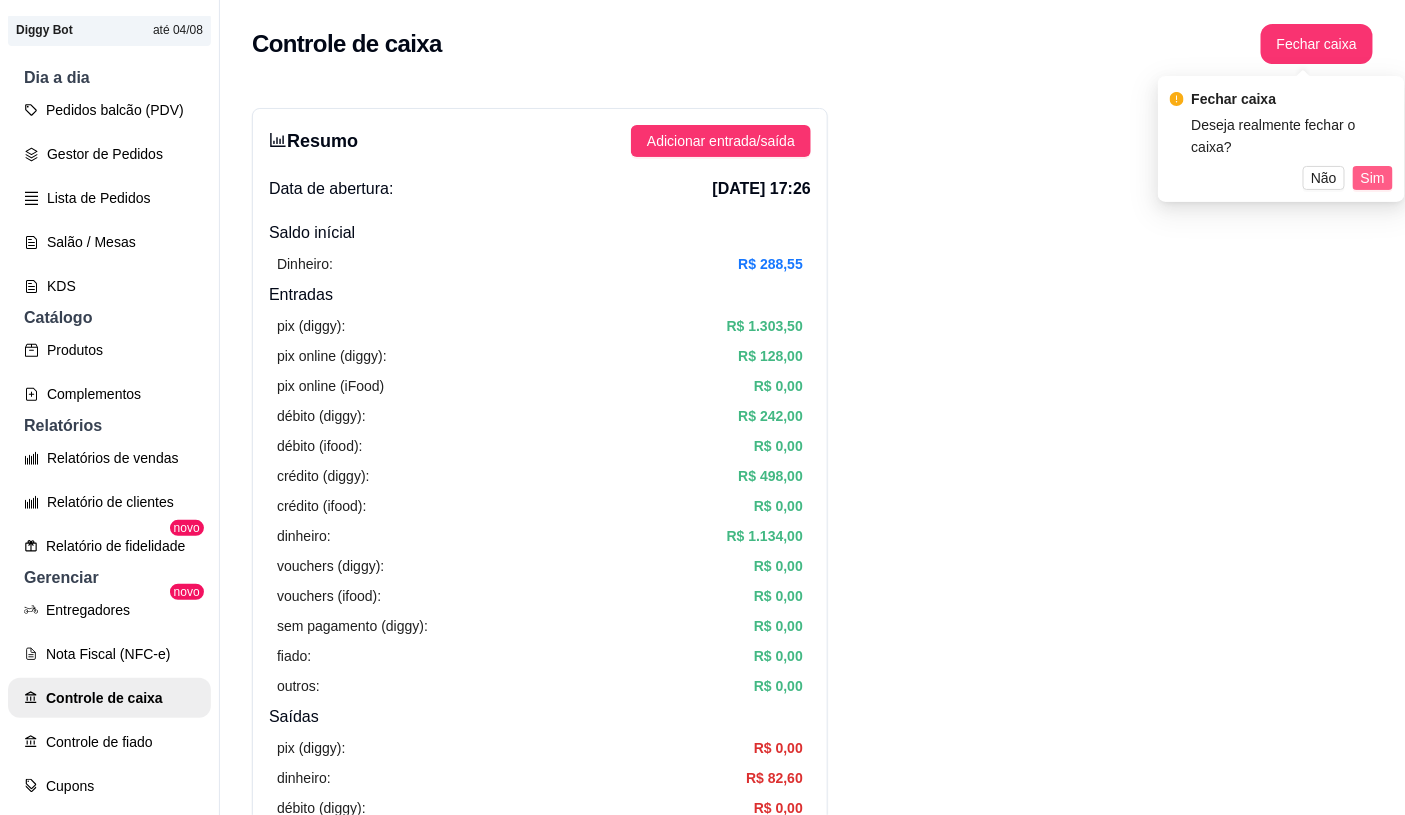 click on "Sim" at bounding box center (1373, 178) 